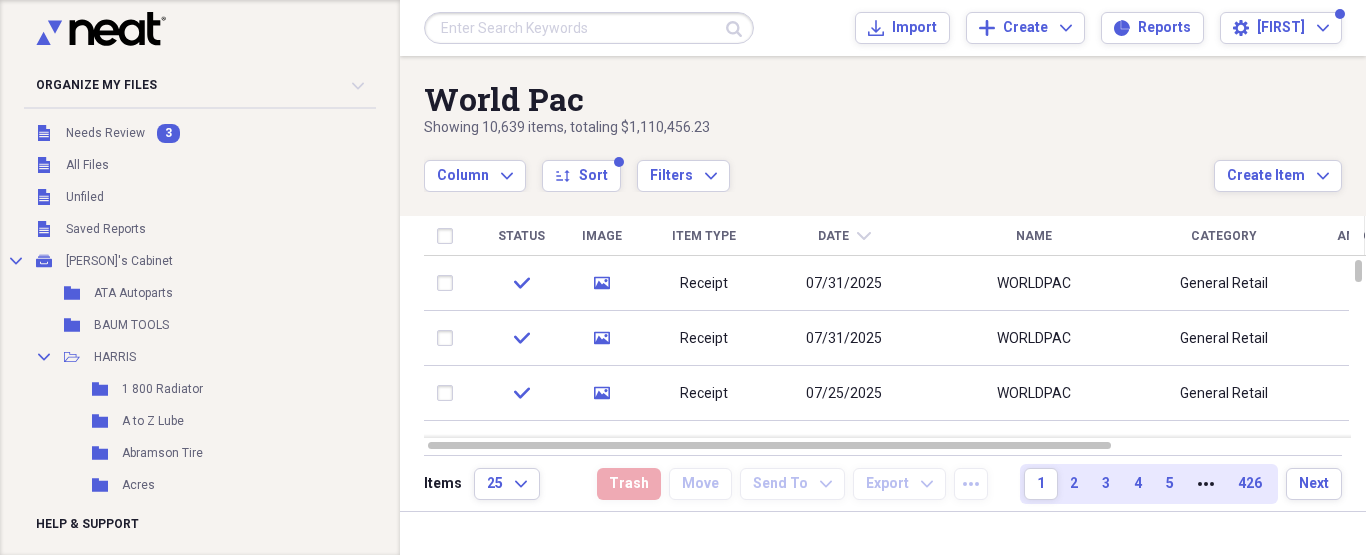 scroll, scrollTop: 0, scrollLeft: 0, axis: both 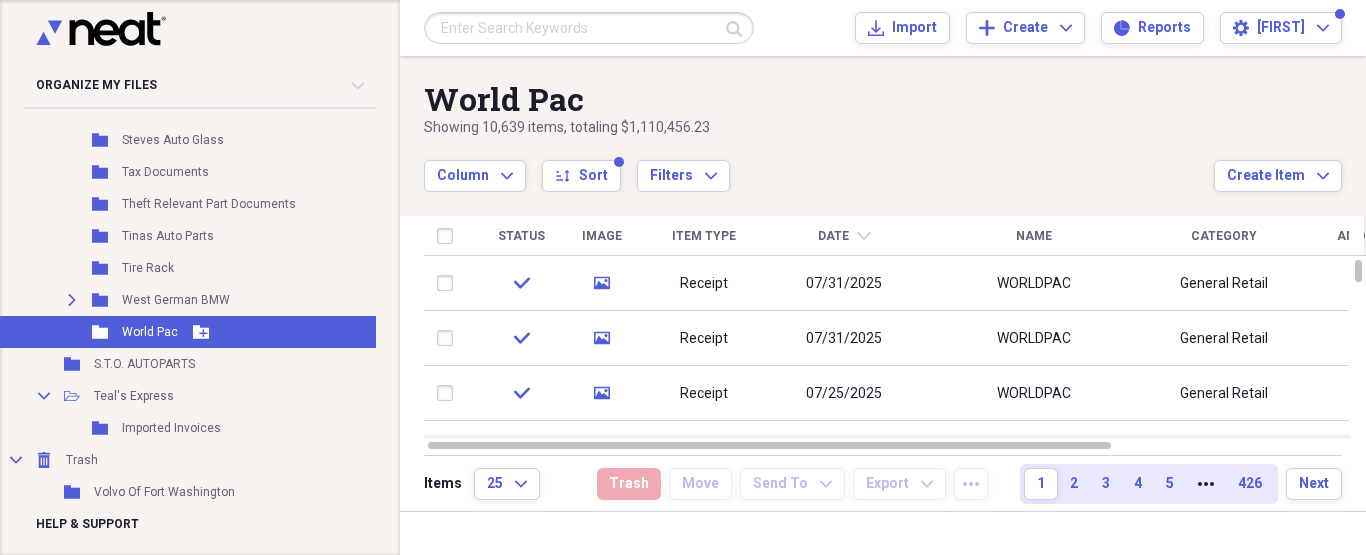 click on "World Pac" at bounding box center [150, 332] 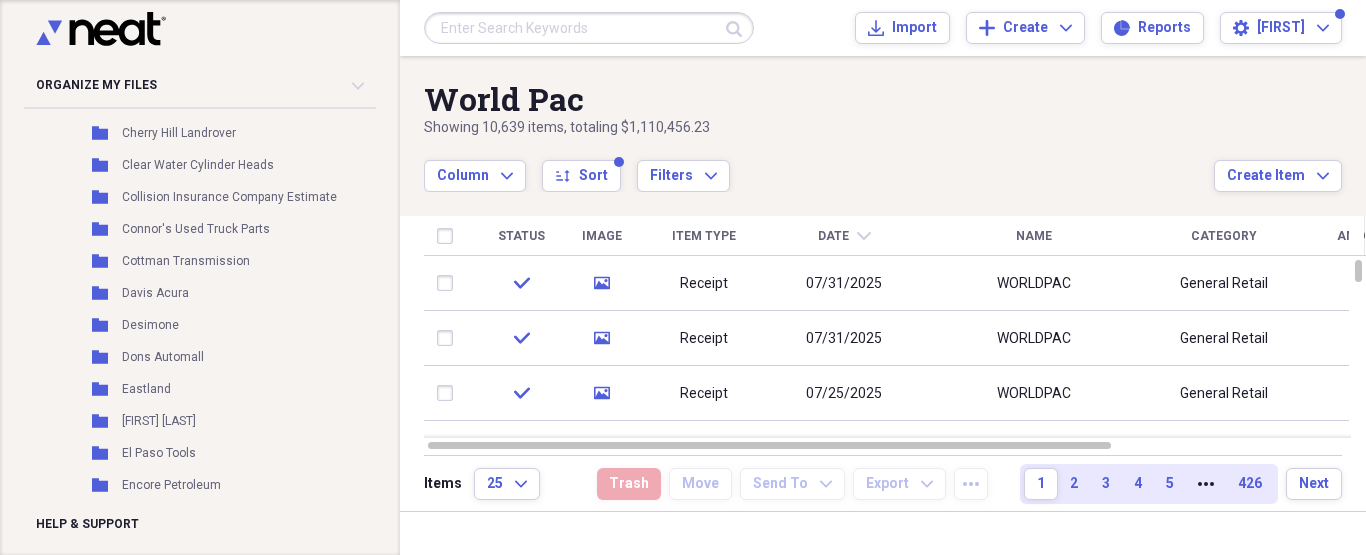 scroll, scrollTop: 5769, scrollLeft: 0, axis: vertical 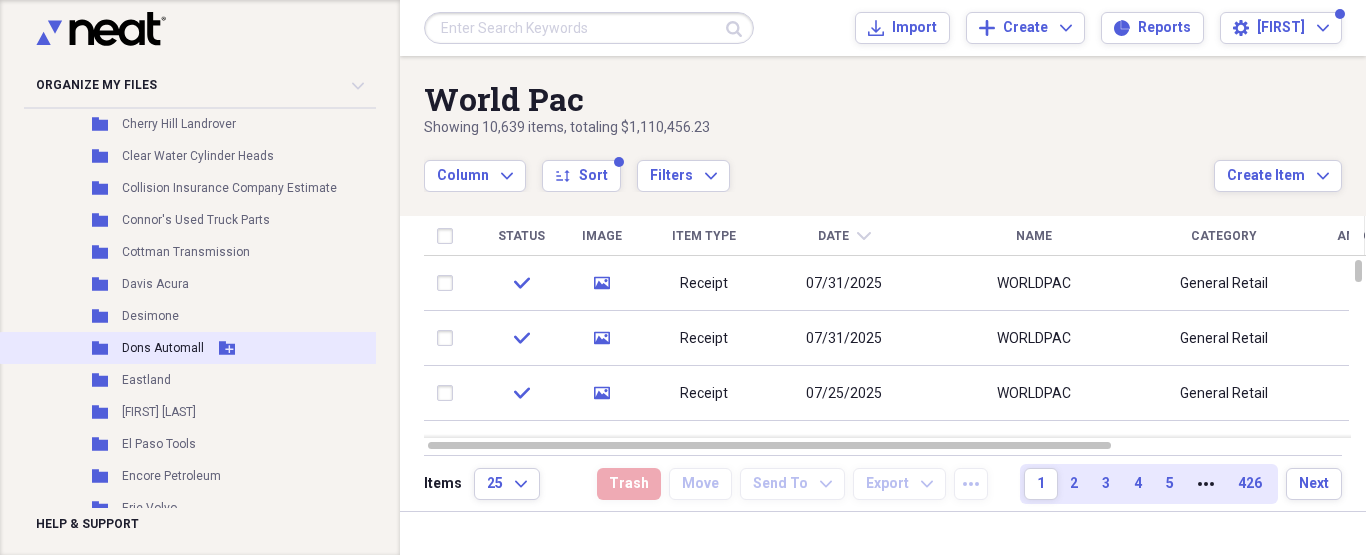 click on "Dons Automall" at bounding box center [163, 348] 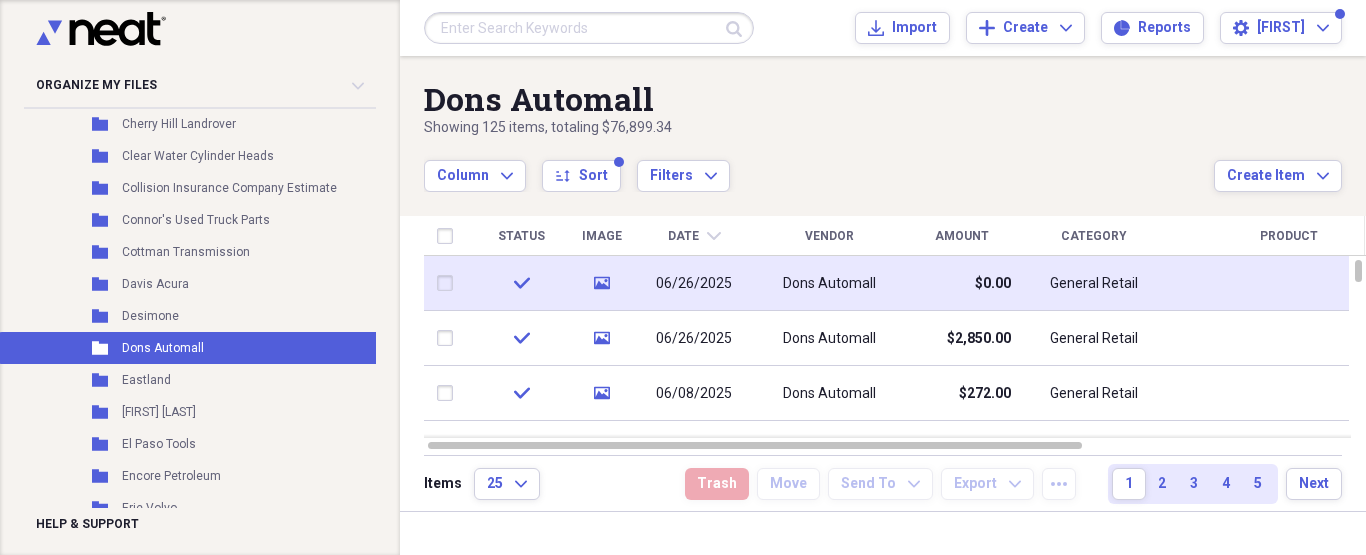 click on "$0.00" at bounding box center [961, 283] 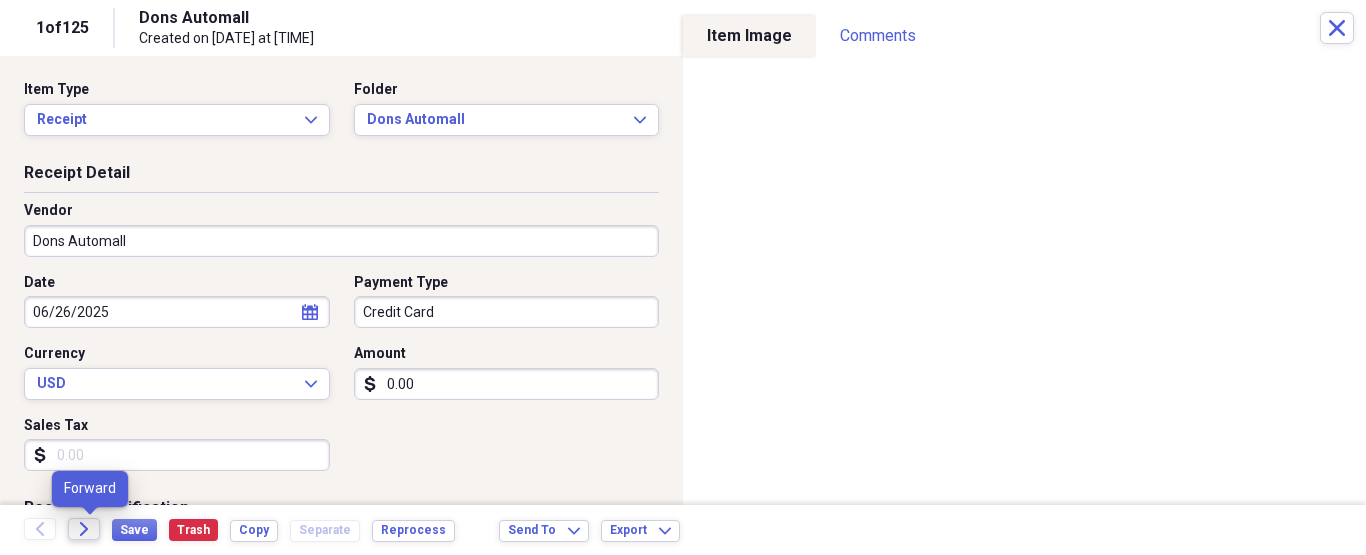 click on "Forward" 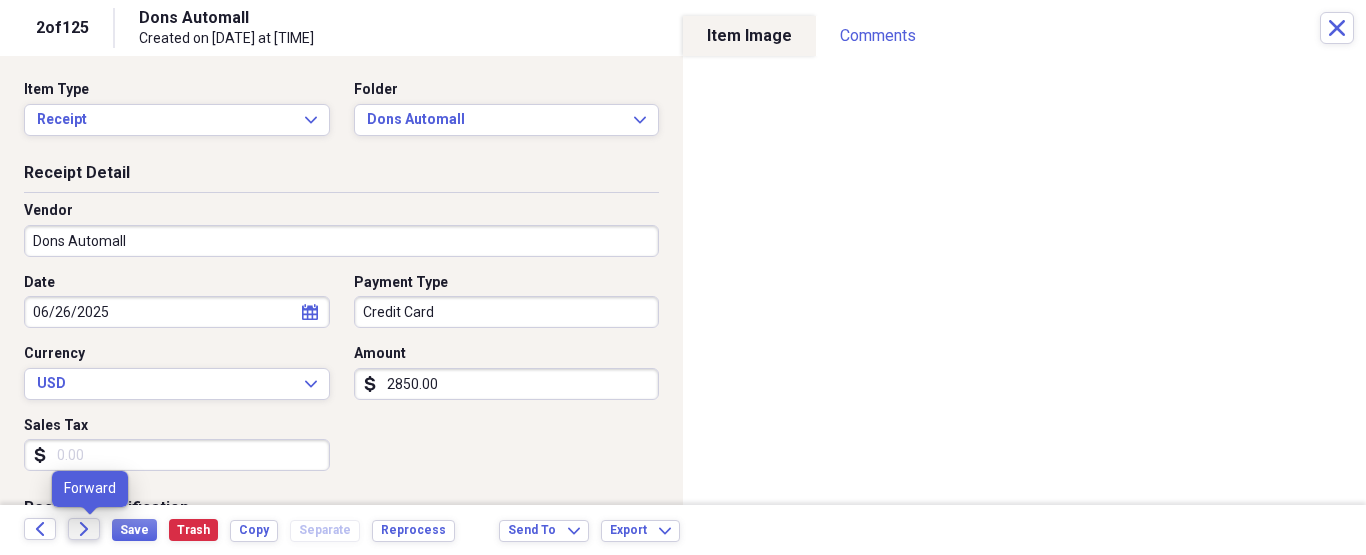 click on "Forward" at bounding box center [84, 529] 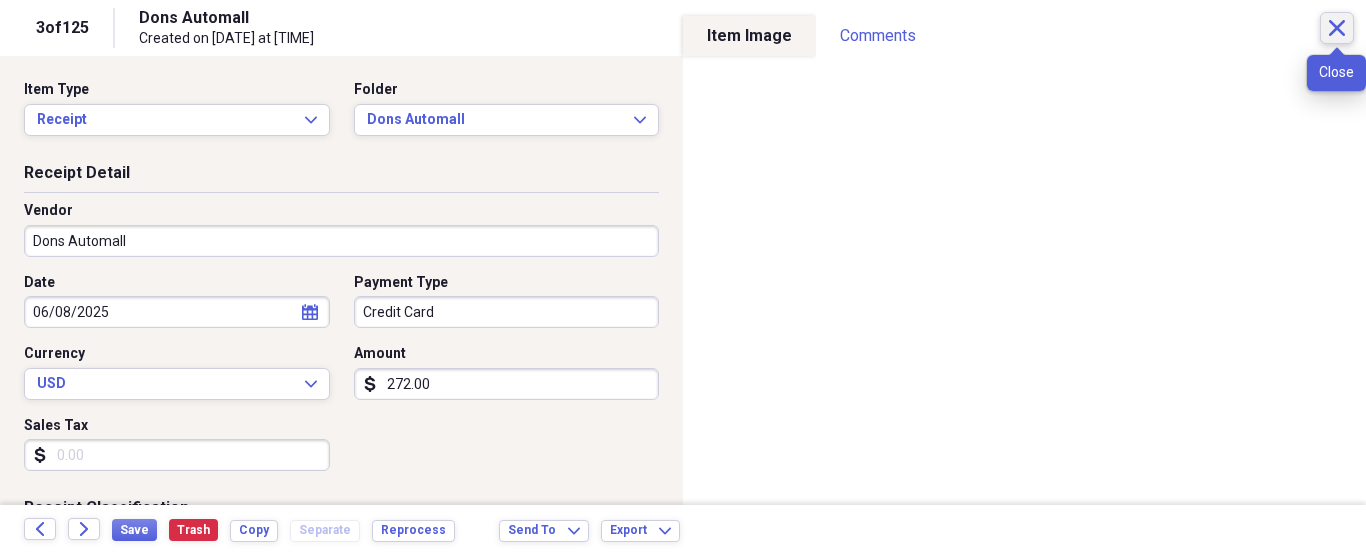 click on "Close" at bounding box center [1337, 28] 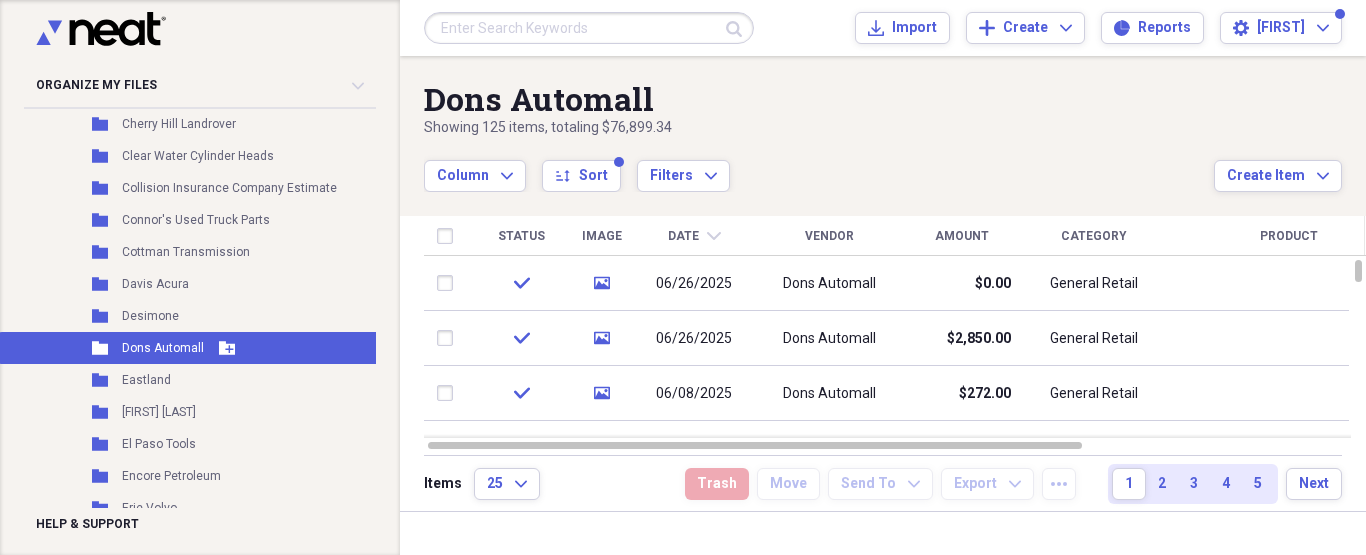click on "Dons Automall" at bounding box center (163, 348) 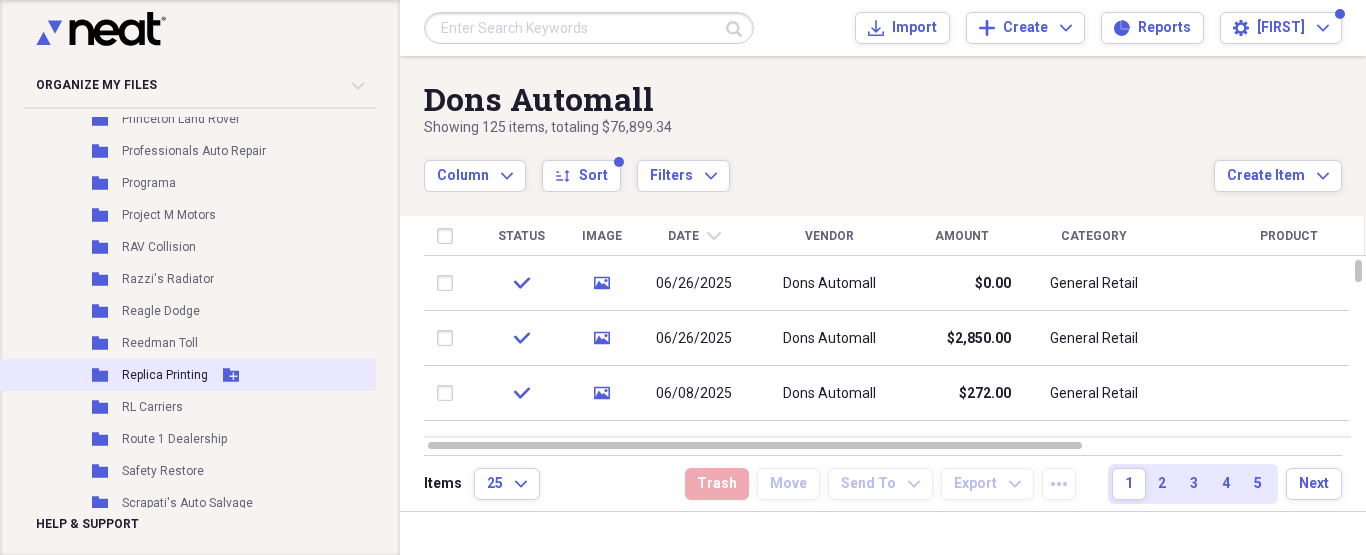 scroll, scrollTop: 4169, scrollLeft: 0, axis: vertical 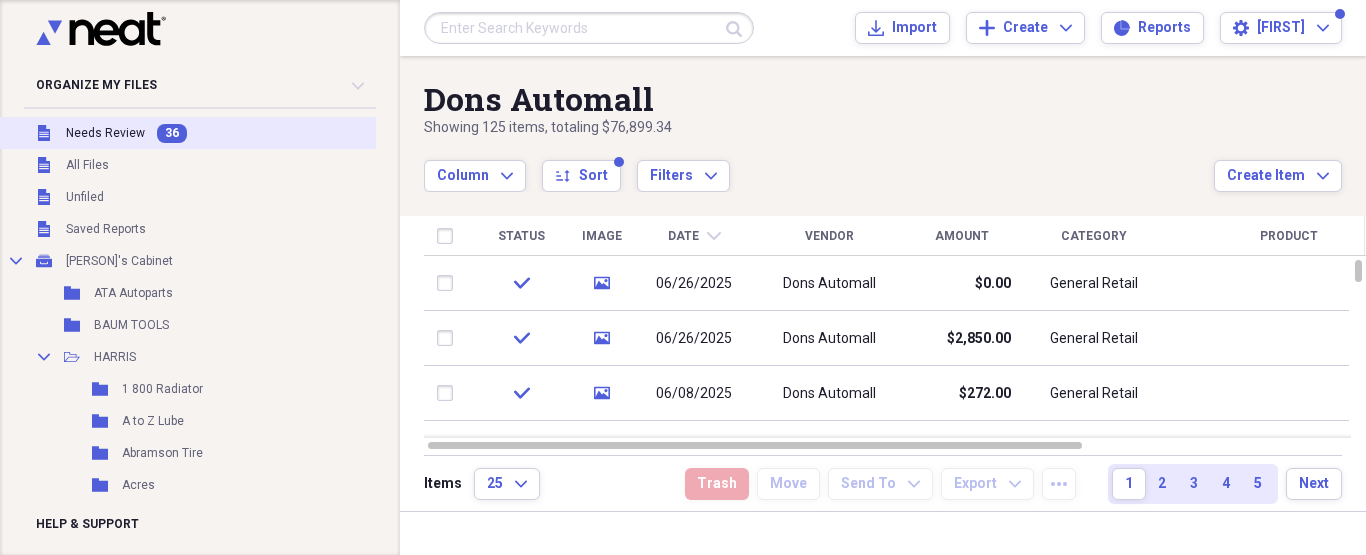 click on "Needs Review" at bounding box center (105, 133) 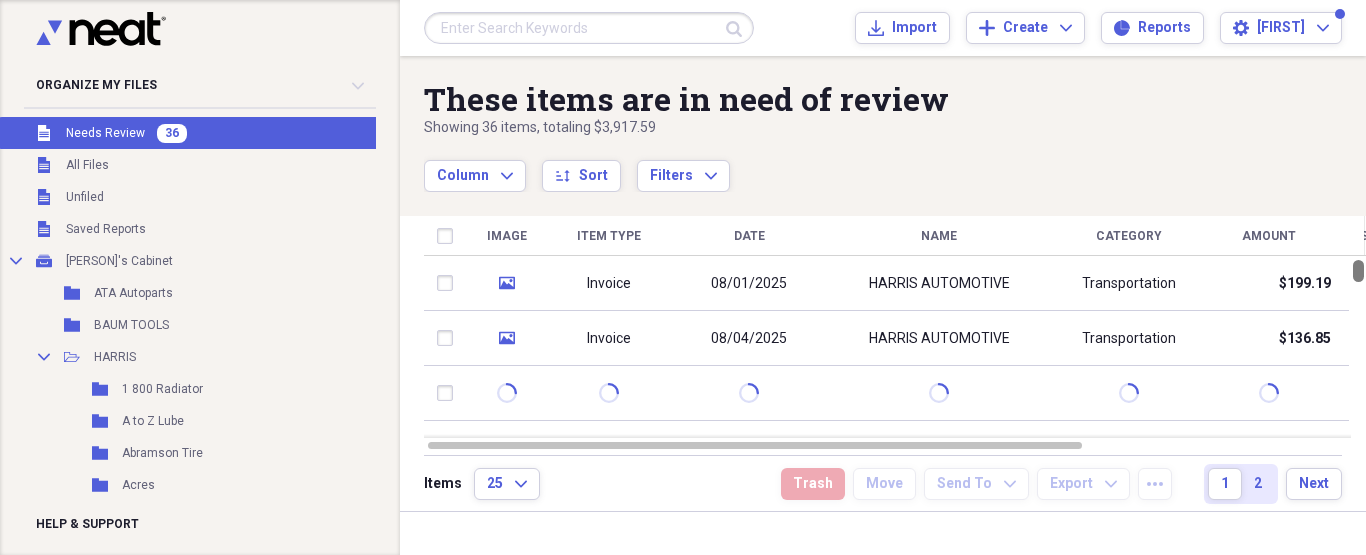 drag, startPoint x: 1356, startPoint y: 276, endPoint x: 1328, endPoint y: 244, distance: 42.520584 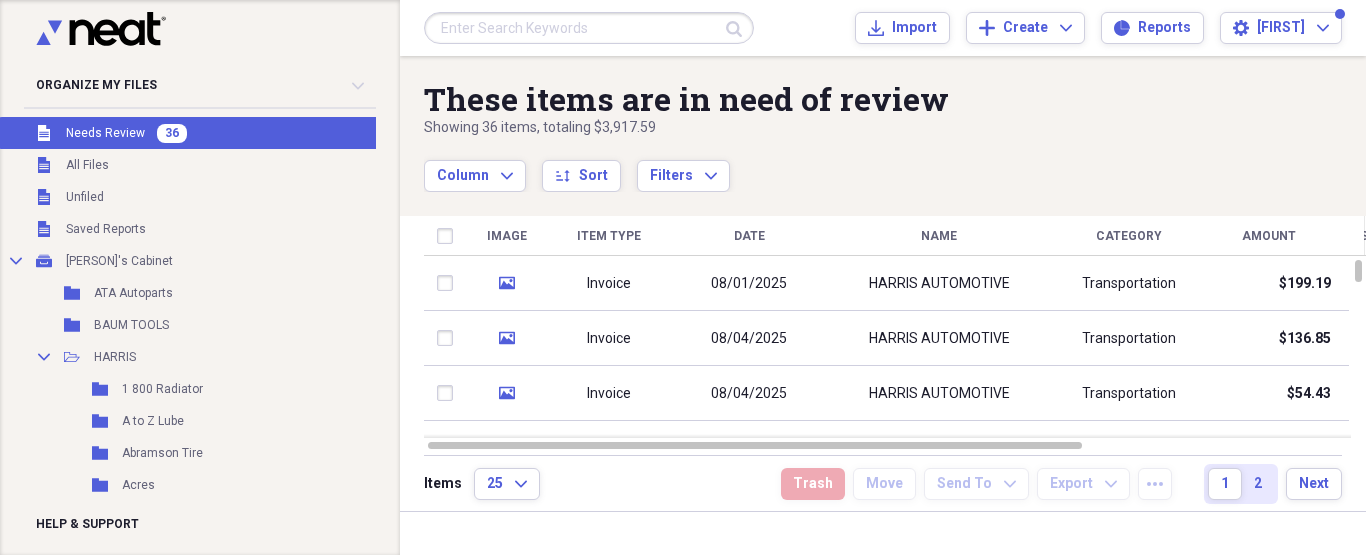 click on "HARRIS AUTOMOTIVE" at bounding box center [939, 283] 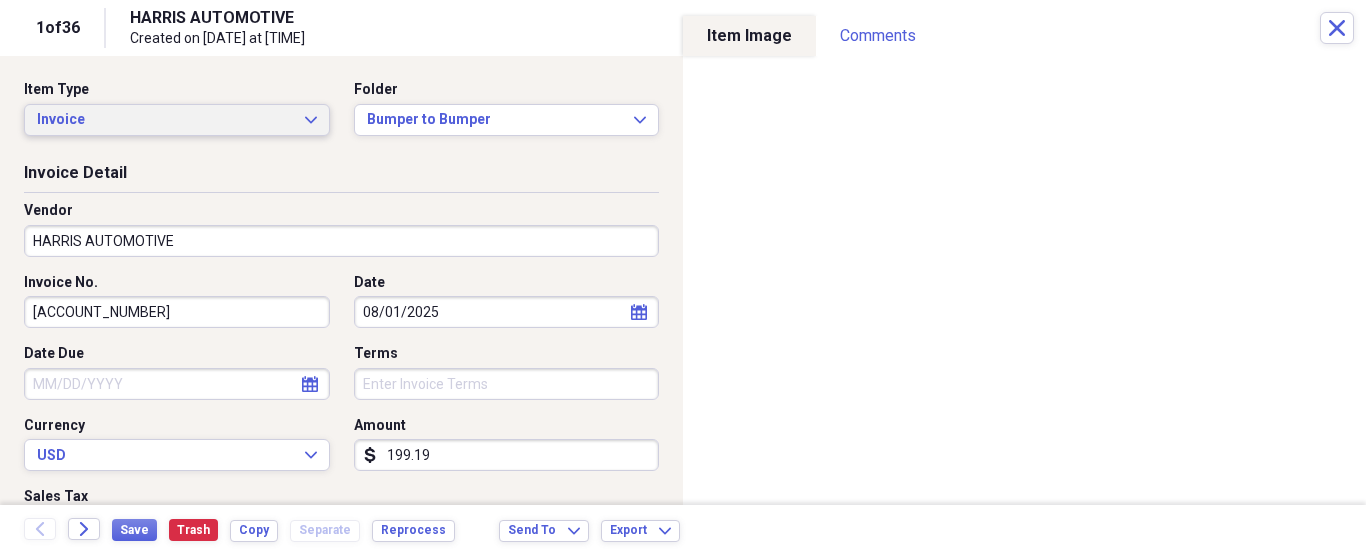 click on "Invoice" at bounding box center [165, 120] 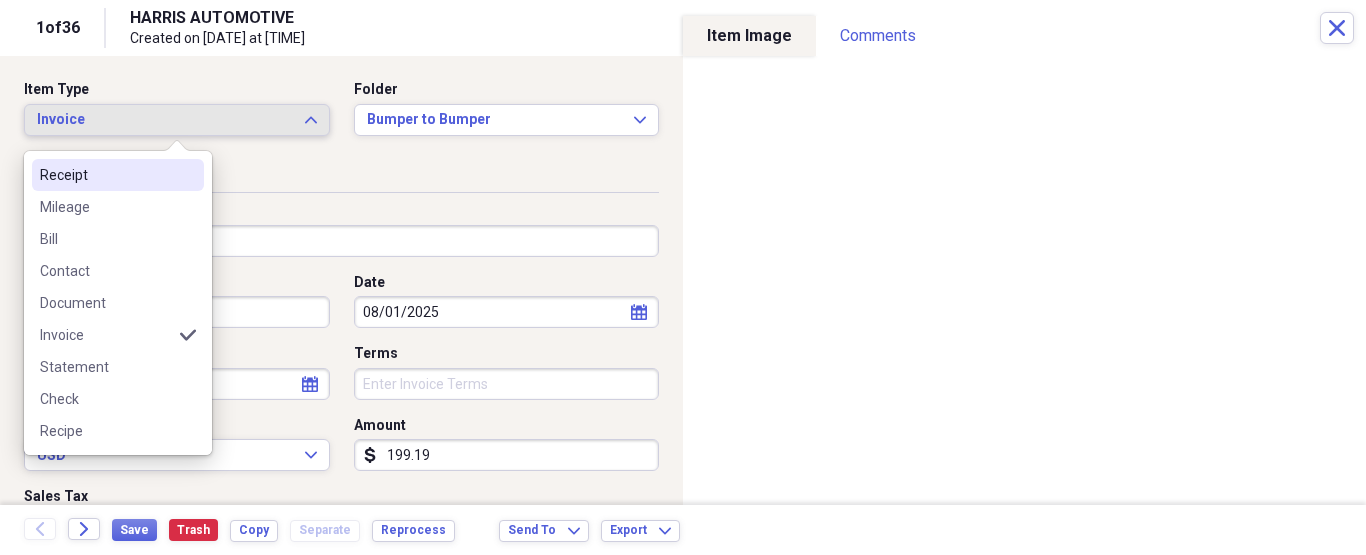 click on "Receipt" at bounding box center (106, 175) 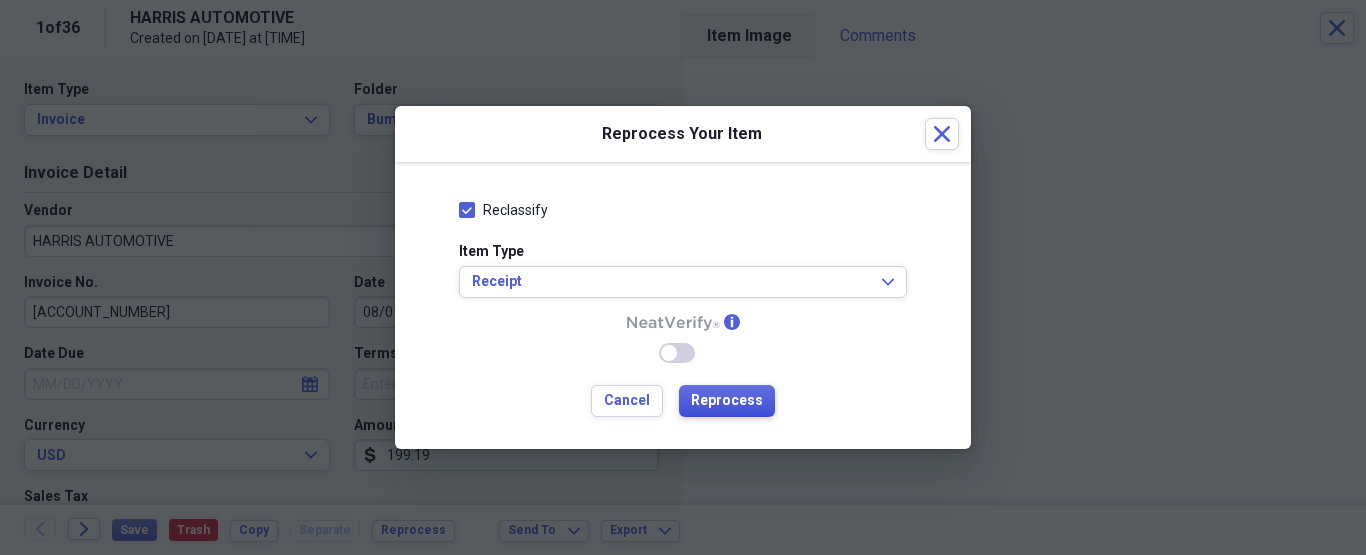 click on "Reprocess" at bounding box center (727, 401) 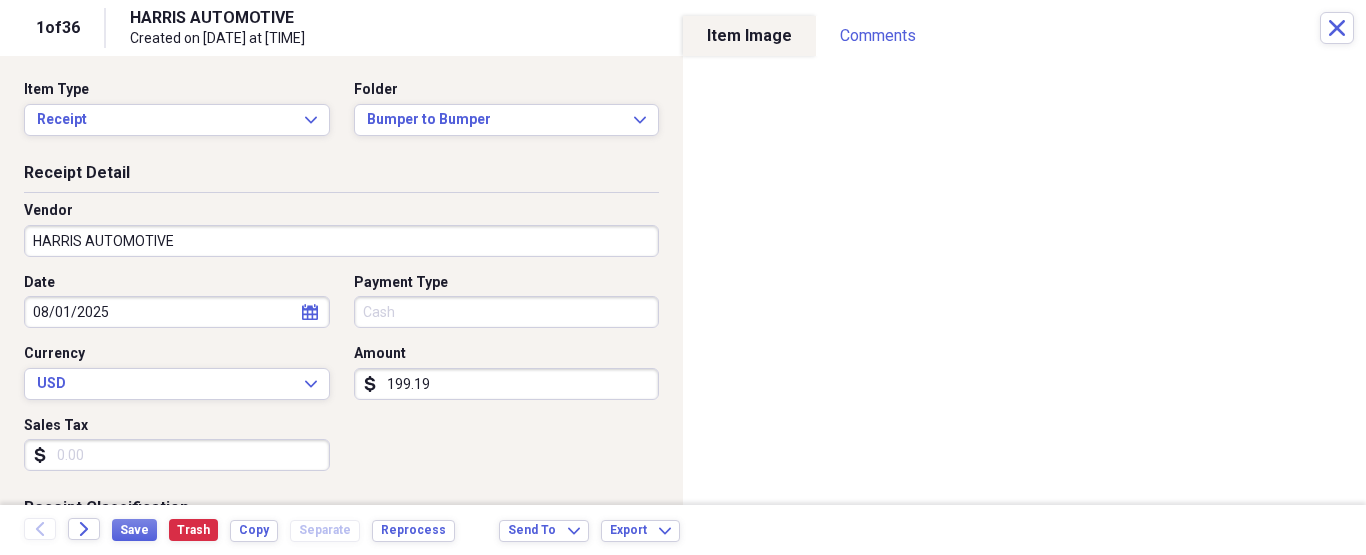type on "Cash" 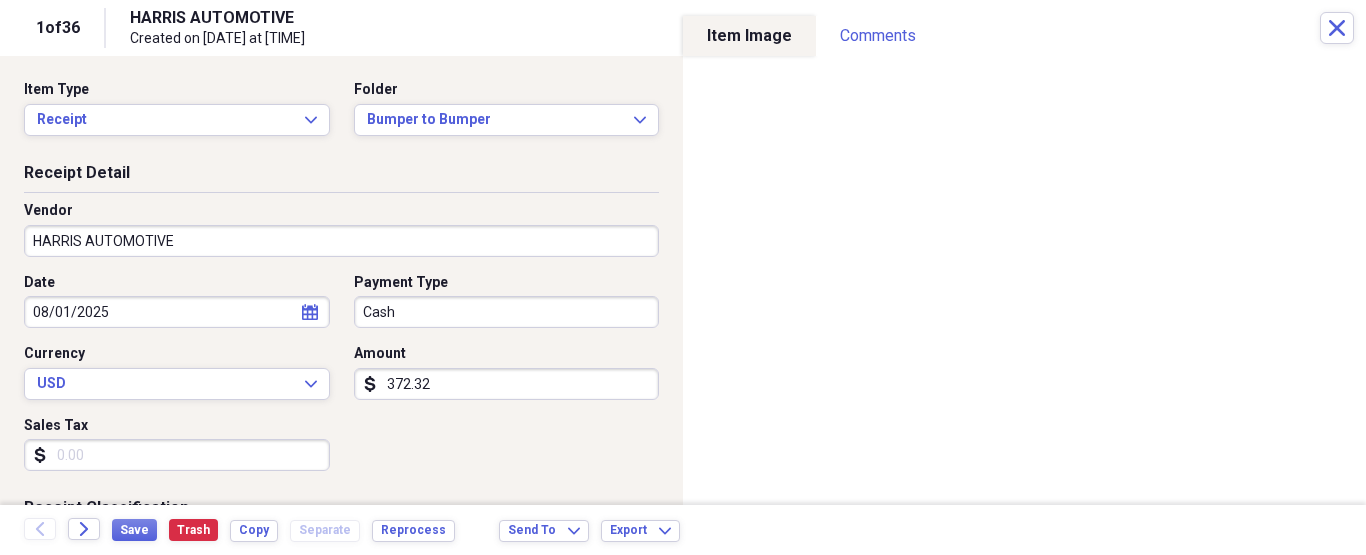 click on "Organize My Files 36 Collapse Unfiled Needs Review 36 Unfiled All Files Unfiled Unfiled Unfiled Saved Reports Collapse My Cabinet [PERSON]'s Cabinet Add Folder Folder ATA Autoparts Add Folder Folder BAUM TOOLS Add Folder Collapse Open Folder HARRIS Add Folder Folder 1 800 Radiator Add Folder Folder A to Z Lube Add Folder Folder Abramson Tire Add Folder Folder Acres Add Folder Folder Advance Auto Parts Add Folder Folder AGA Tools Add Folder Folder Air Gas Add Folder Folder All Star Auto Lights Add Folder Folder Allen Tire Add Folder Folder Als Auto Add Folder Folder Angel body shop Add Folder Folder Aramark Add Folder Folder Aston Martin Add Folder Folder Audi Devon Add Folder Folder Autoshop Express Add Folder Folder AutoZone Add Folder Folder Barbera Autoland Add Folder Folder BAVARIAN Add Folder Folder BBA Remanufacturing Add Folder Folder Best Buy Add Folder Folder Biello Auto Parts Add Folder Folder Blatt Tire Add Folder Folder Bonehead Performance Add Folder Folder Bucks County Used Auto Parts Add Folder" at bounding box center (683, 277) 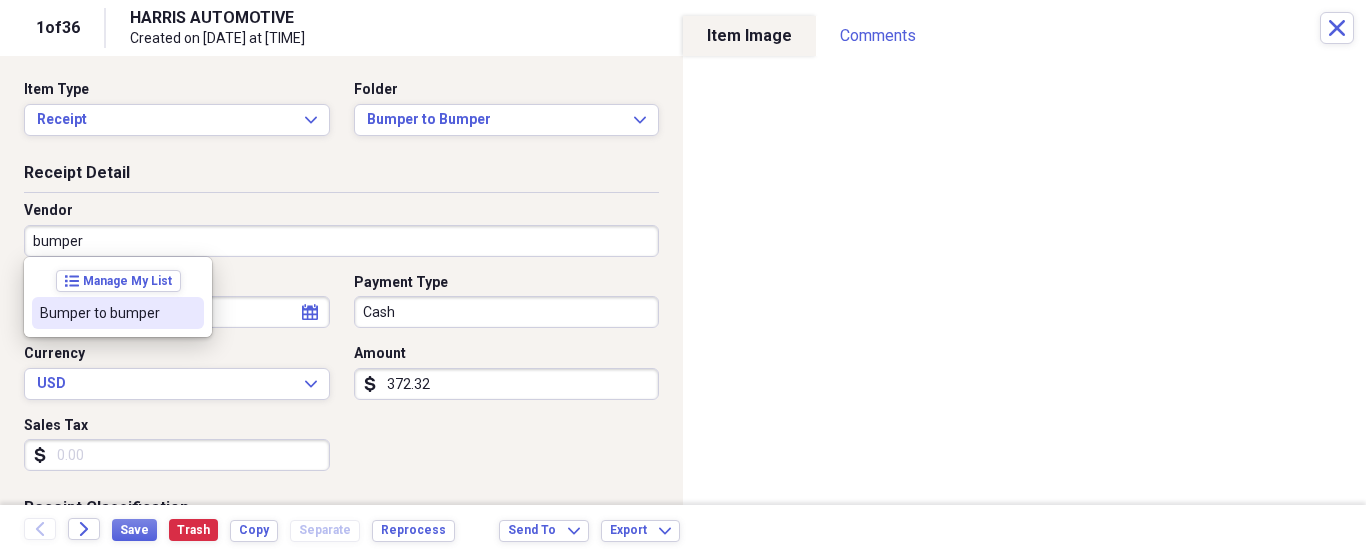 click on "Bumper to bumper" at bounding box center [106, 313] 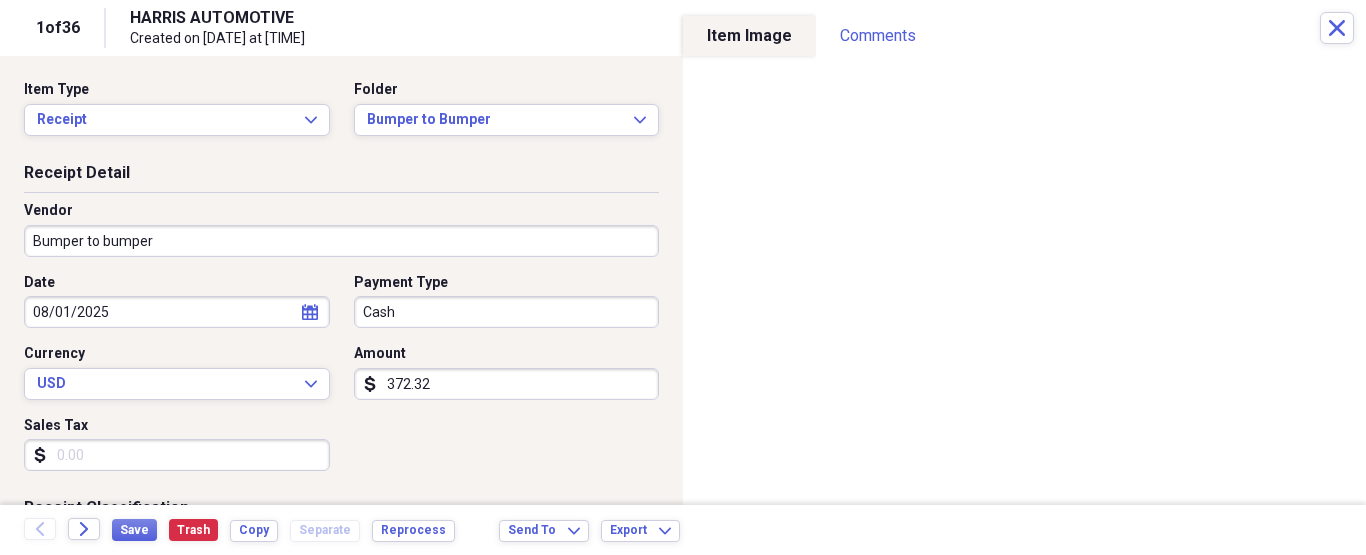 type on "Fuel/Auto" 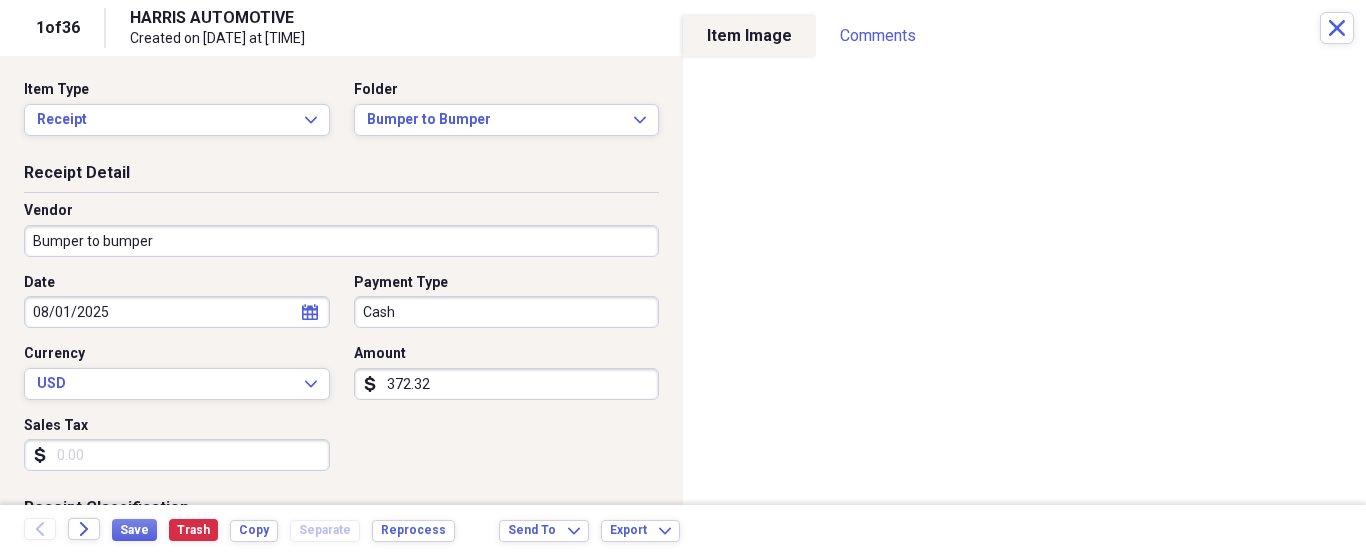 click on "Organize My Files 36 Collapse Unfiled Needs Review 36 Unfiled All Files Unfiled Unfiled Unfiled Saved Reports Collapse My Cabinet [PERSON]'s Cabinet Add Folder Folder ATA Autoparts Add Folder Folder BAUM TOOLS Add Folder Collapse Open Folder HARRIS Add Folder Folder 1 800 Radiator Add Folder Folder A to Z Lube Add Folder Folder Abramson Tire Add Folder Folder Acres Add Folder Folder Advance Auto Parts Add Folder Folder AGA Tools Add Folder Folder Air Gas Add Folder Folder All Star Auto Lights Add Folder Folder Allen Tire Add Folder Folder Als Auto Add Folder Folder Angel body shop Add Folder Folder Aramark Add Folder Folder Aston Martin Add Folder Folder Audi Devon Add Folder Folder Autoshop Express Add Folder Folder AutoZone Add Folder Folder Barbera Autoland Add Folder Folder BAVARIAN Add Folder Folder BBA Remanufacturing Add Folder Folder Best Buy Add Folder Folder Biello Auto Parts Add Folder Folder Blatt Tire Add Folder Folder Bonehead Performance Add Folder Folder Bucks County Used Auto Parts Add Folder" at bounding box center [683, 277] 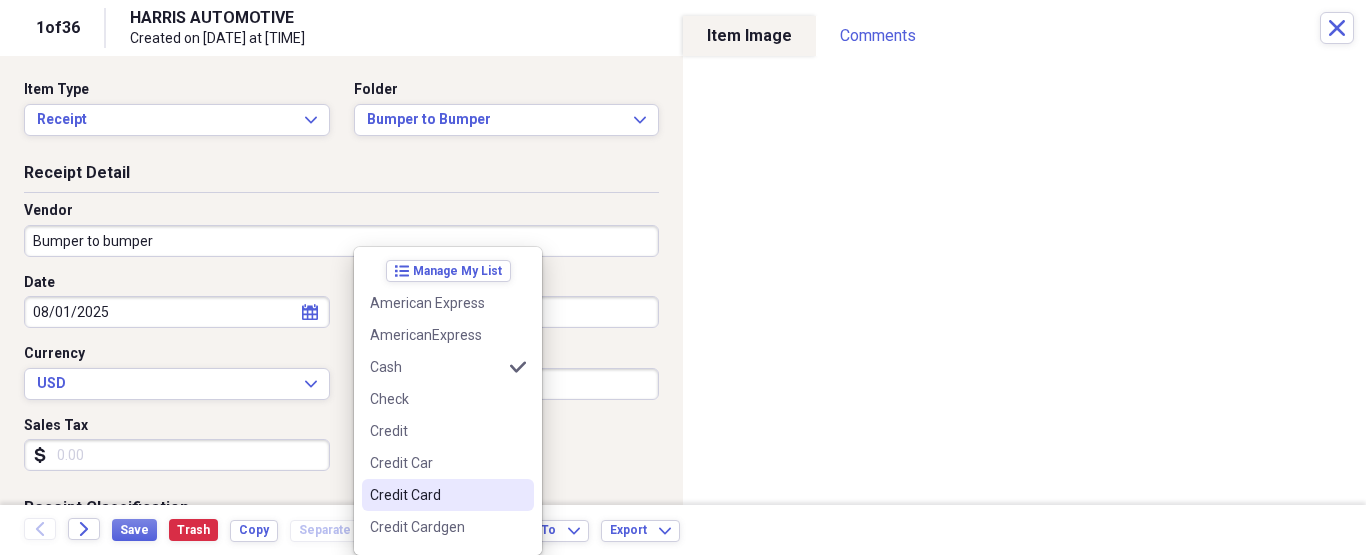 click on "Credit Card" at bounding box center (436, 495) 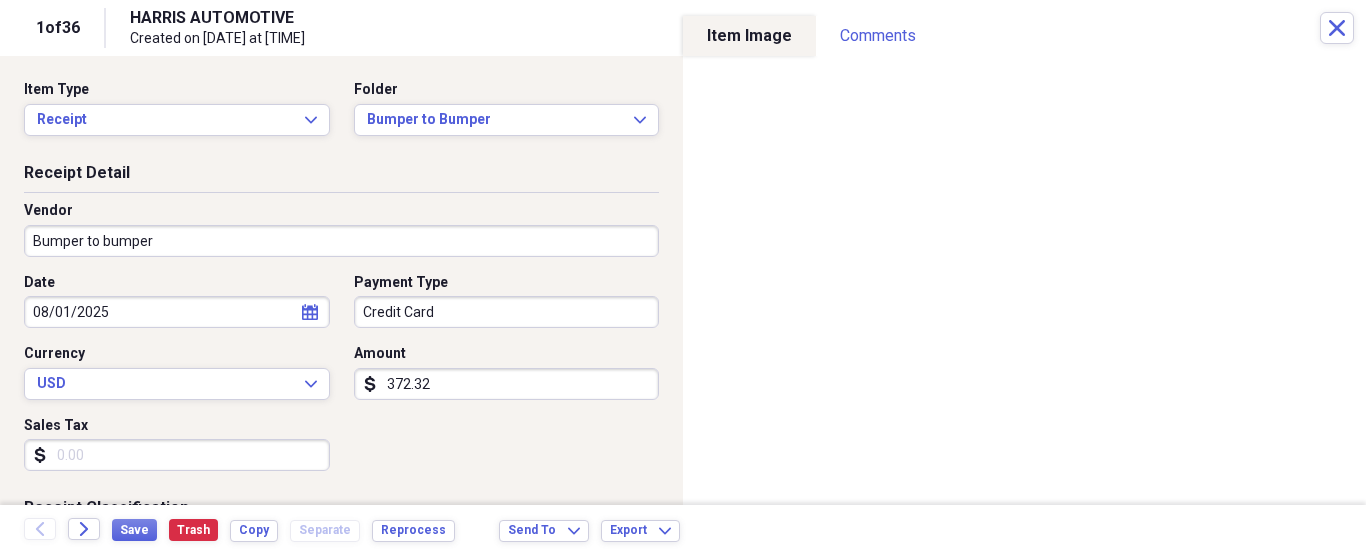 click on "372.32" at bounding box center (507, 384) 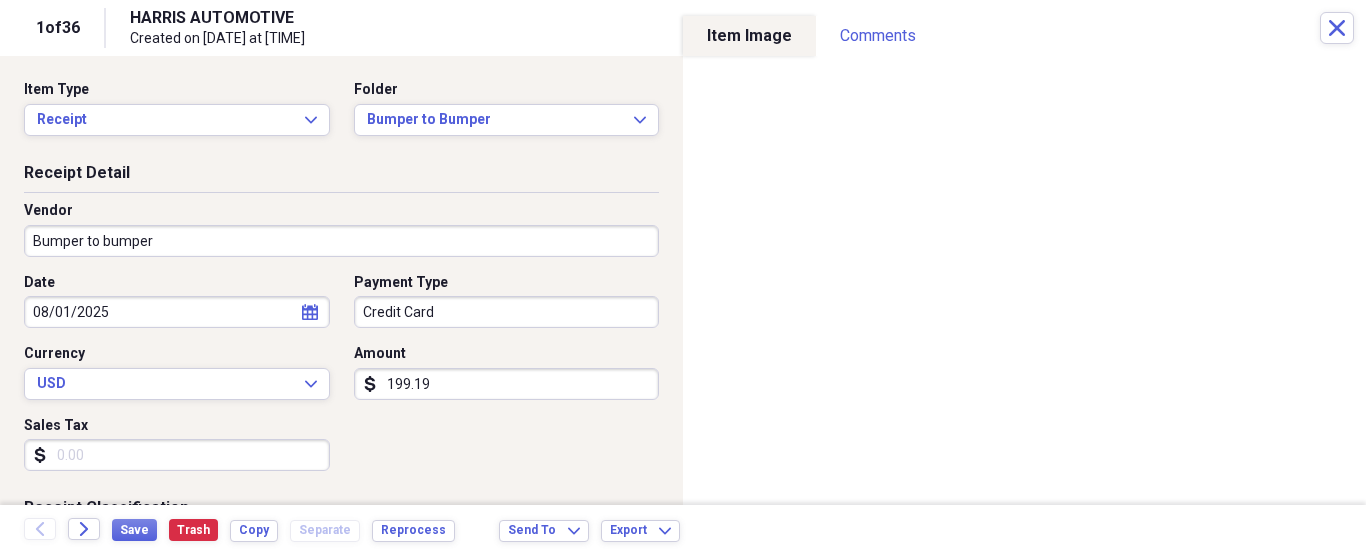 type on "199.19" 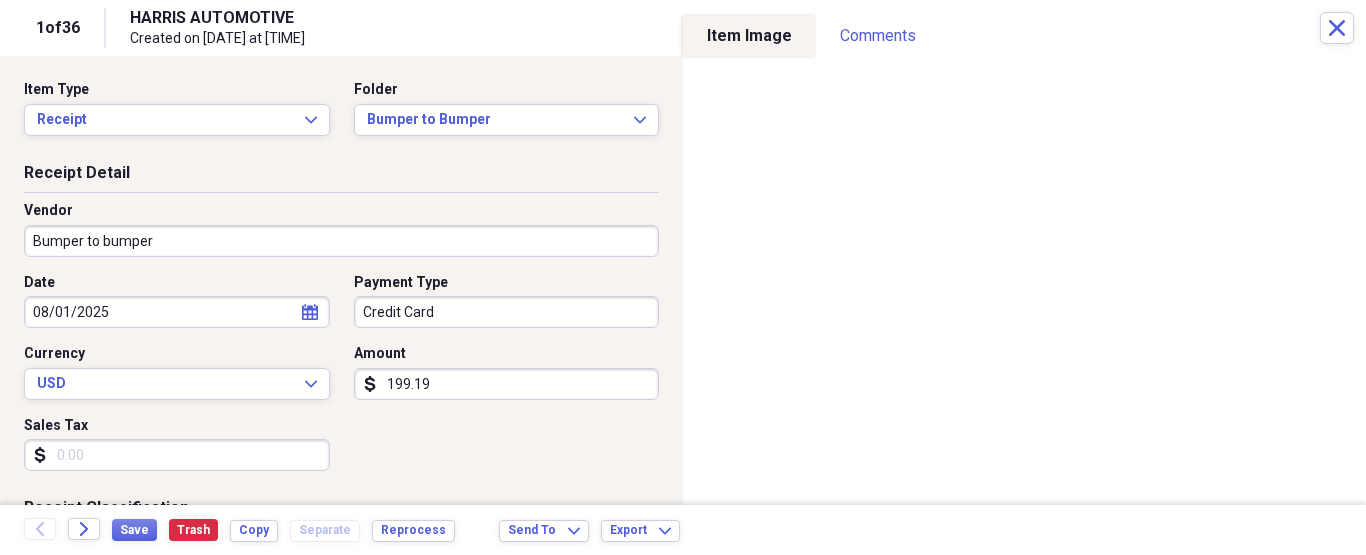 scroll, scrollTop: 272, scrollLeft: 0, axis: vertical 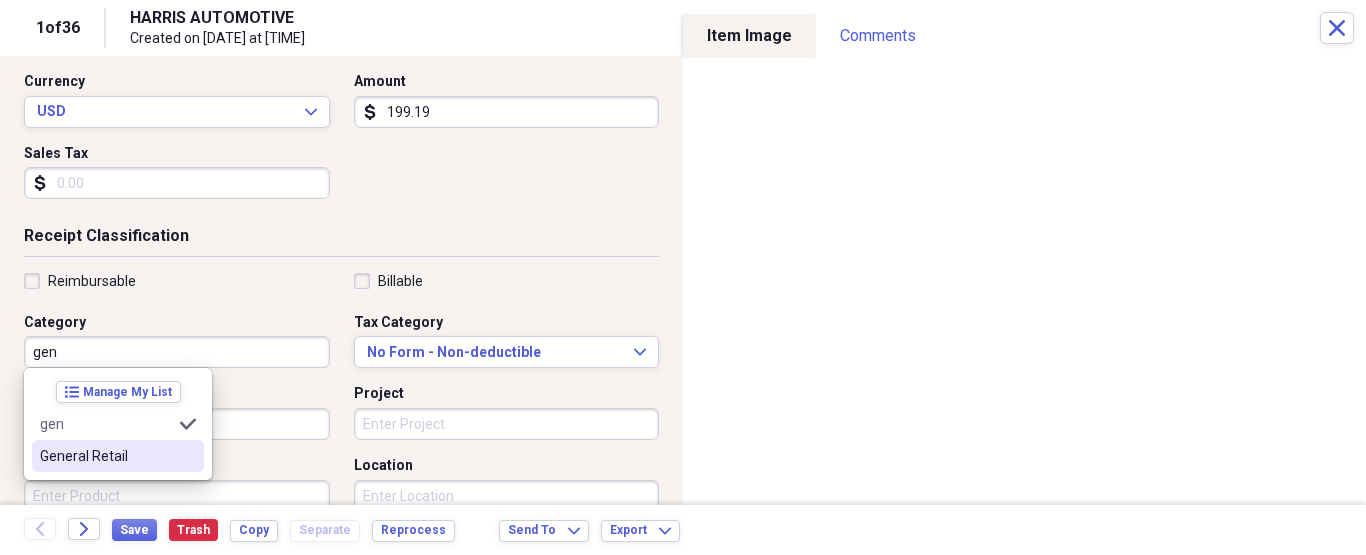 click on "General Retail" at bounding box center (106, 456) 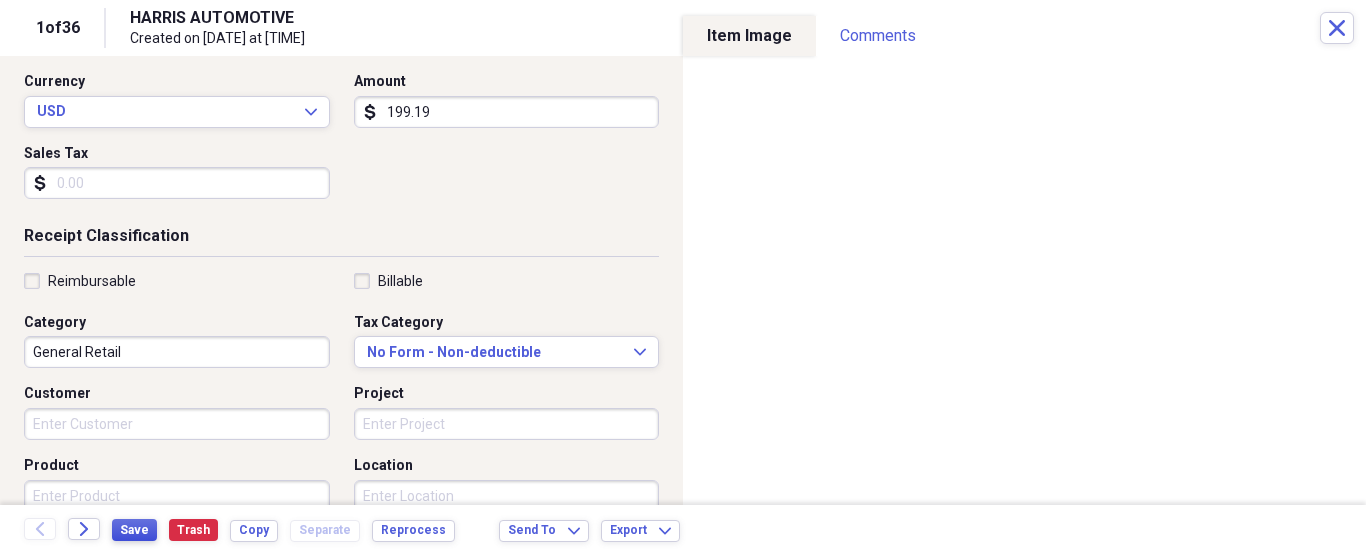 click on "Save" at bounding box center [134, 530] 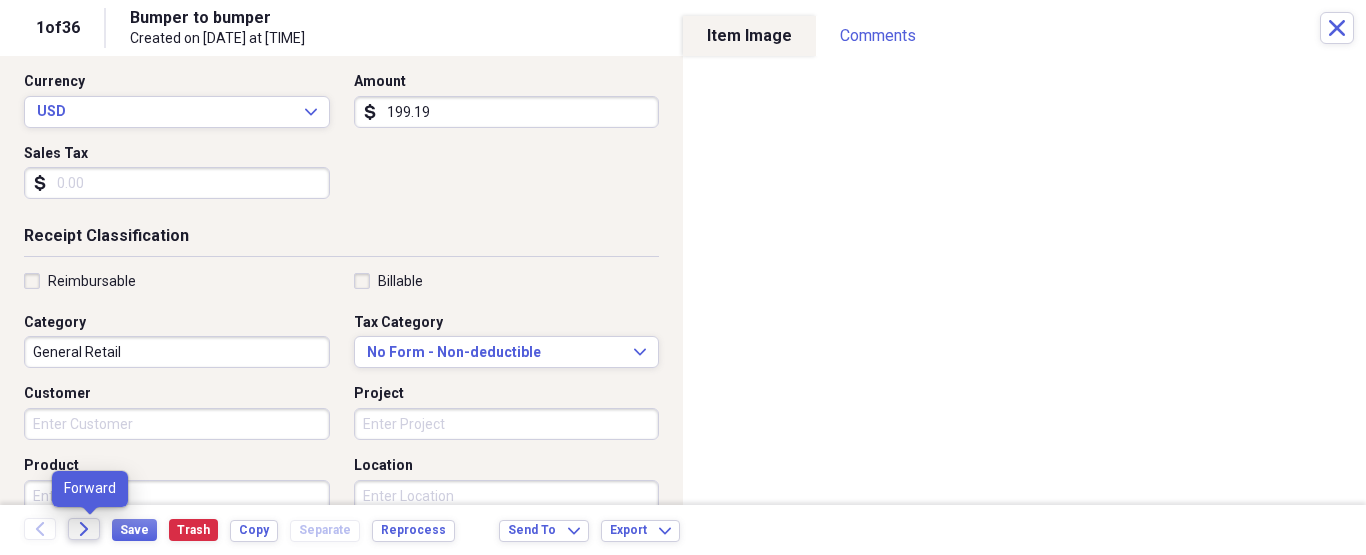click on "Forward" at bounding box center (84, 529) 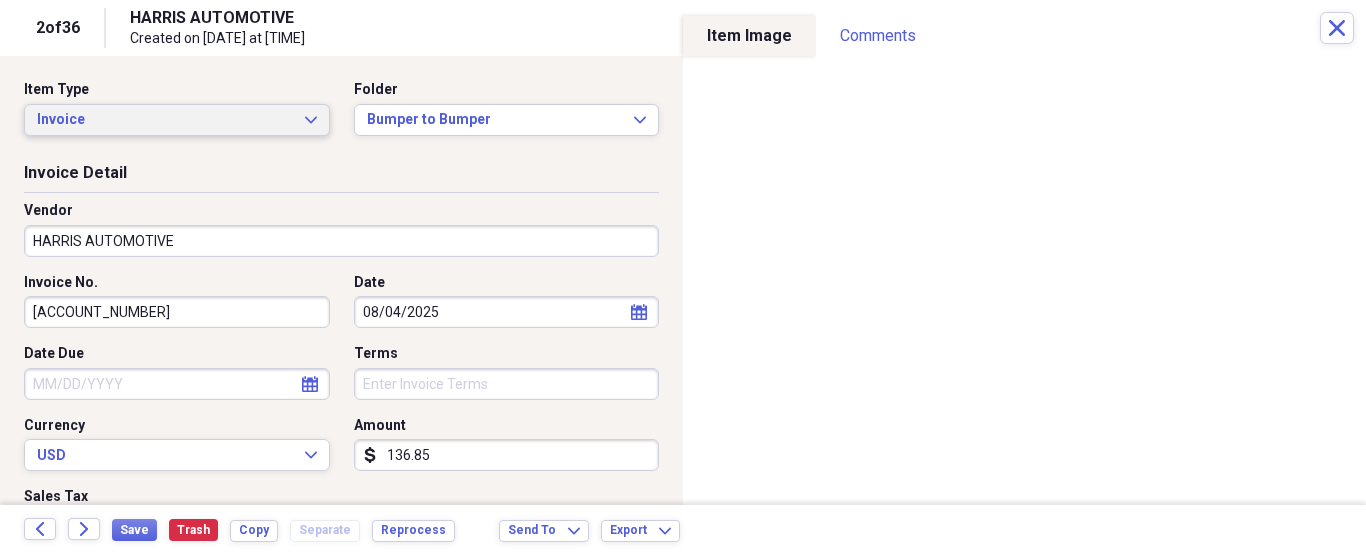 click on "Invoice" at bounding box center (165, 120) 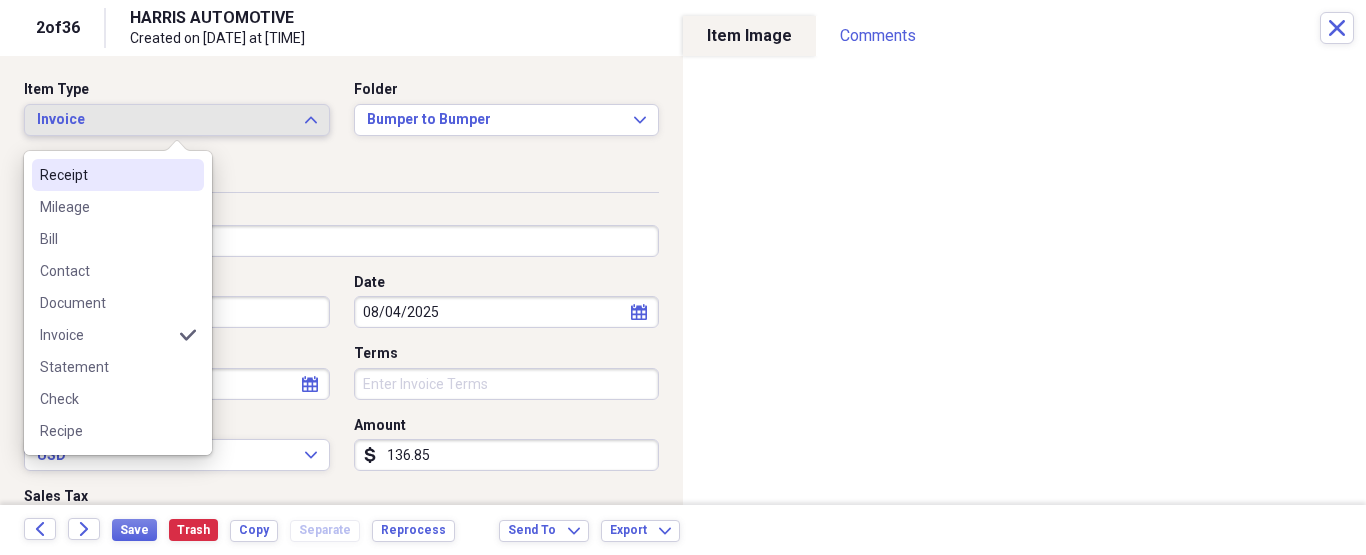 click on "Receipt" at bounding box center (106, 175) 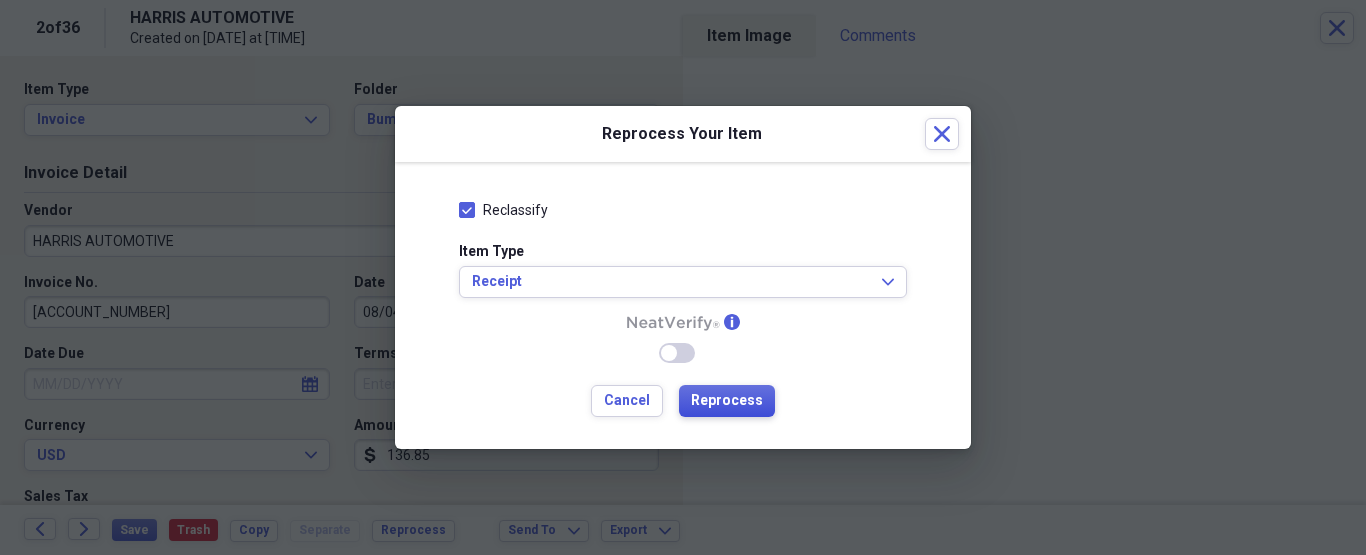 click on "Reprocess" at bounding box center [727, 401] 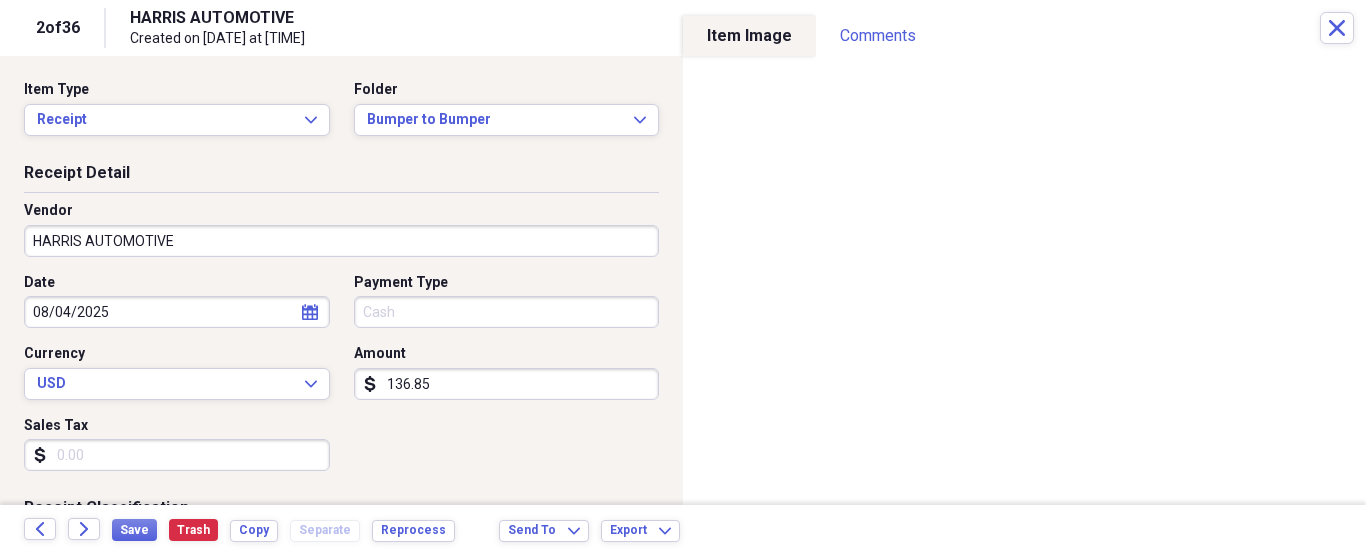 type on "Cash" 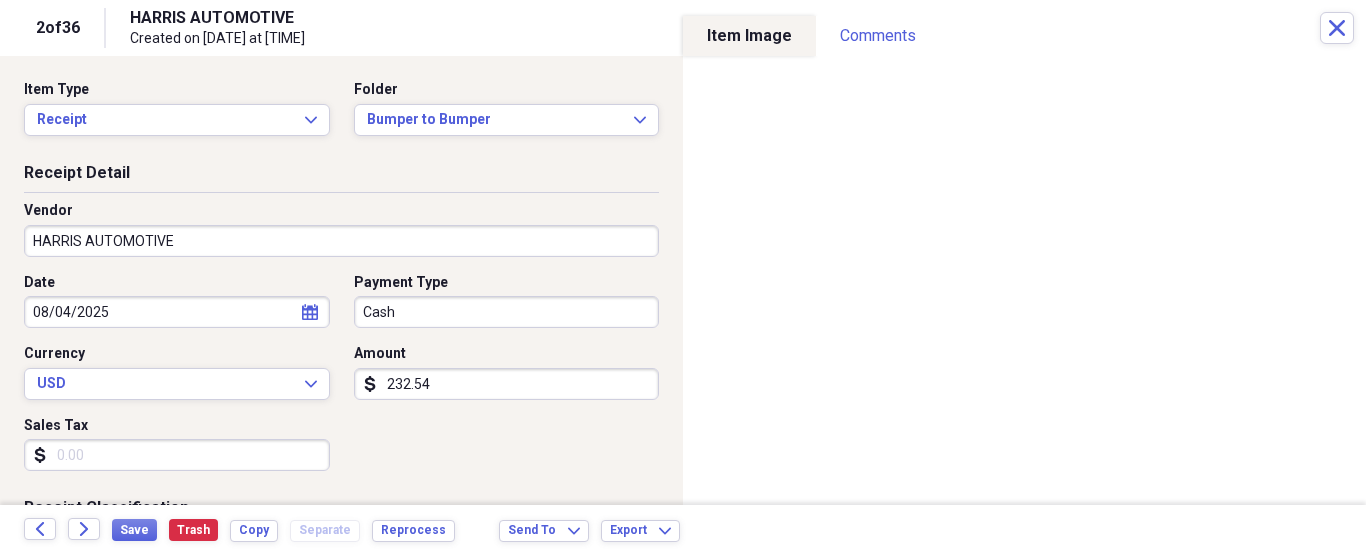 click on "HARRIS AUTOMOTIVE" at bounding box center [341, 241] 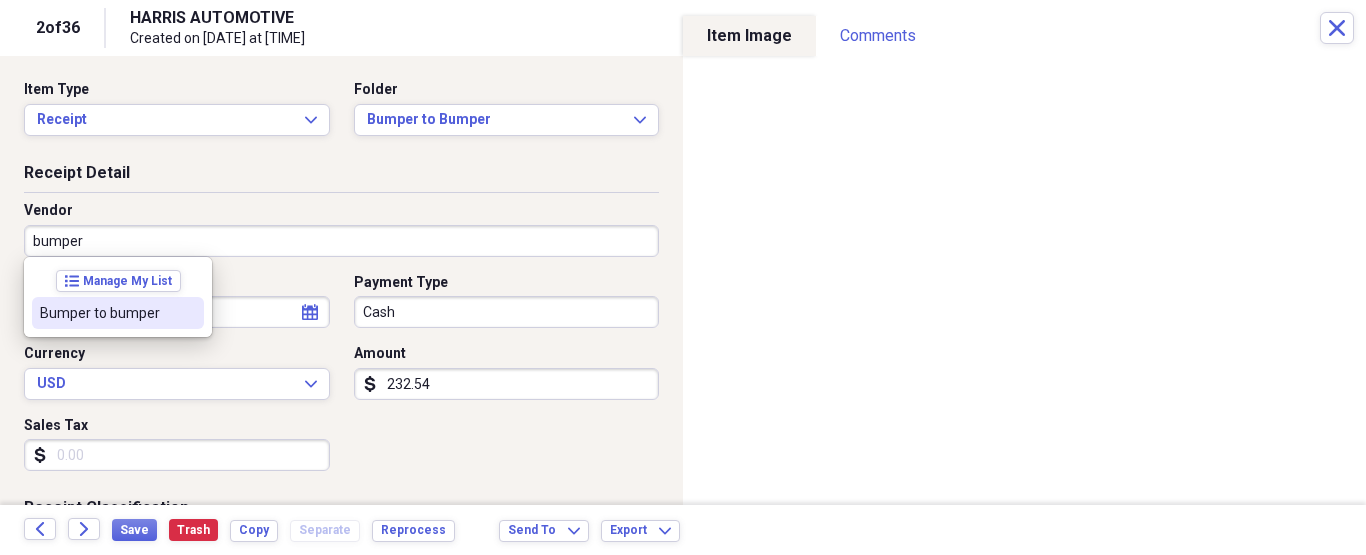 click on "Bumper to bumper" at bounding box center [118, 313] 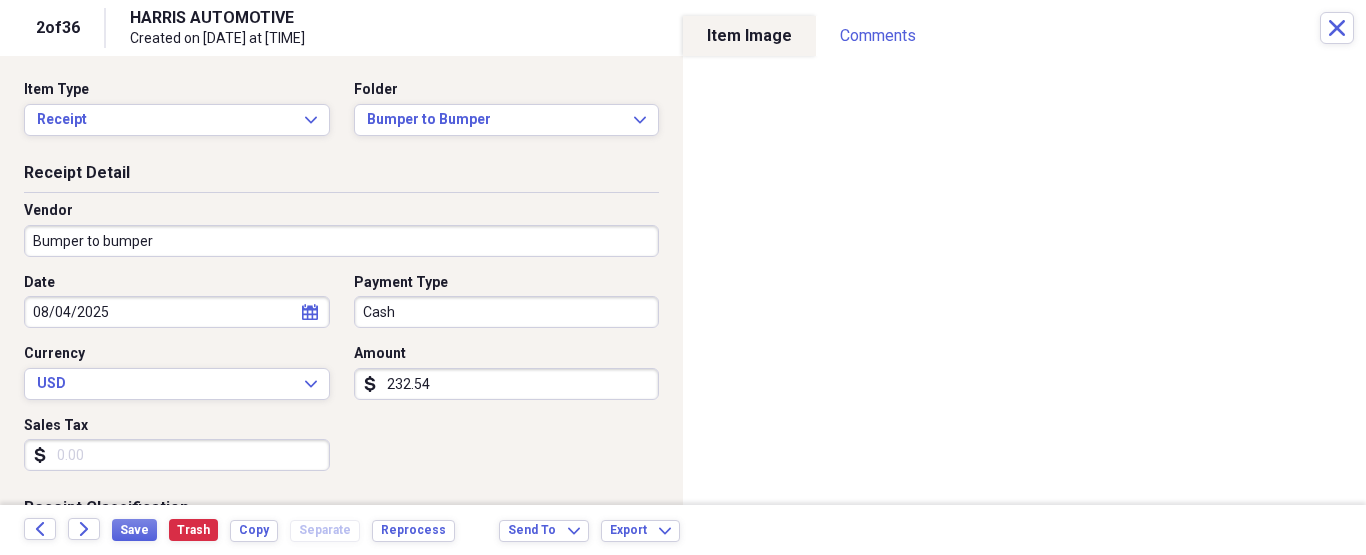 type on "Fuel/Auto" 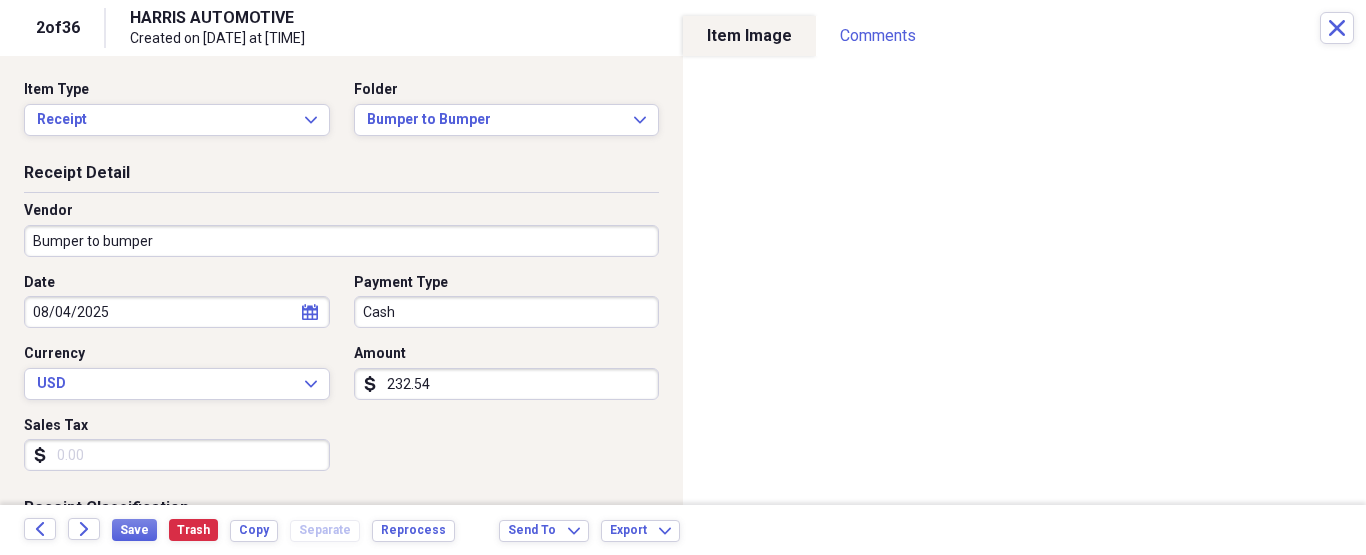 click on "Organize My Files 35 Collapse Unfiled Needs Review 35 Unfiled All Files Unfiled Unfiled Unfiled Saved Reports Collapse My Cabinet [PERSON]'s Cabinet Add Folder Folder ATA Autoparts Add Folder Folder BAUM TOOLS Add Folder Collapse Open Folder HARRIS Add Folder Folder 1 800 Radiator Add Folder Folder A to Z Lube Add Folder Folder Abramson Tire Add Folder Folder Acres Add Folder Folder Advance Auto Parts Add Folder Folder AGA Tools Add Folder Folder Air Gas Add Folder Folder All Star Auto Lights Add Folder Folder Allen Tire Add Folder Folder Als Auto Add Folder Folder Angel body shop Add Folder Folder Aramark Add Folder Folder Aston Martin Add Folder Folder Audi Devon Add Folder Folder Autoshop Express Add Folder Folder AutoZone Add Folder Folder Barbera Autoland Add Folder Folder BAVARIAN Add Folder Folder BBA Remanufacturing Add Folder Folder Best Buy Add Folder Folder Biello Auto Parts Add Folder Folder Blatt Tire Add Folder Folder Bonehead Performance Add Folder Folder Bucks County Used Auto Parts Add Folder" at bounding box center [683, 277] 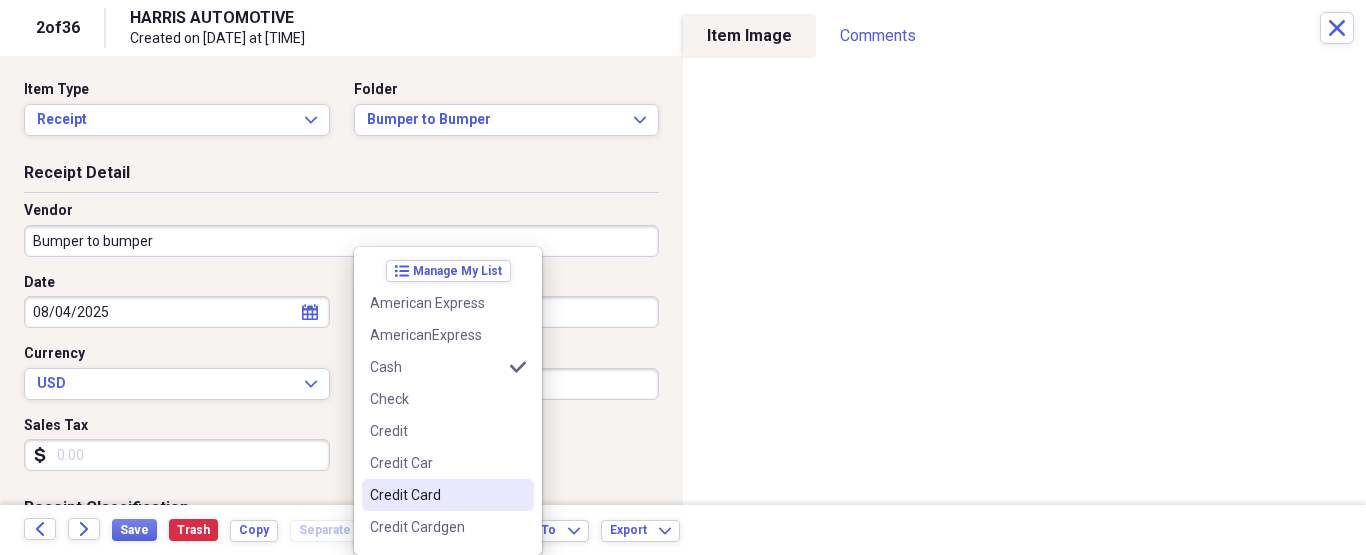 click on "Credit Card" at bounding box center (436, 495) 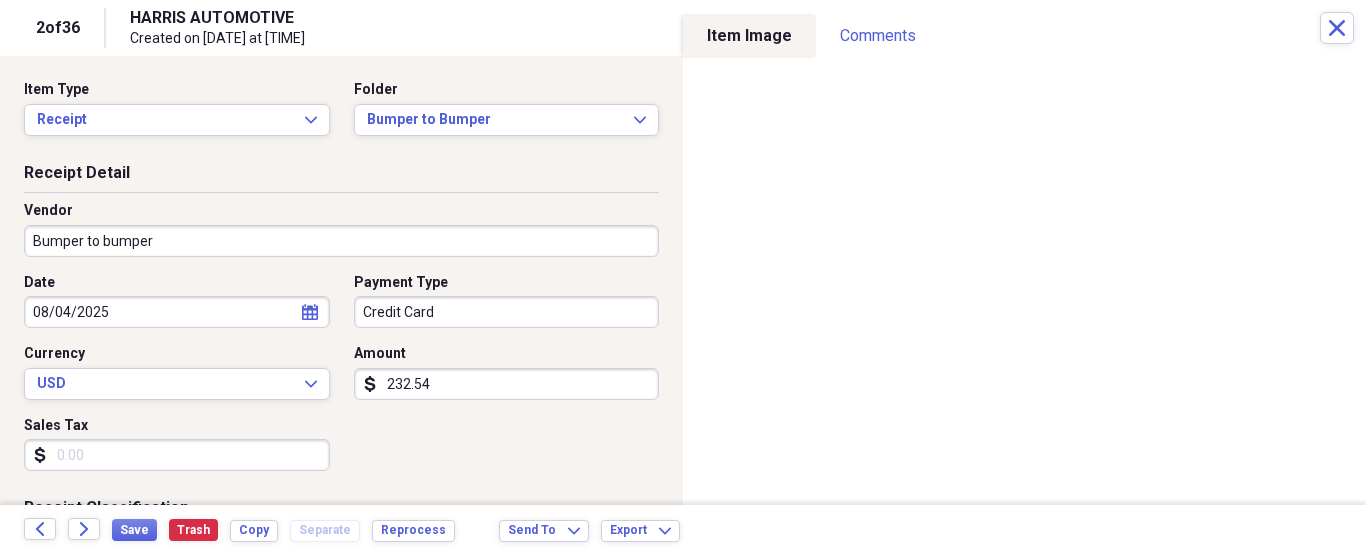 click on "232.54" at bounding box center [507, 384] 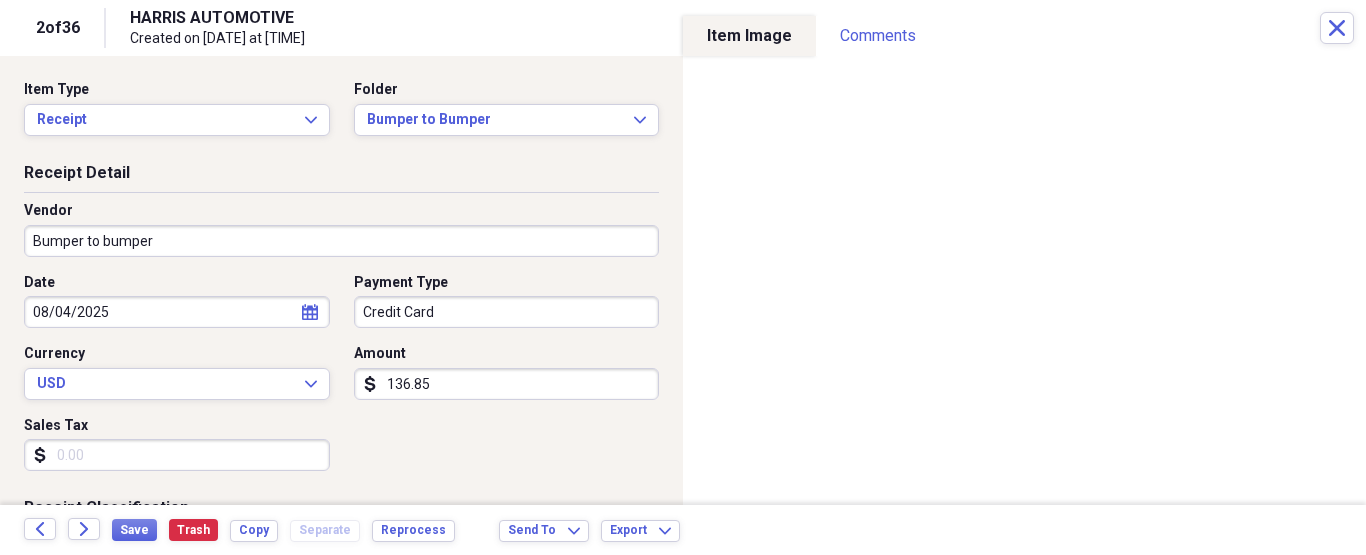 type on "136.85" 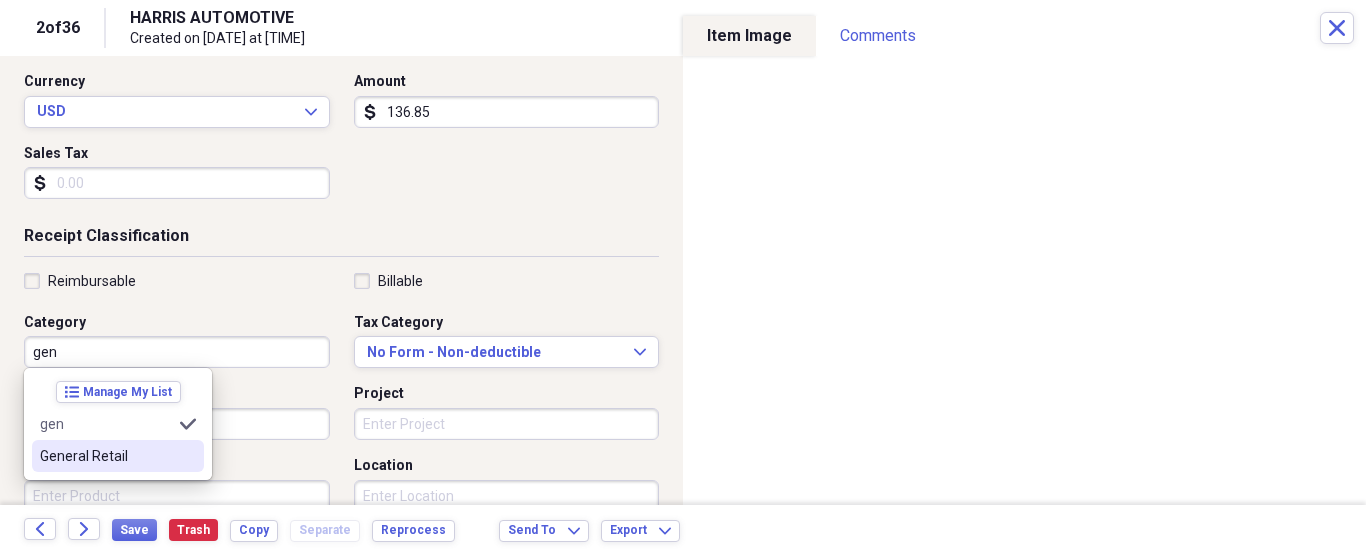 click on "General Retail" at bounding box center (106, 456) 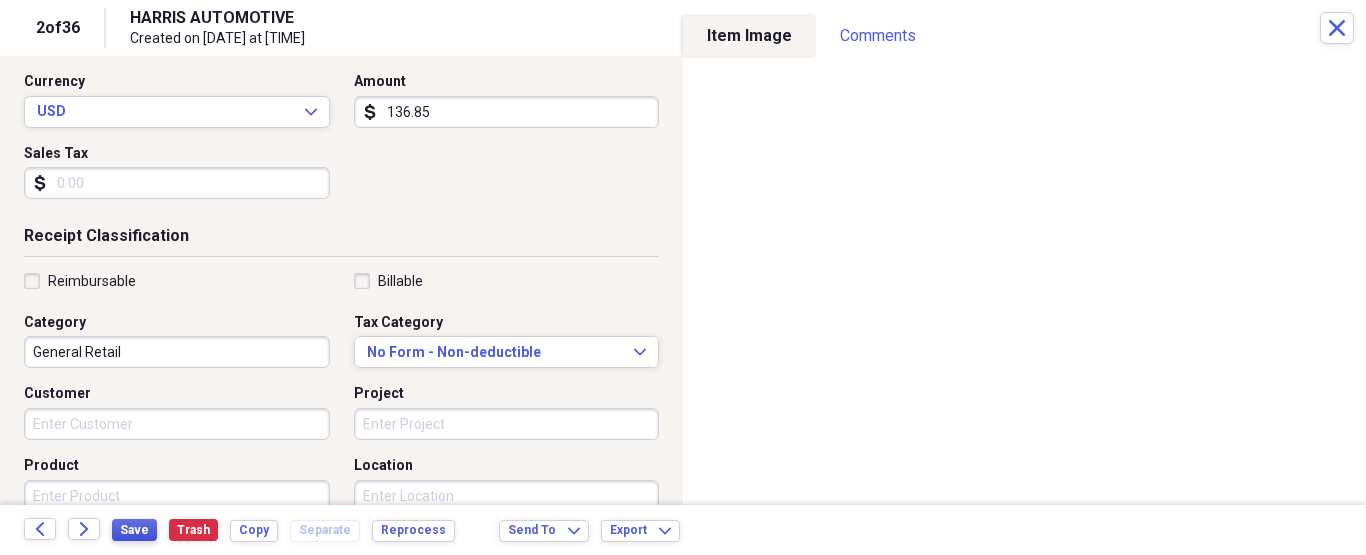 click on "Save" at bounding box center (134, 530) 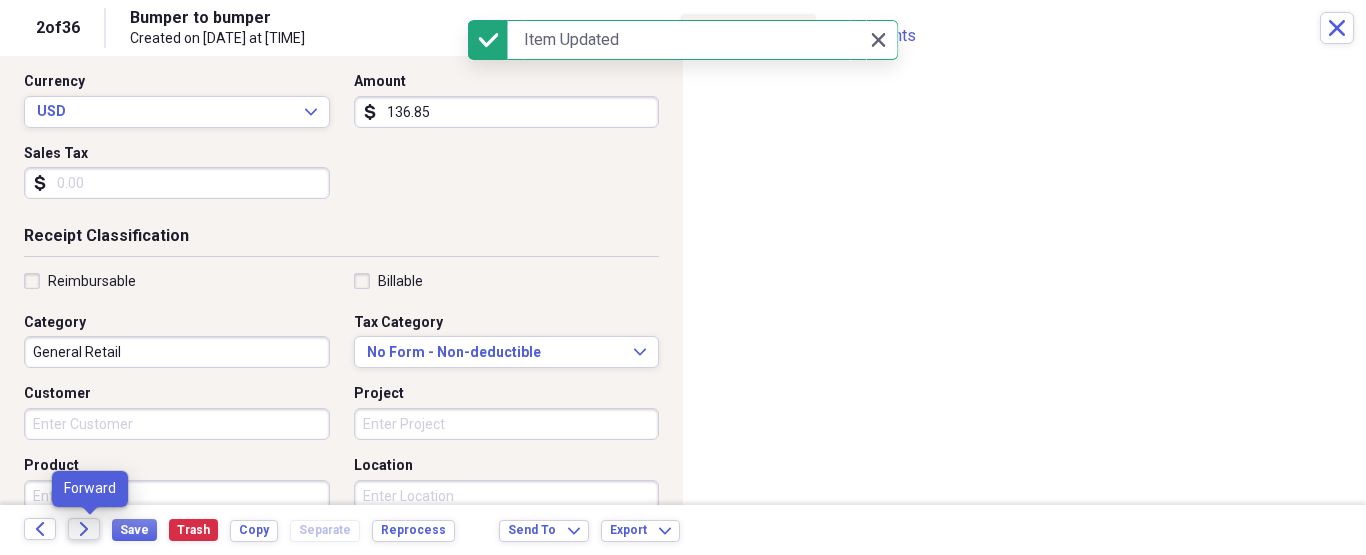 click on "Forward" 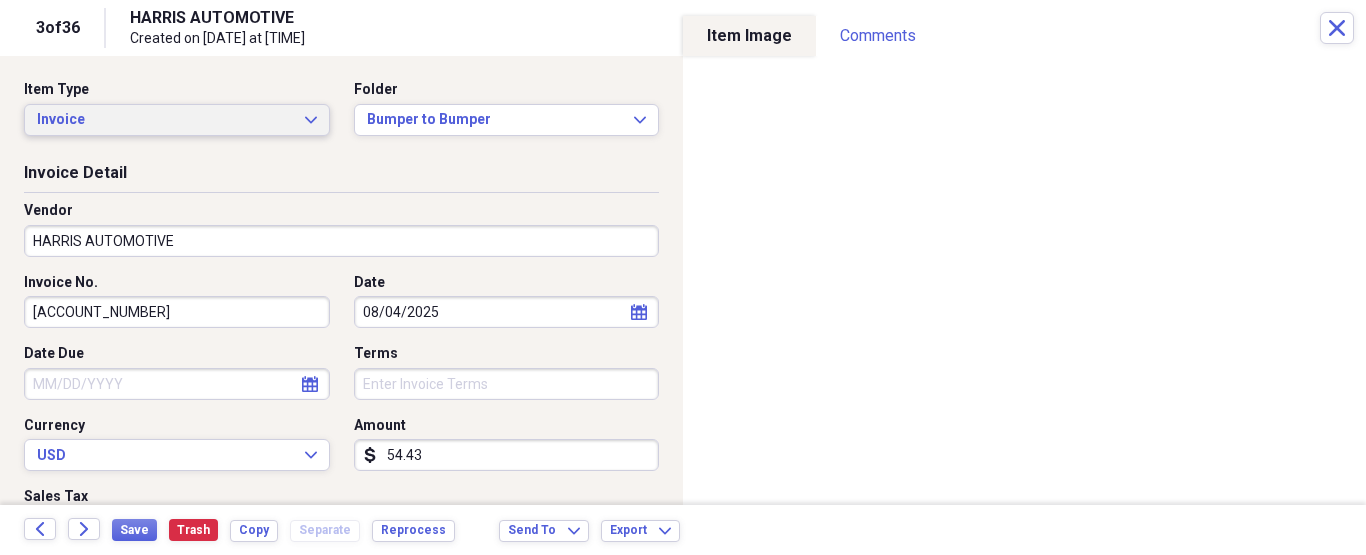 click on "Invoice" at bounding box center [165, 120] 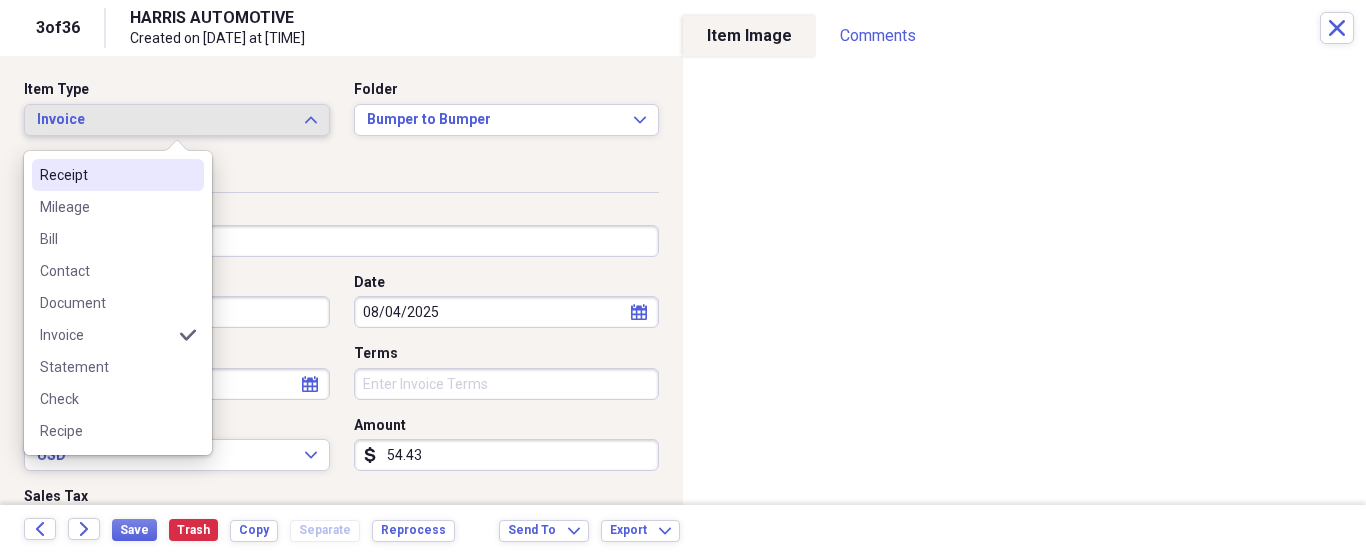 click on "Receipt" at bounding box center (106, 175) 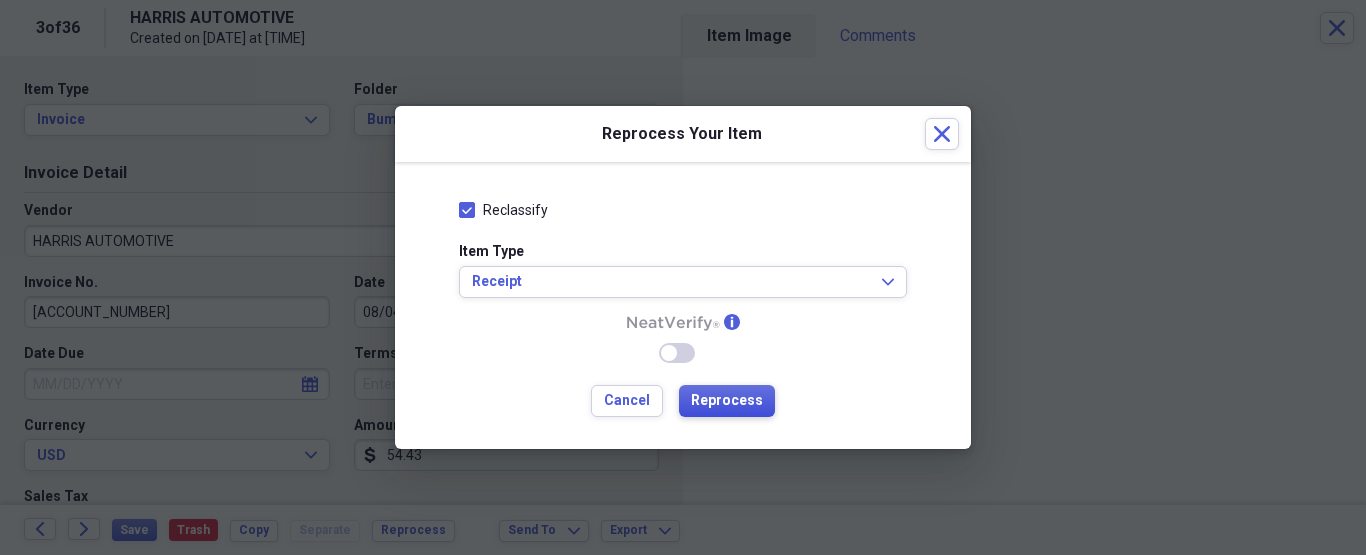 click on "Reprocess" at bounding box center (727, 401) 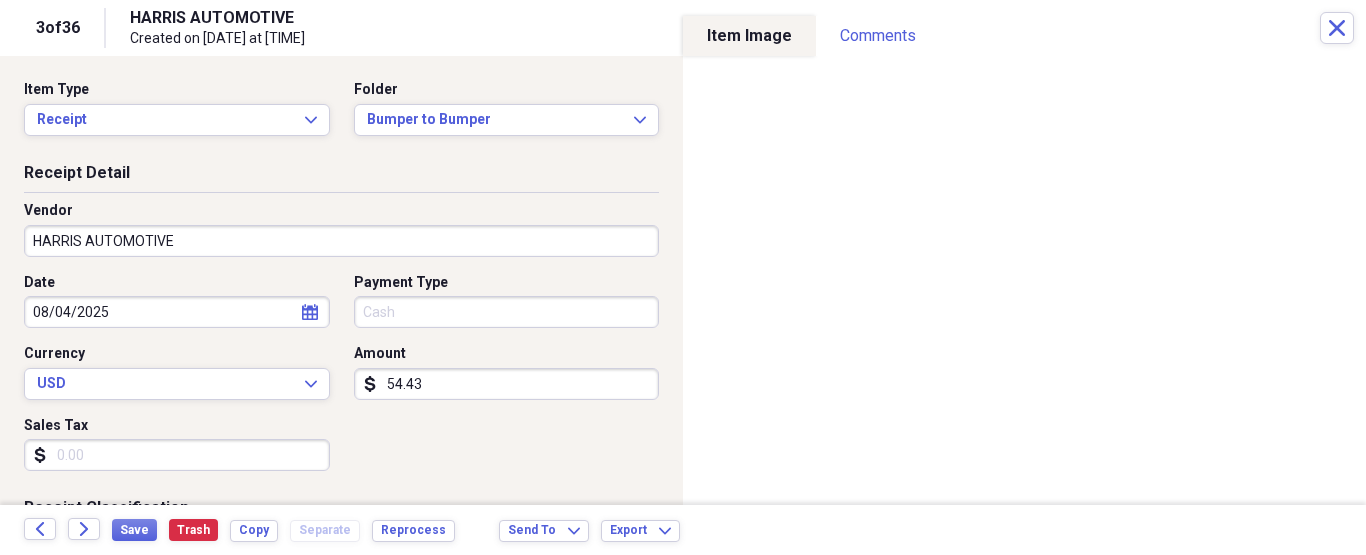 type on "Cash" 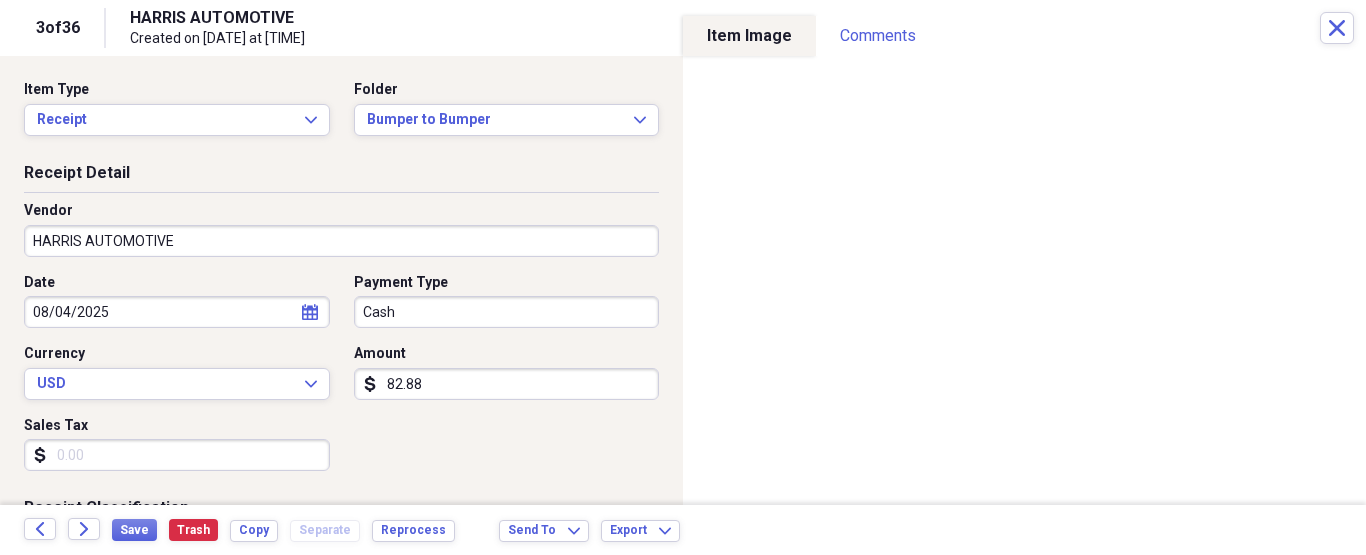 click on "HARRIS AUTOMOTIVE" at bounding box center [341, 241] 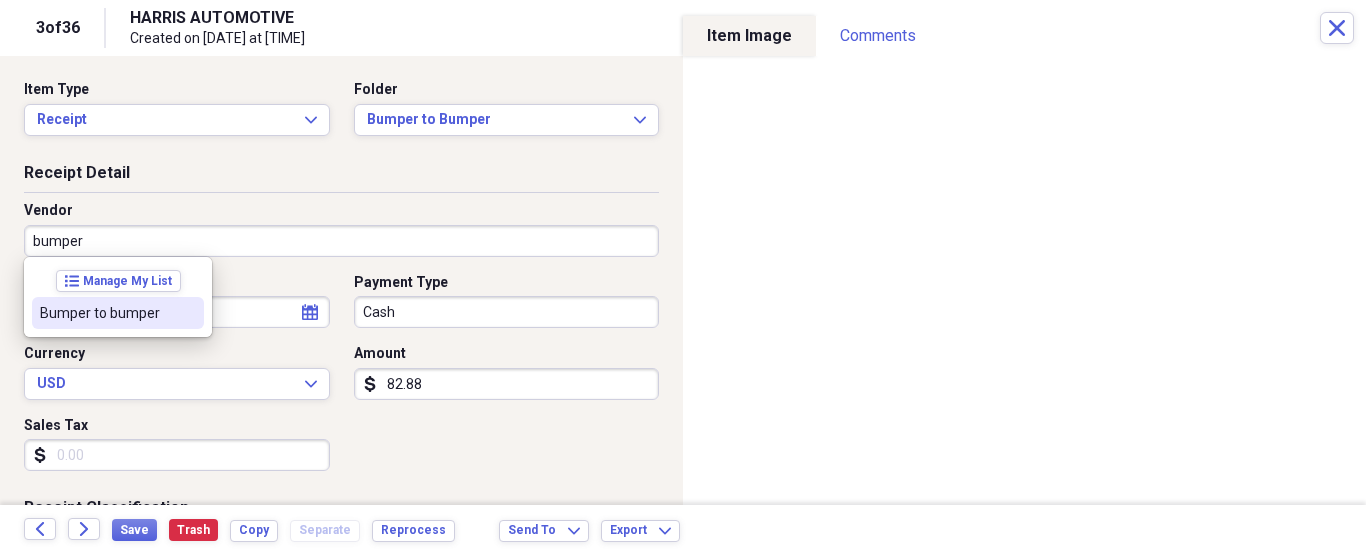 click on "Bumper to bumper" at bounding box center [118, 313] 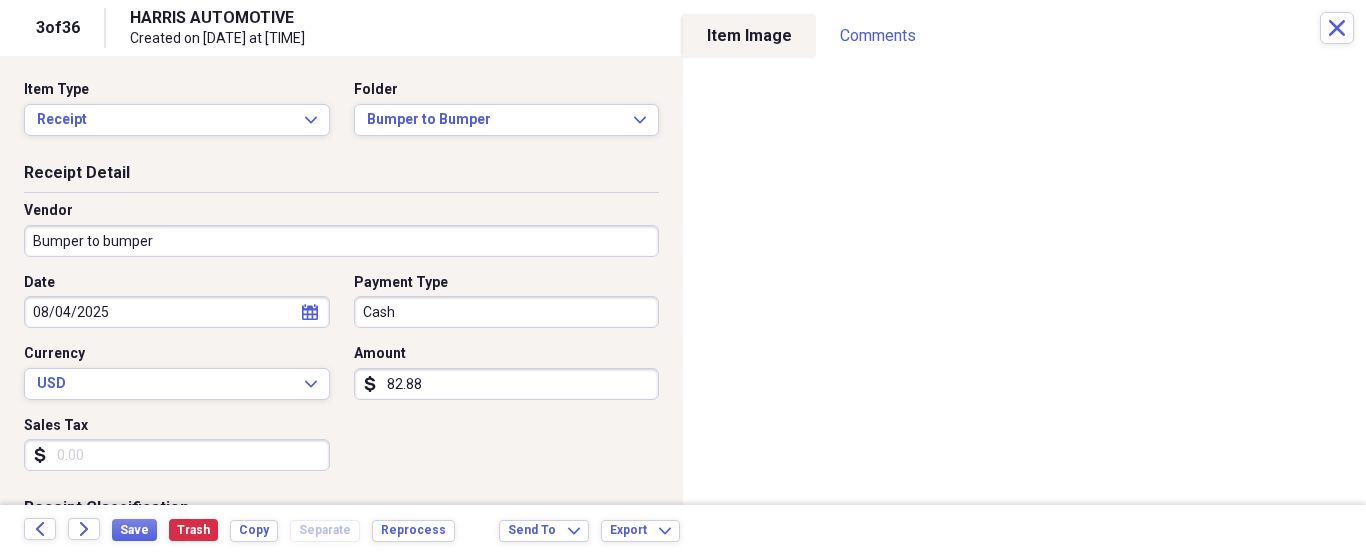 type on "Fuel/Auto" 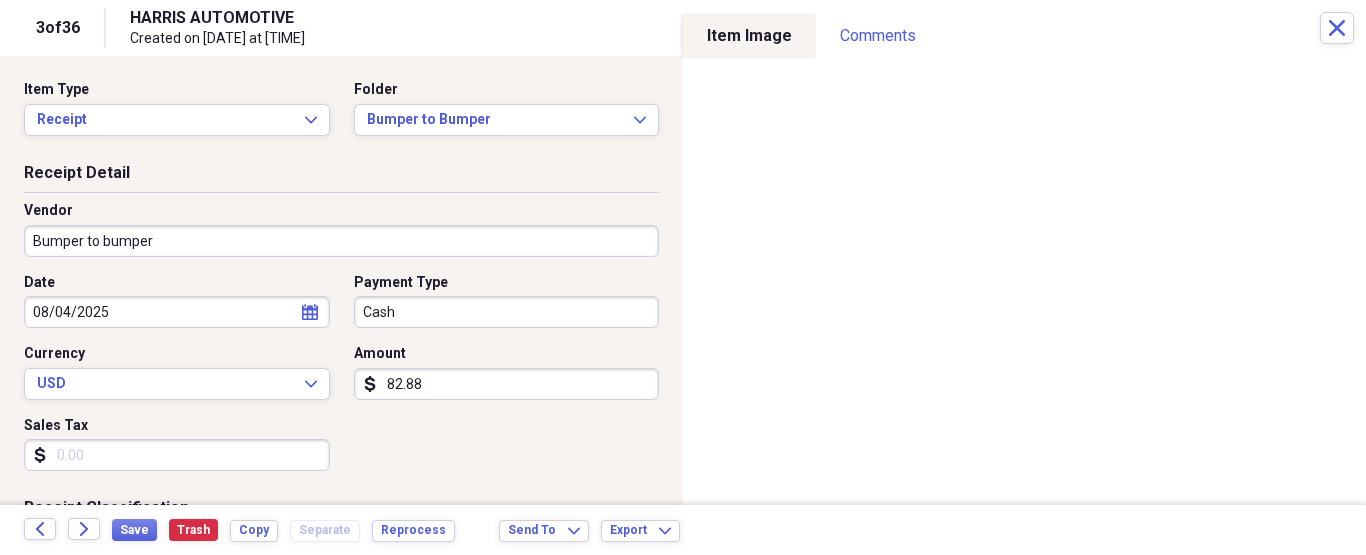 click on "Organize My Files 34 Collapse Unfiled Needs Review 34 Unfiled All Files Unfiled Unfiled Unfiled Saved Reports Collapse My Cabinet [PERSON]'s Cabinet Add Folder Folder ATA Autoparts Add Folder Folder BAUM TOOLS Add Folder Collapse Open Folder HARRIS Add Folder Folder 1 800 Radiator Add Folder Folder A to Z Lube Add Folder Folder Abramson Tire Add Folder Folder Acres Add Folder Folder Advance Auto Parts Add Folder Folder AGA Tools Add Folder Folder Air Gas Add Folder Folder All Star Auto Lights Add Folder Folder Allen Tire Add Folder Folder Als Auto Add Folder Folder Angel body shop Add Folder Folder Aramark Add Folder Folder Aston Martin Add Folder Folder Audi Devon Add Folder Folder Autoshop Express Add Folder Folder AutoZone Add Folder Folder Barbera Autoland Add Folder Folder BAVARIAN Add Folder Folder BBA Remanufacturing Add Folder Folder Best Buy Add Folder Folder Biello Auto Parts Add Folder Folder Blatt Tire Add Folder Folder Bonehead Performance Add Folder Folder Bucks County Used Auto Parts Add Folder" at bounding box center (683, 277) 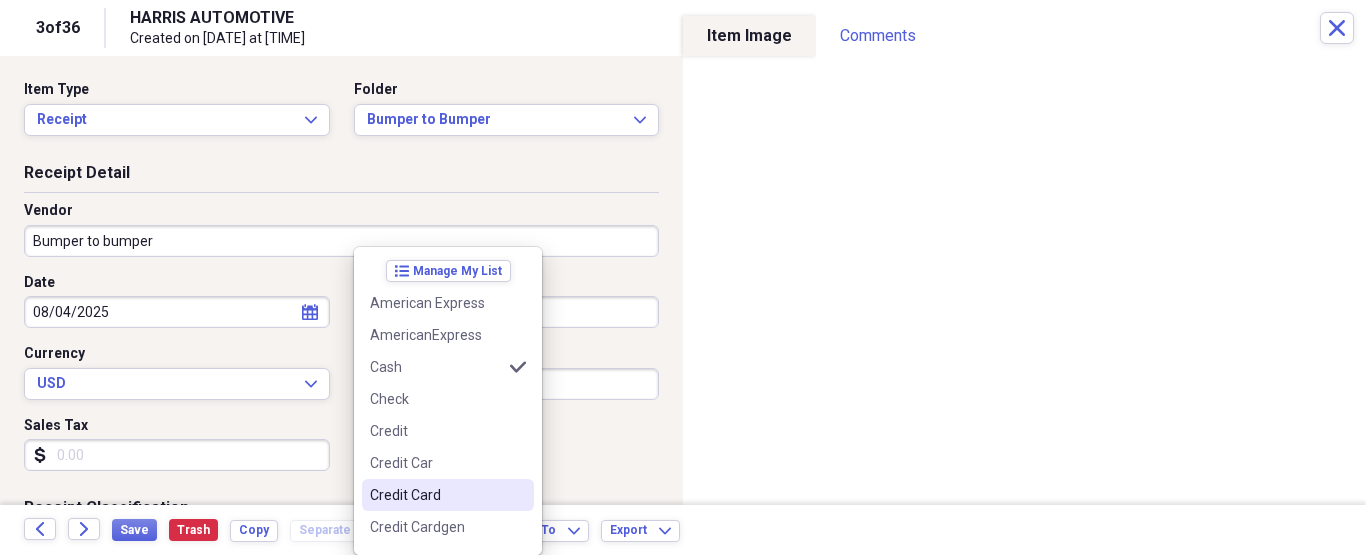 click on "Credit Card" at bounding box center [436, 495] 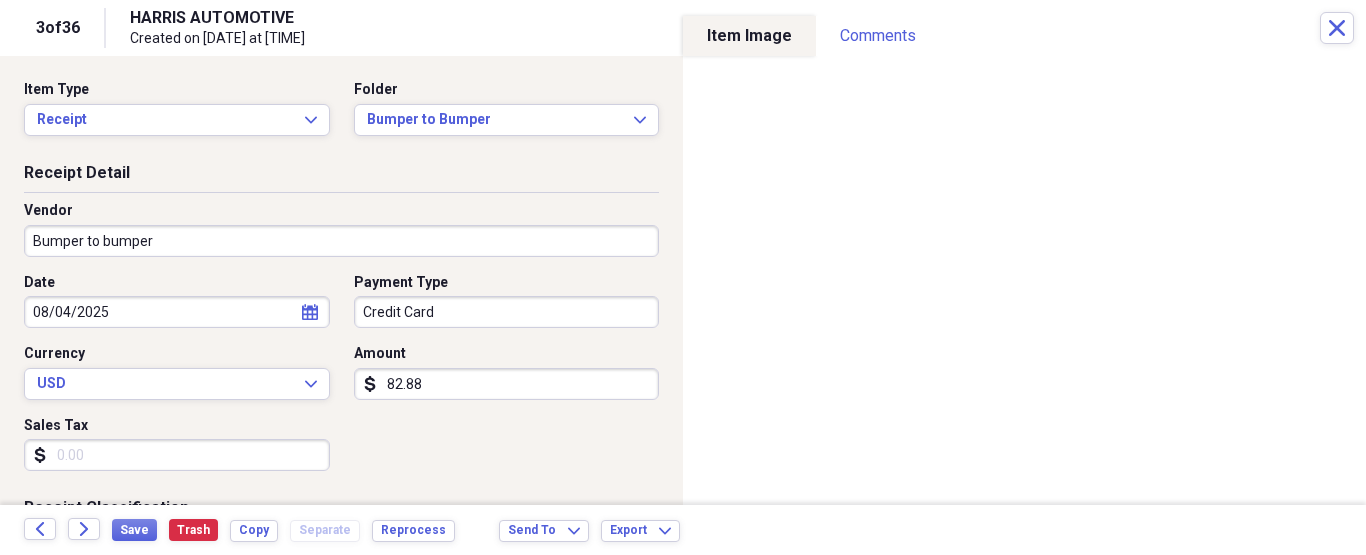 click on "82.88" at bounding box center [507, 384] 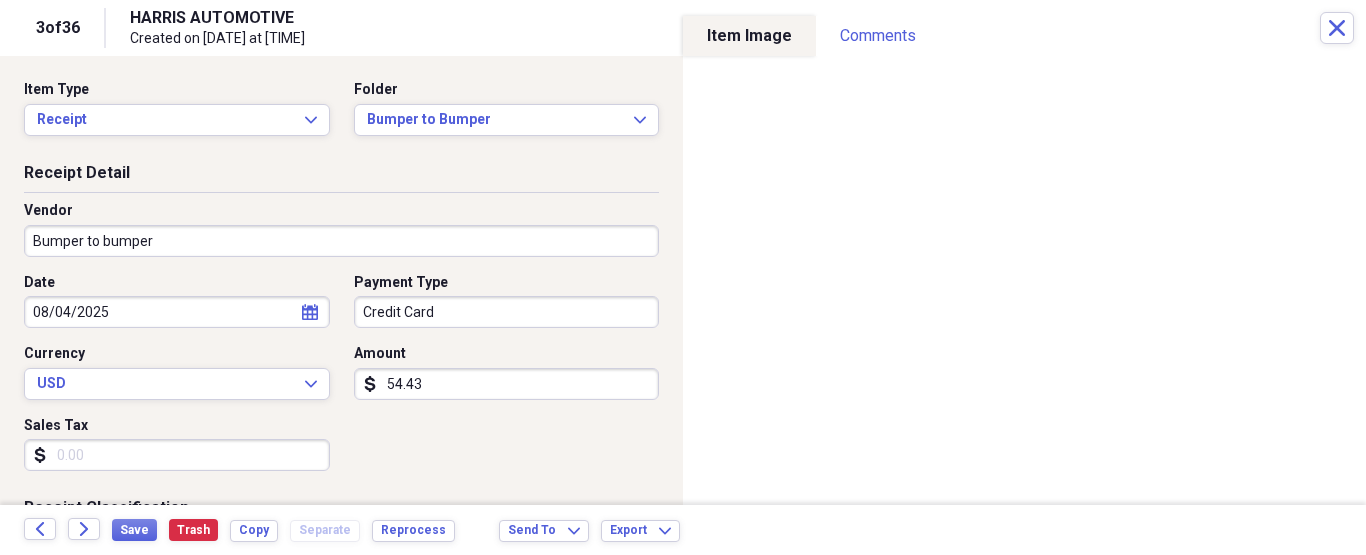 type on "54.43" 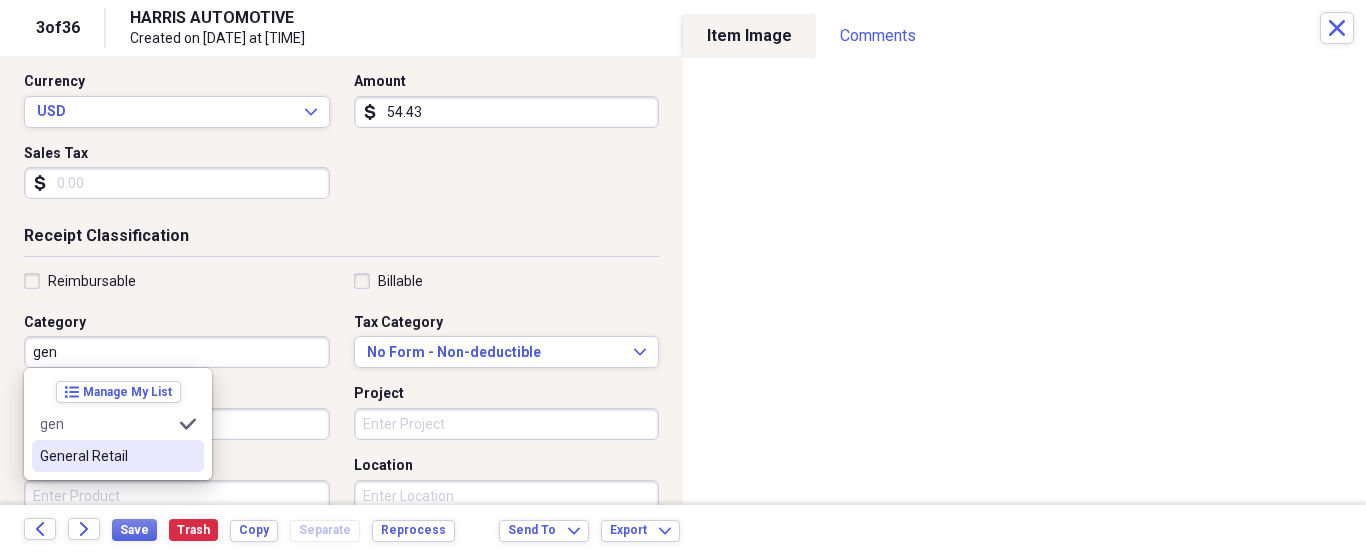 click on "General Retail" at bounding box center (106, 456) 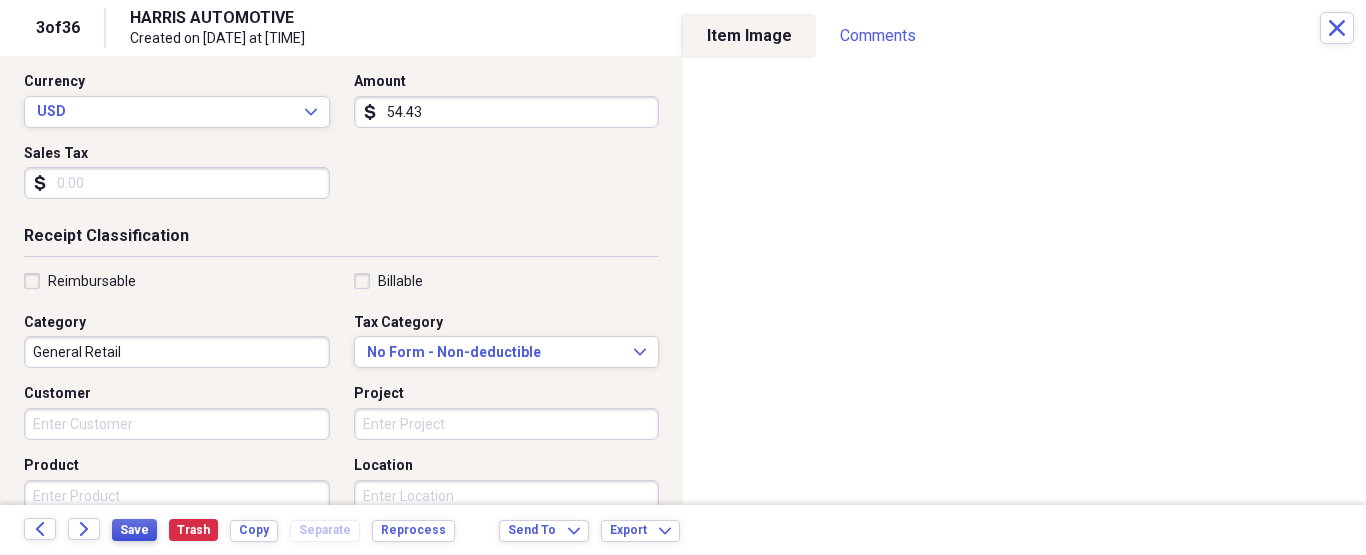 click on "Save" at bounding box center [134, 530] 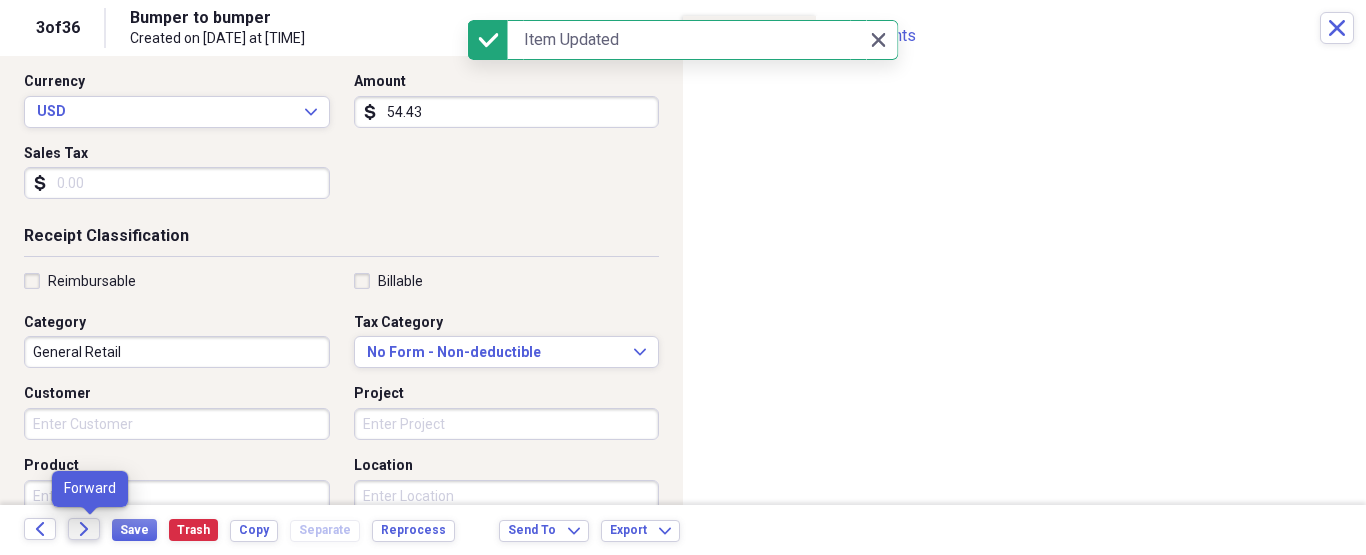 click 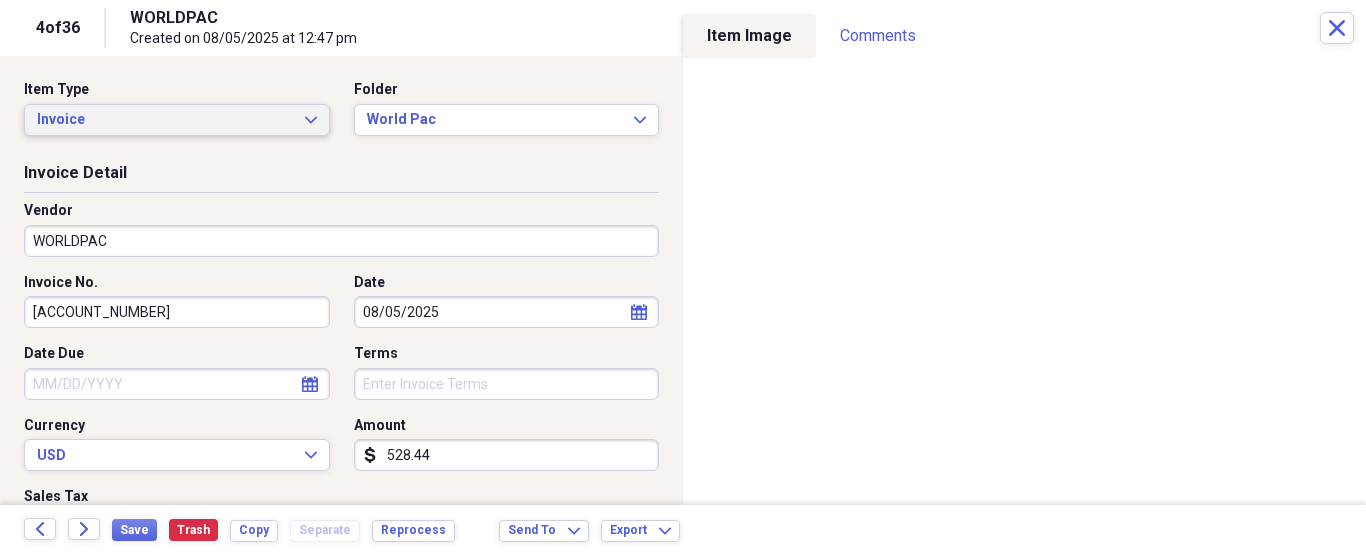 click on "Invoice Expand" at bounding box center [177, 120] 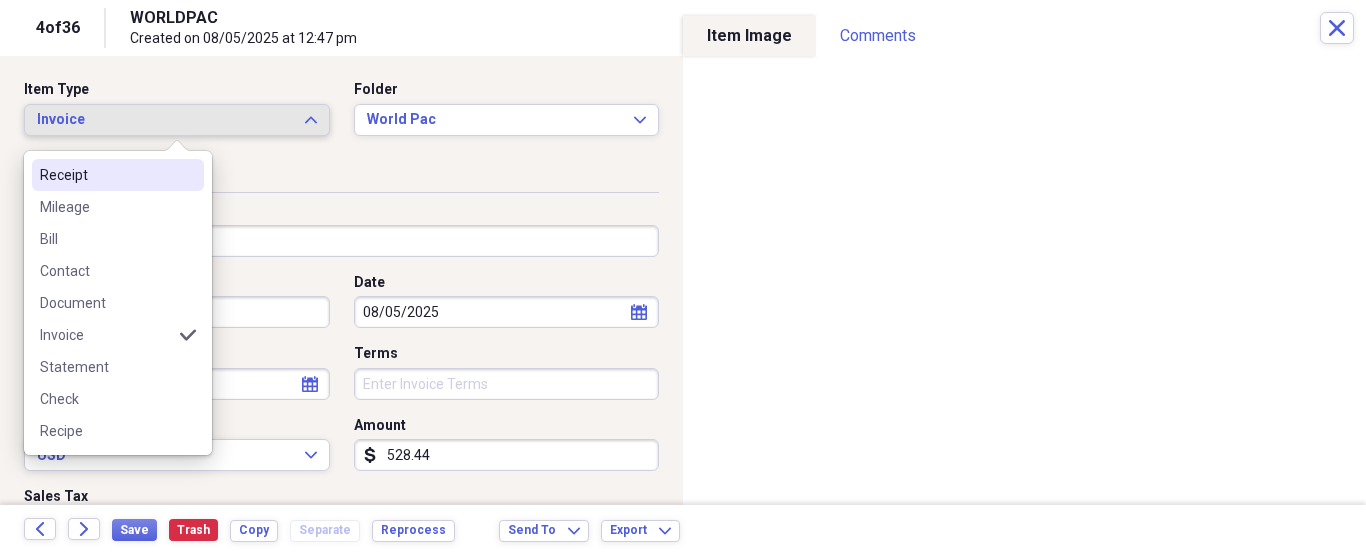 click on "Receipt" at bounding box center [106, 175] 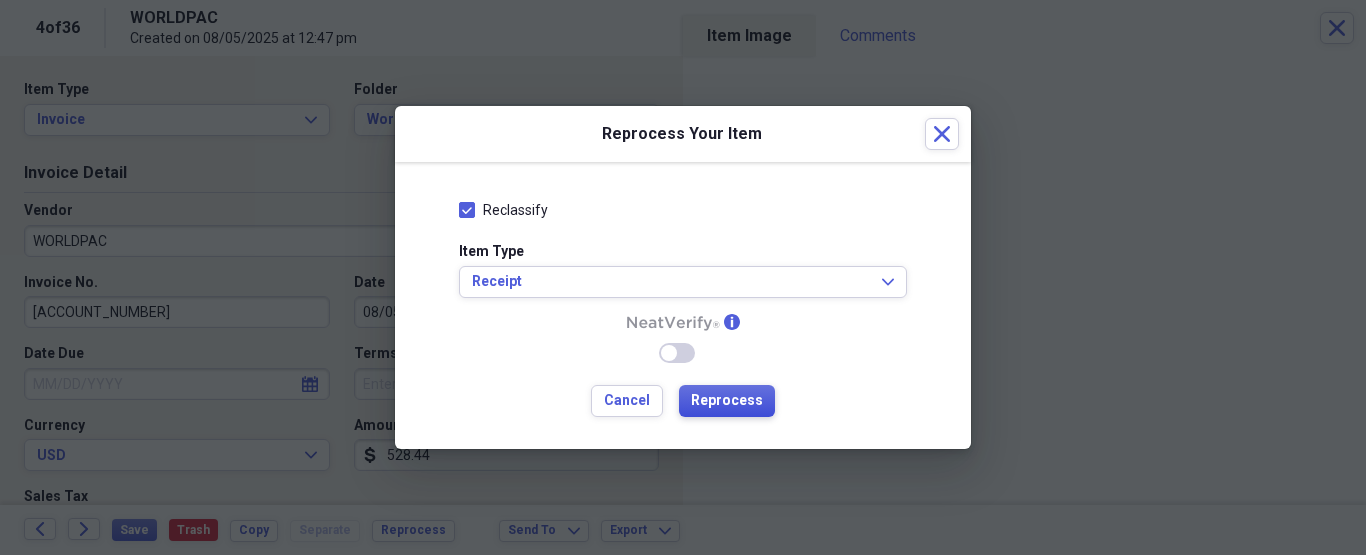 click on "Reprocess" at bounding box center (727, 401) 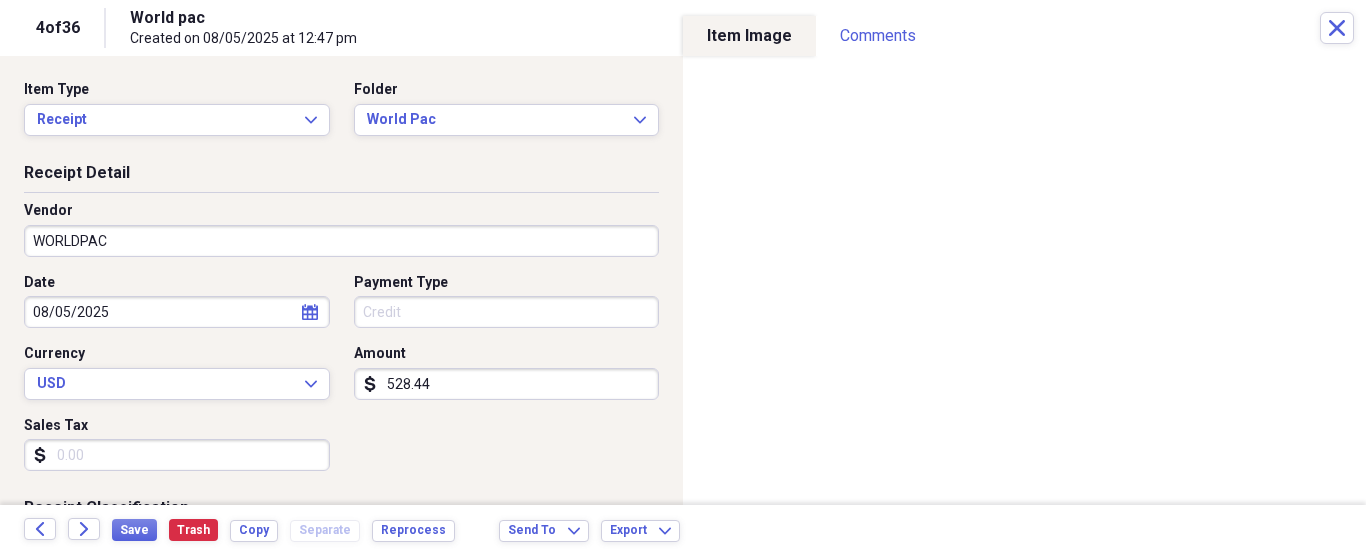 type on "World pac" 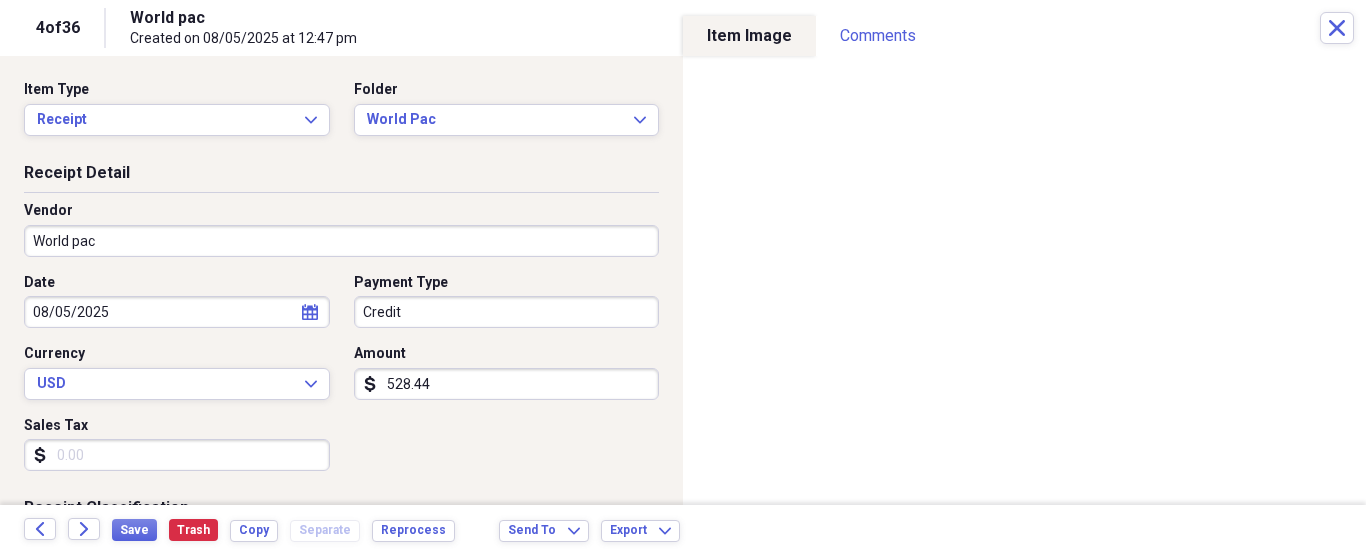 click on "World pac" at bounding box center (341, 241) 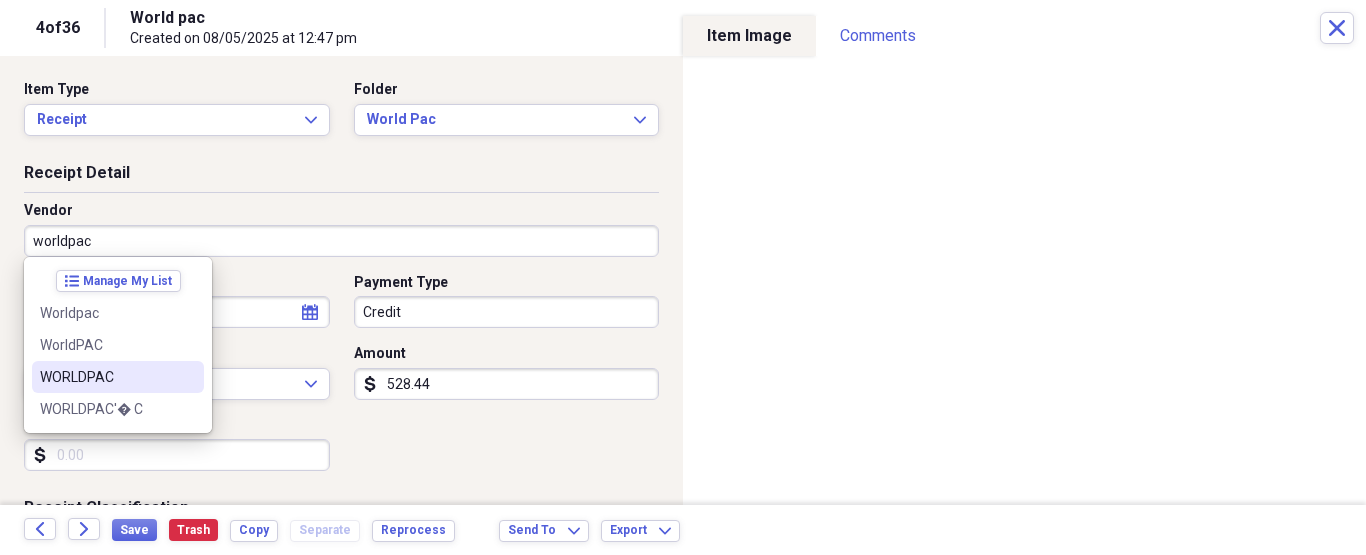 click on "WORLDPAC" at bounding box center [106, 377] 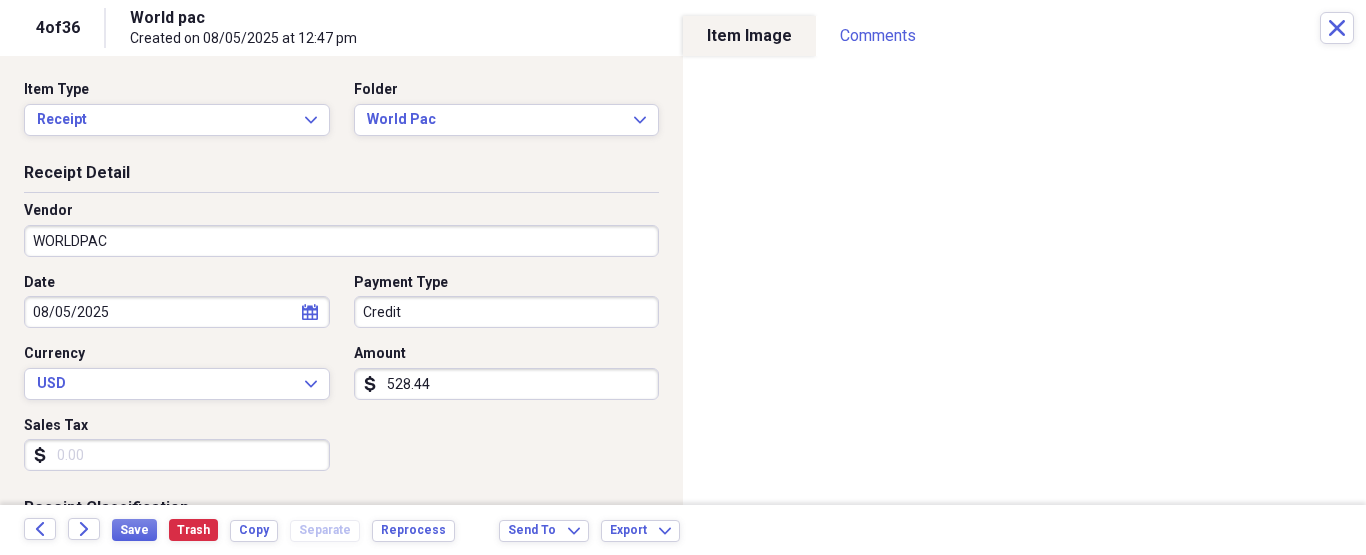 type on "Fuel/Auto" 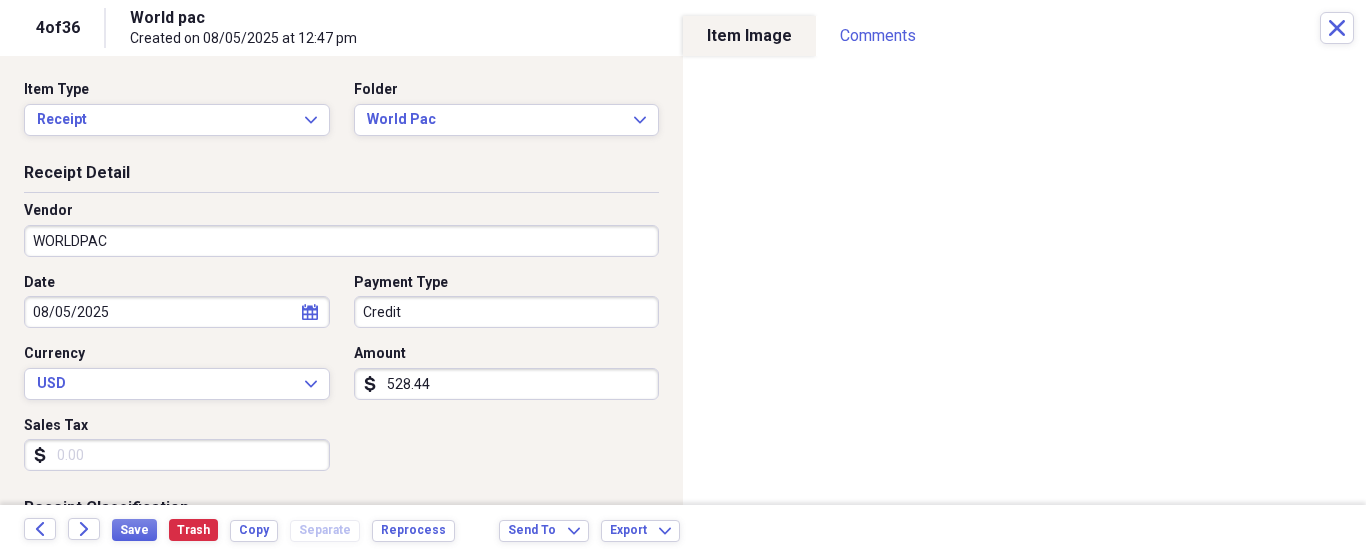 click on "Organize My Files 33 Collapse Unfiled Needs Review 33 Unfiled All Files Unfiled Unfiled Unfiled Saved Reports Collapse My Cabinet [PERSON]'s Cabinet Add Folder Folder ATA Autoparts Add Folder Folder BAUM TOOLS Add Folder Collapse Open Folder HARRIS Add Folder Folder 1 800 Radiator Add Folder Folder A to Z Lube Add Folder Folder Abramson Tire Add Folder Folder Acres Add Folder Folder Advance Auto Parts Add Folder Folder AGA Tools Add Folder Folder Air Gas Add Folder Folder All Star Auto Lights Add Folder Folder Allen Tire Add Folder Folder Als Auto Add Folder Folder Angel body shop Add Folder Folder Aramark Add Folder Folder Aston Martin Add Folder Folder Audi Devon Add Folder Folder Autoshop Express Add Folder Folder AutoZone Add Folder Folder Barbera Autoland Add Folder Folder BAVARIAN Add Folder Folder BBA Remanufacturing Add Folder Folder Best Buy Add Folder Folder Biello Auto Parts Add Folder Folder Blatt Tire Add Folder Folder Bonehead Performance Add Folder Folder Bucks County Used Auto Parts Add Folder" at bounding box center (683, 277) 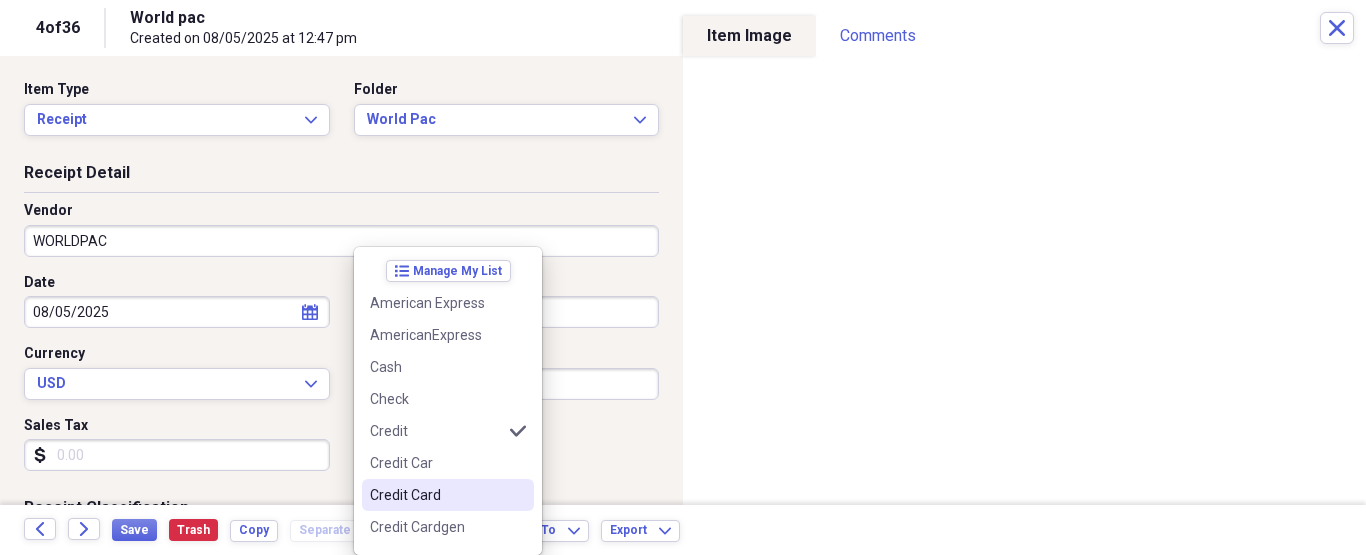 click on "Credit Card" at bounding box center [436, 495] 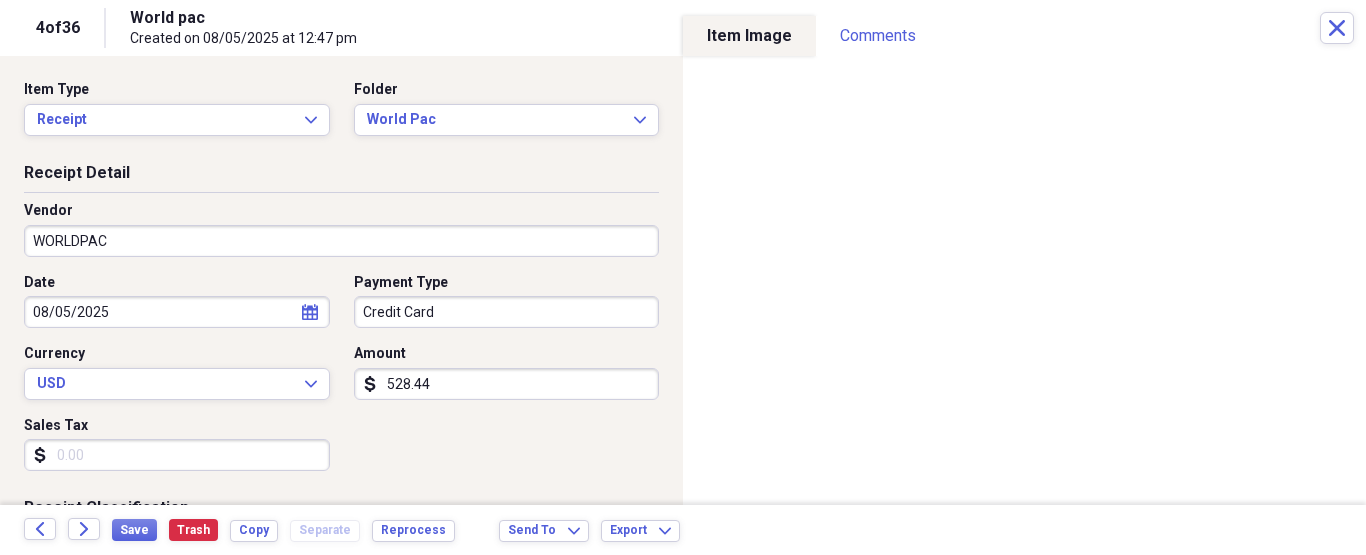 click on "528.44" at bounding box center [507, 384] 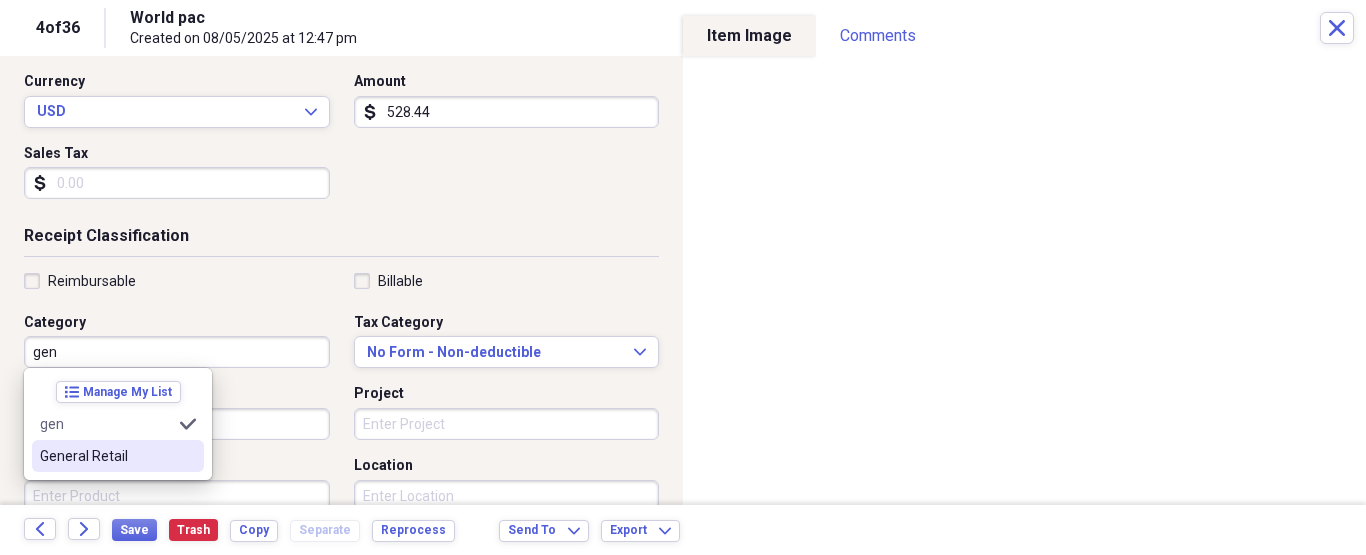 click on "General Retail" at bounding box center [106, 456] 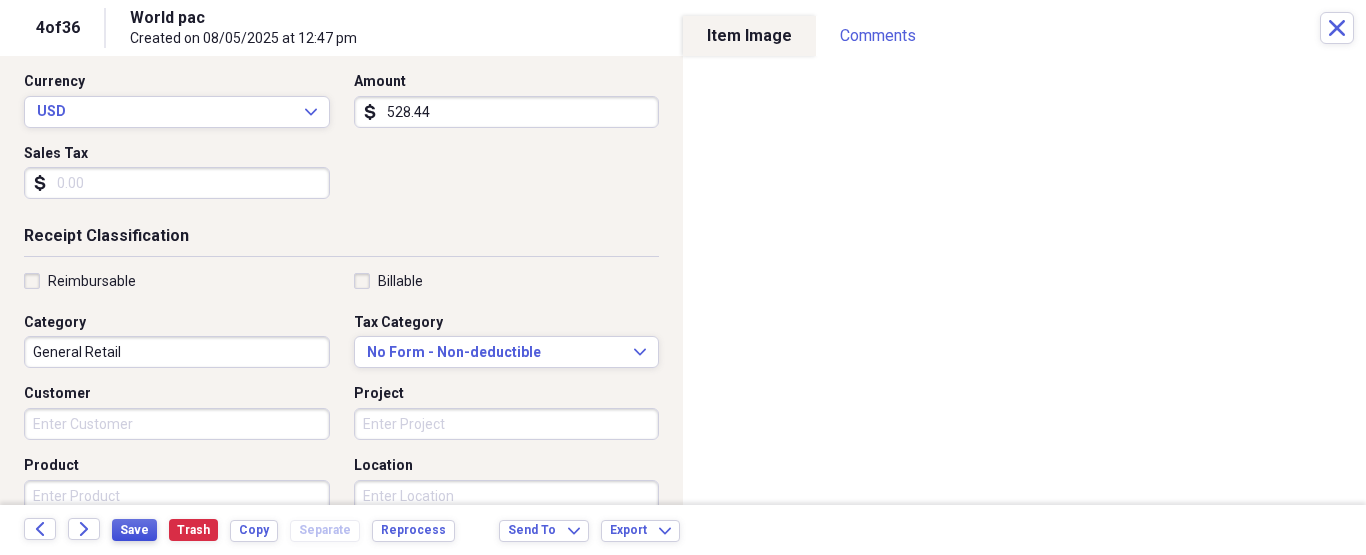 click on "Save" at bounding box center (134, 530) 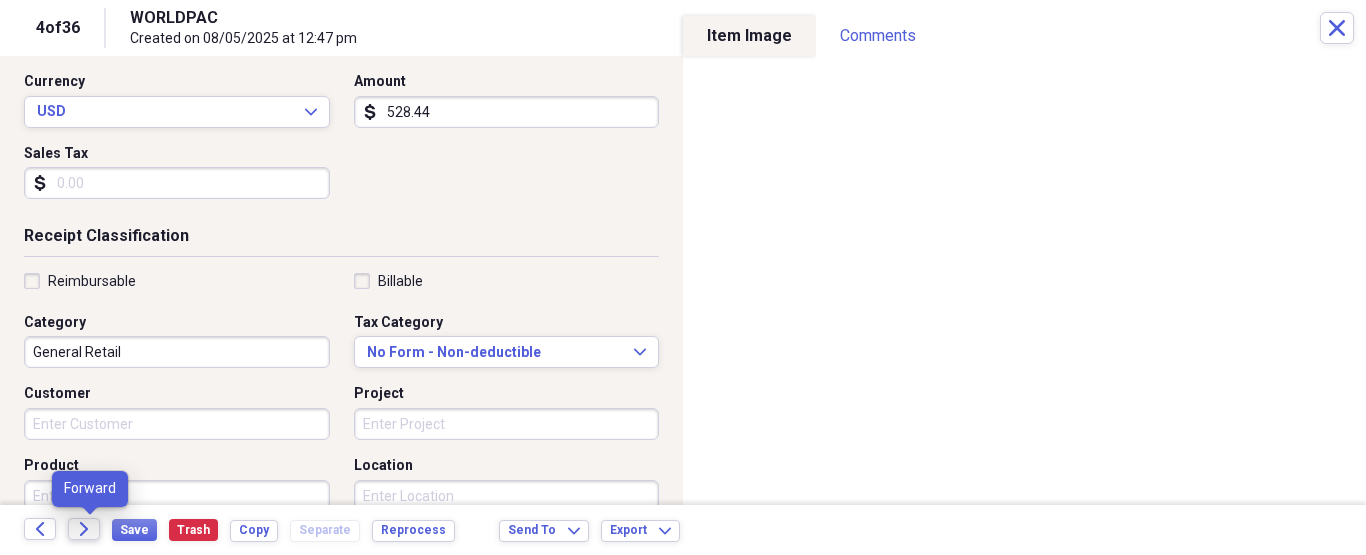 click on "Forward" 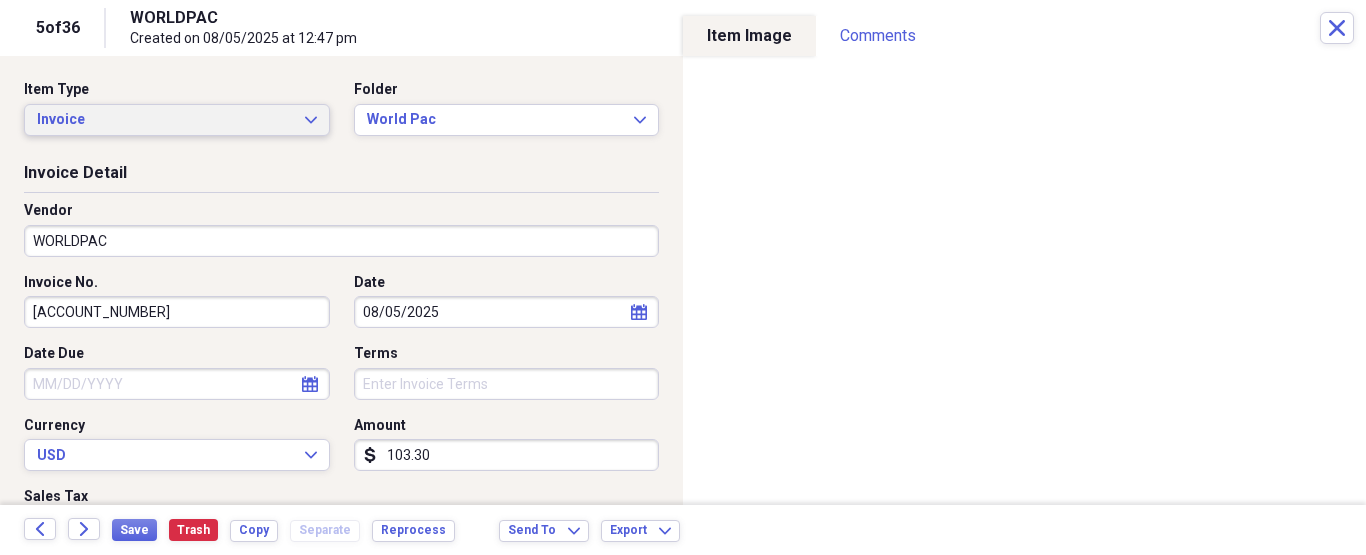 click on "Invoice" at bounding box center [165, 120] 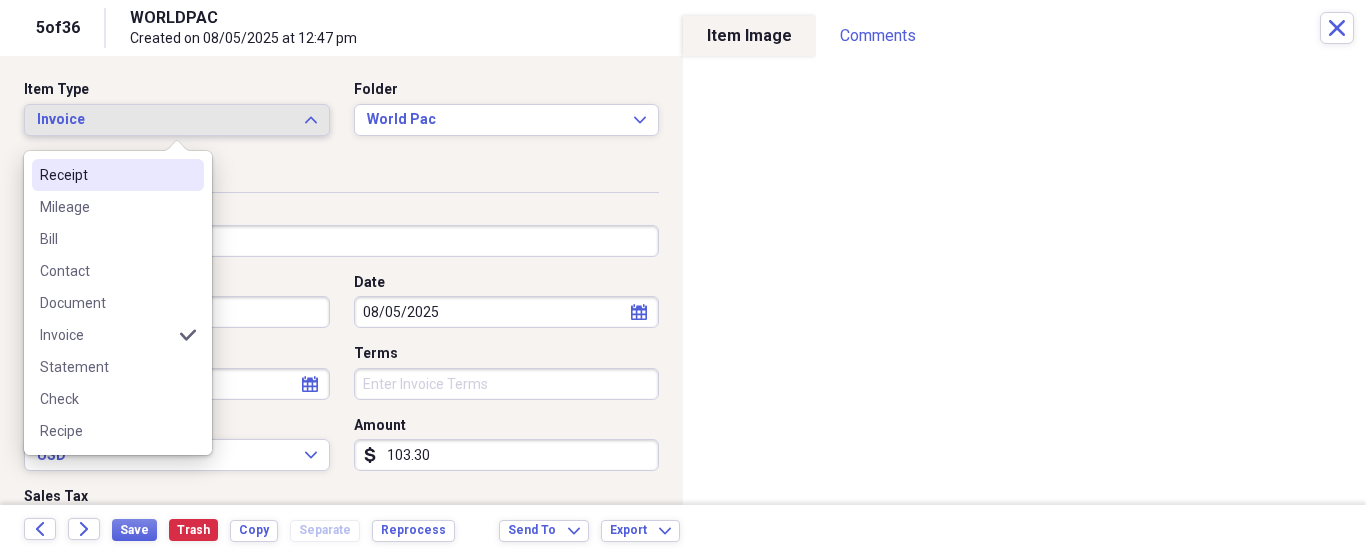 click on "Receipt" at bounding box center [118, 175] 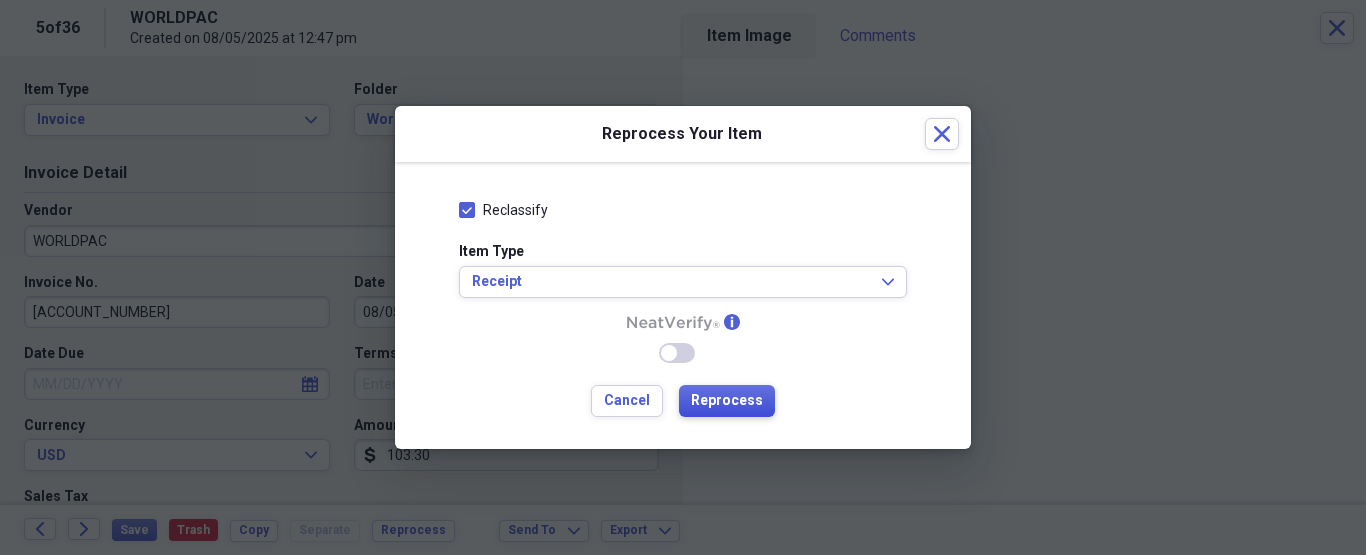 click on "Reprocess" at bounding box center (727, 401) 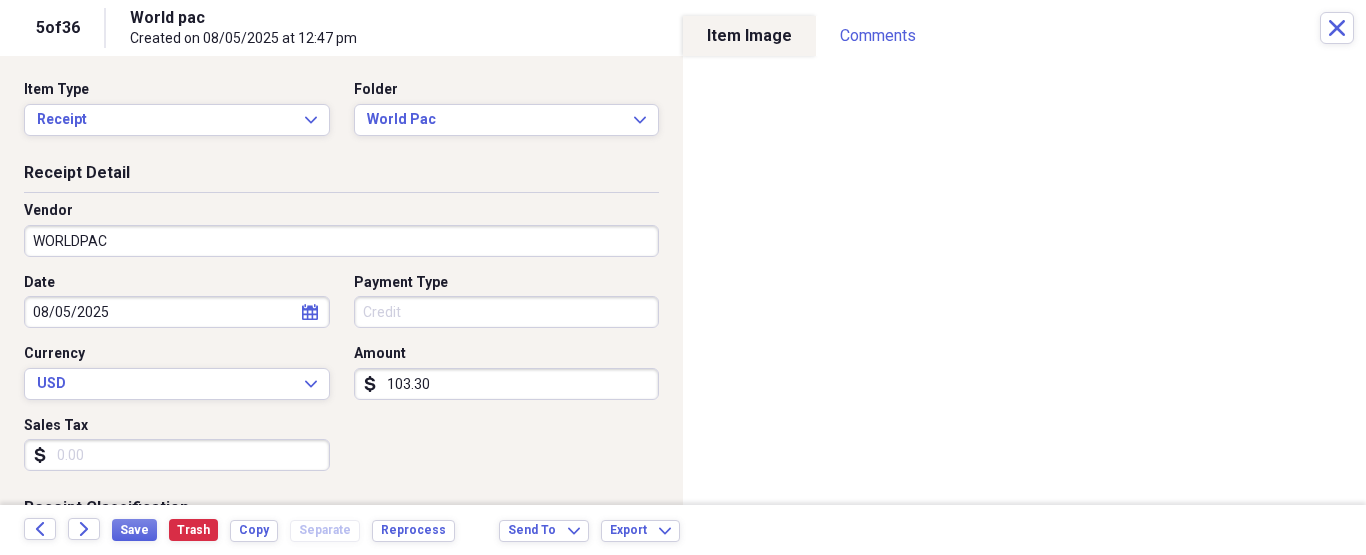 type on "World pac" 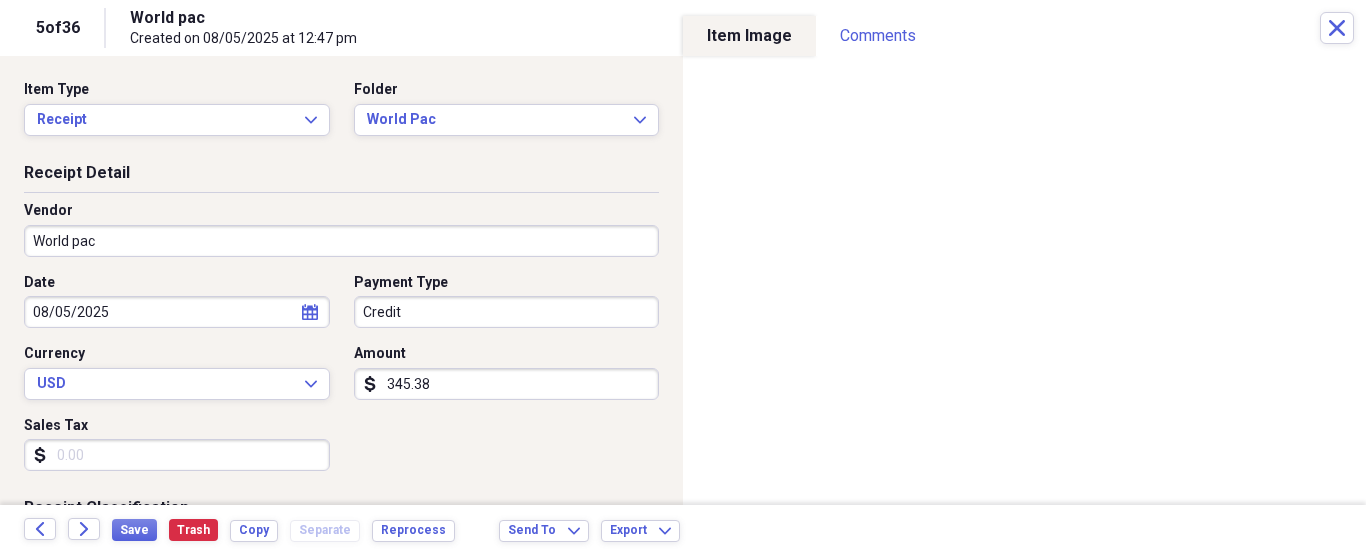 click on "World pac" at bounding box center [341, 241] 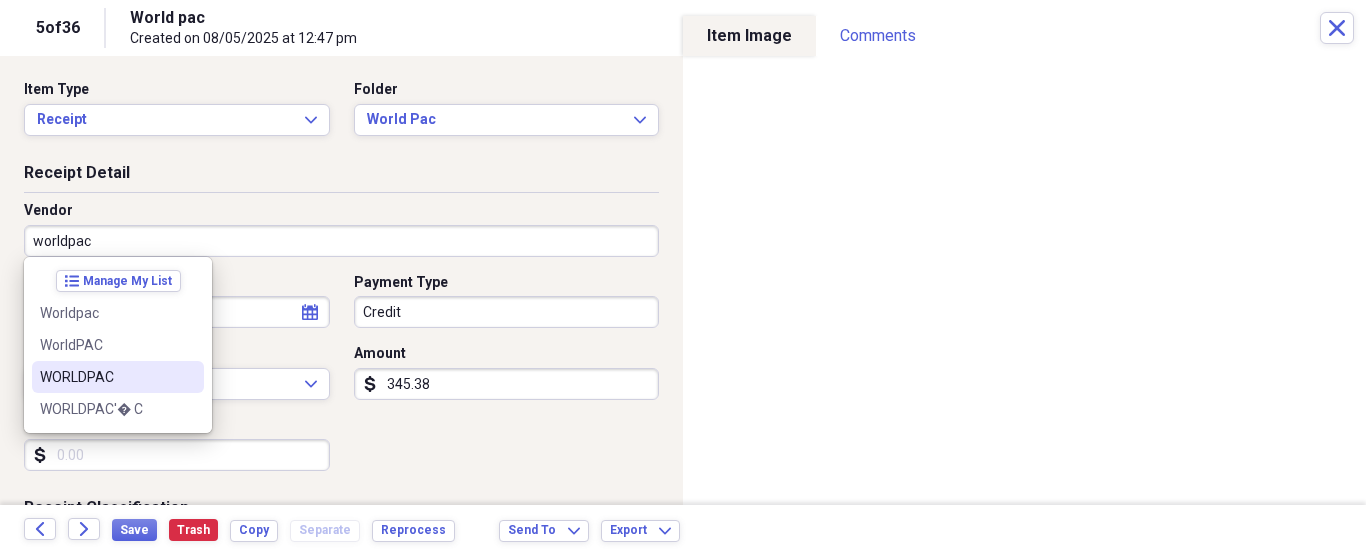 click on "WORLDPAC" at bounding box center [106, 377] 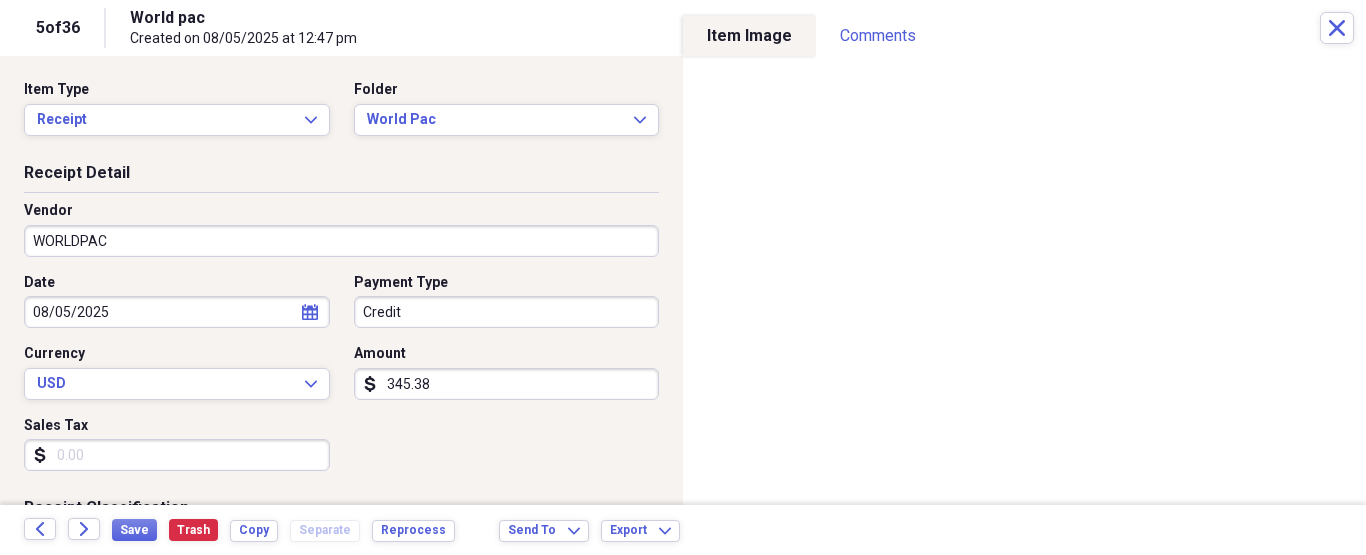 type on "Fuel/Auto" 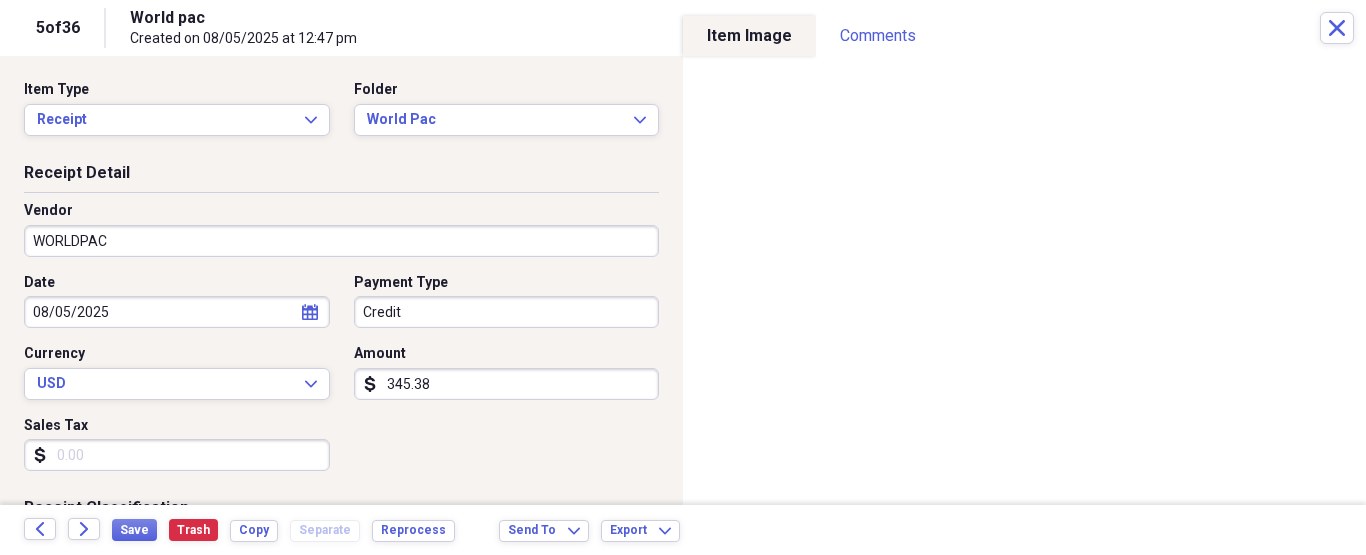 click on "Organize My Files 32 Collapse Unfiled Needs Review 32 Unfiled All Files Unfiled Unfiled Unfiled Saved Reports Collapse My Cabinet [PERSON]'s Cabinet Add Folder Folder ATA Autoparts Add Folder Folder BAUM TOOLS Add Folder Collapse Open Folder HARRIS Add Folder Folder 1 800 Radiator Add Folder Folder A to Z Lube Add Folder Folder Abramson Tire Add Folder Folder Acres Add Folder Folder Advance Auto Parts Add Folder Folder AGA Tools Add Folder Folder Air Gas Add Folder Folder All Star Auto Lights Add Folder Folder Allen Tire Add Folder Folder Als Auto Add Folder Folder Angel body shop Add Folder Folder Aramark Add Folder Folder Aston Martin Add Folder Folder Audi Devon Add Folder Folder Autoshop Express Add Folder Folder AutoZone Add Folder Folder Barbera Autoland Add Folder Folder BAVARIAN Add Folder Folder BBA Remanufacturing Add Folder Folder Best Buy Add Folder Folder Biello Auto Parts Add Folder Folder Blatt Tire Add Folder Folder Bonehead Performance Add Folder Folder Bucks County Used Auto Parts Add Folder" at bounding box center (683, 277) 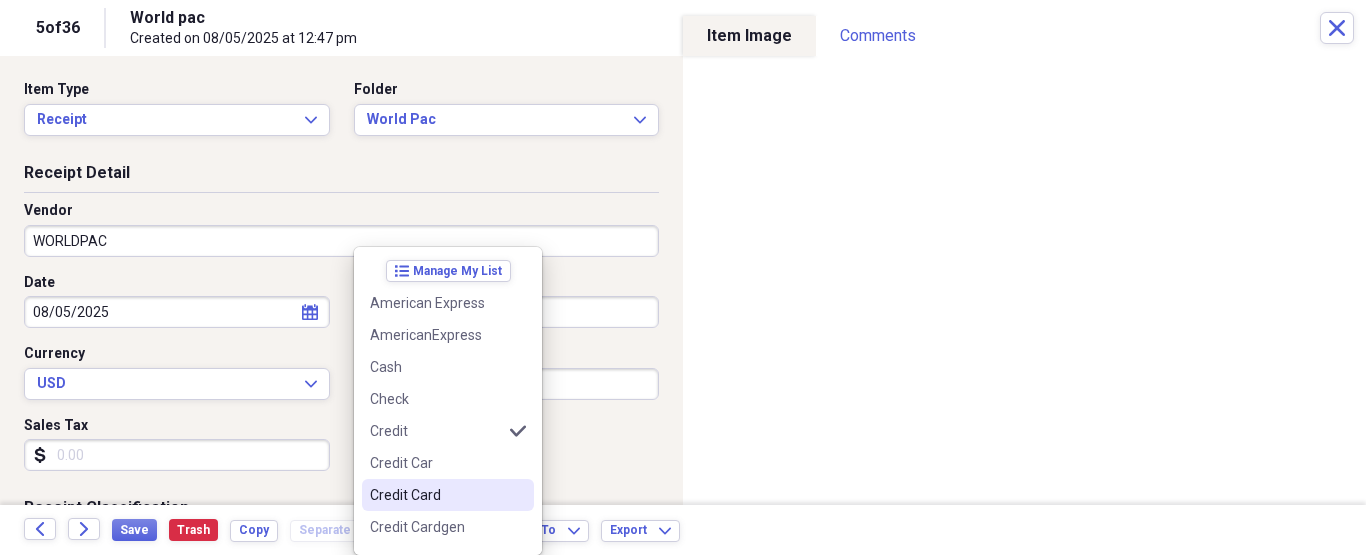 click on "Credit Card" at bounding box center [436, 495] 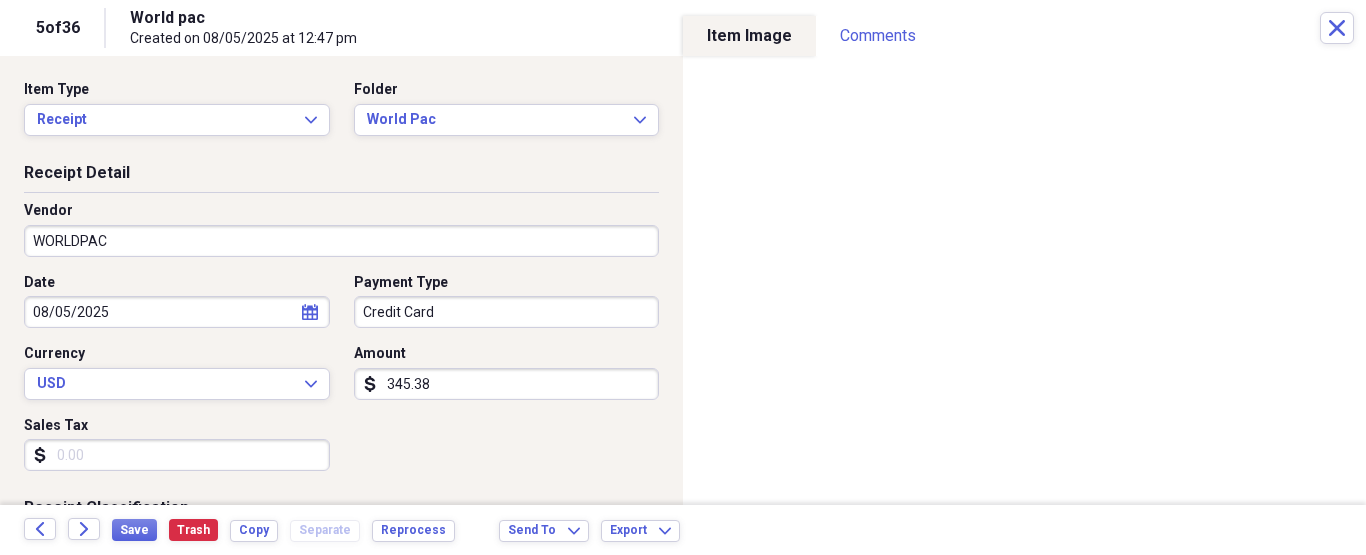 click on "345.38" at bounding box center (507, 384) 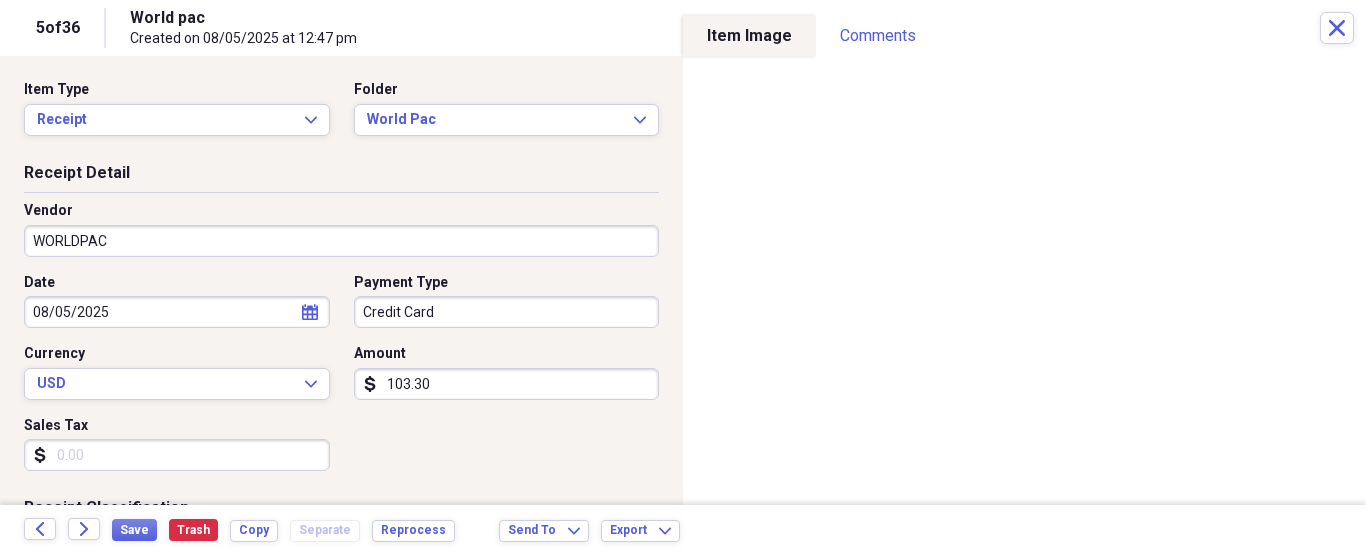 type on "103.30" 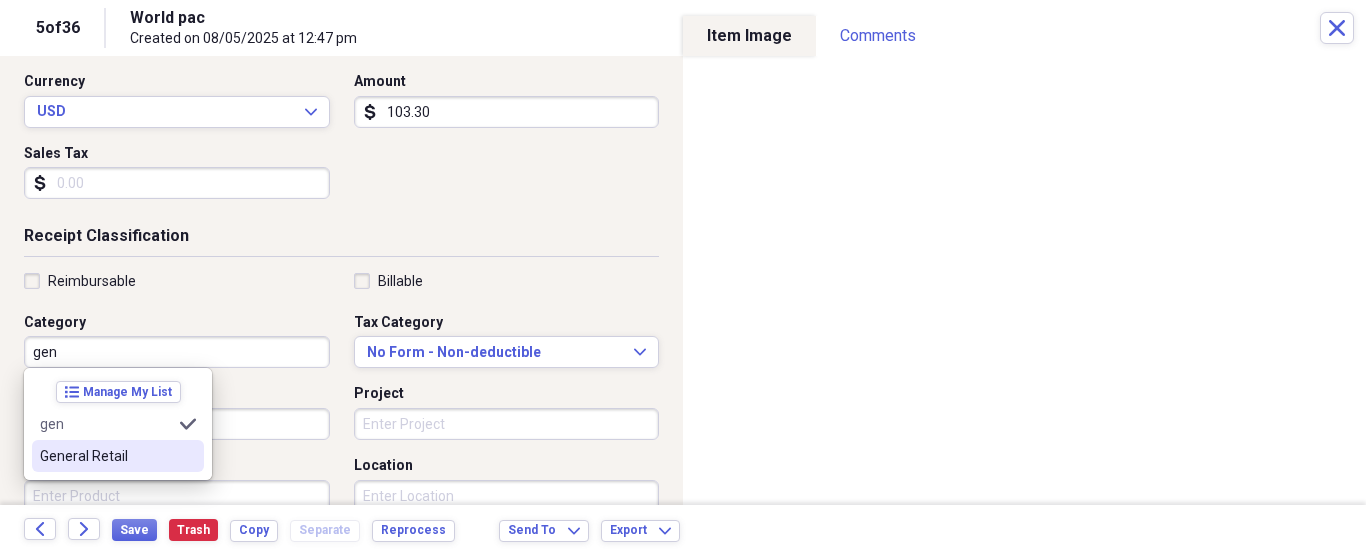 click on "General Retail" at bounding box center (106, 456) 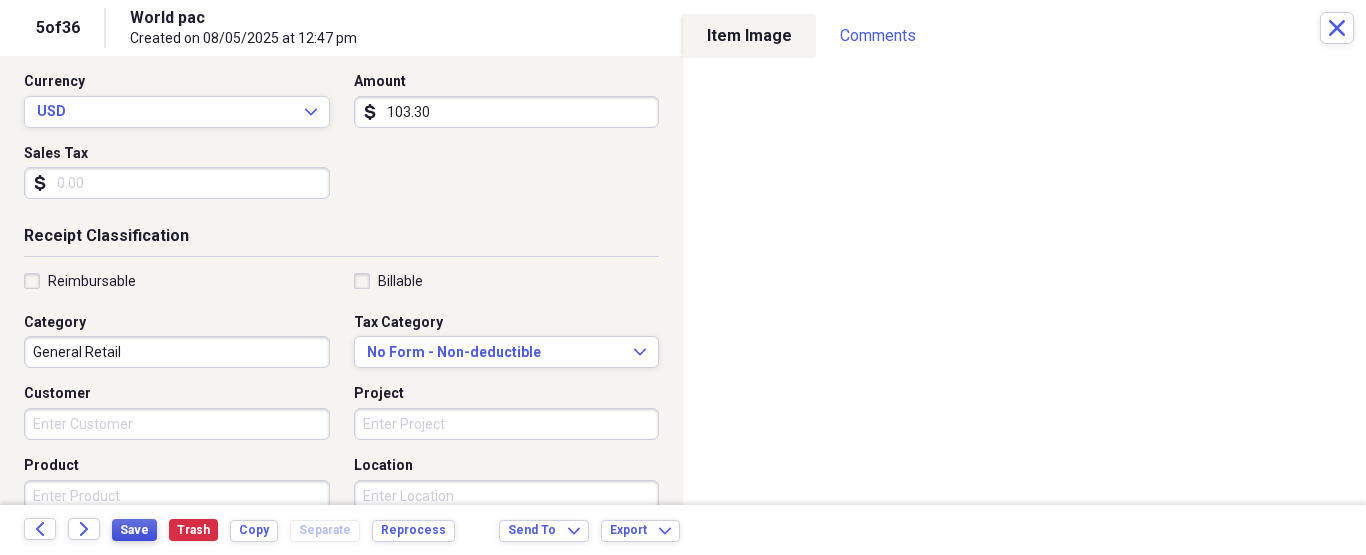 click on "Save" at bounding box center [134, 530] 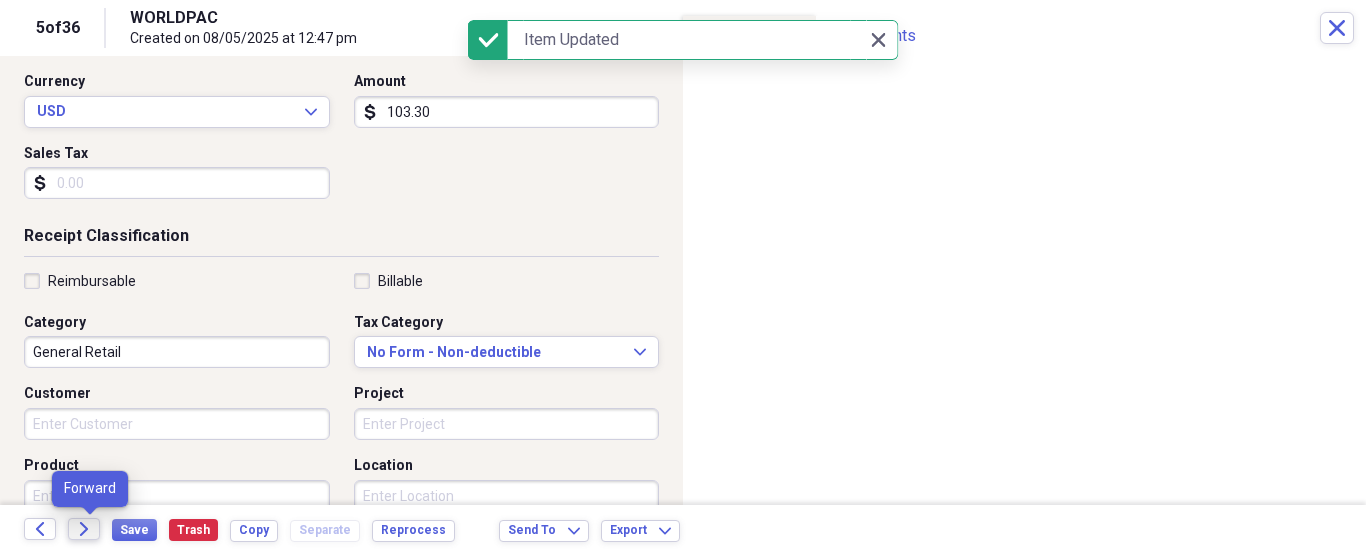 click 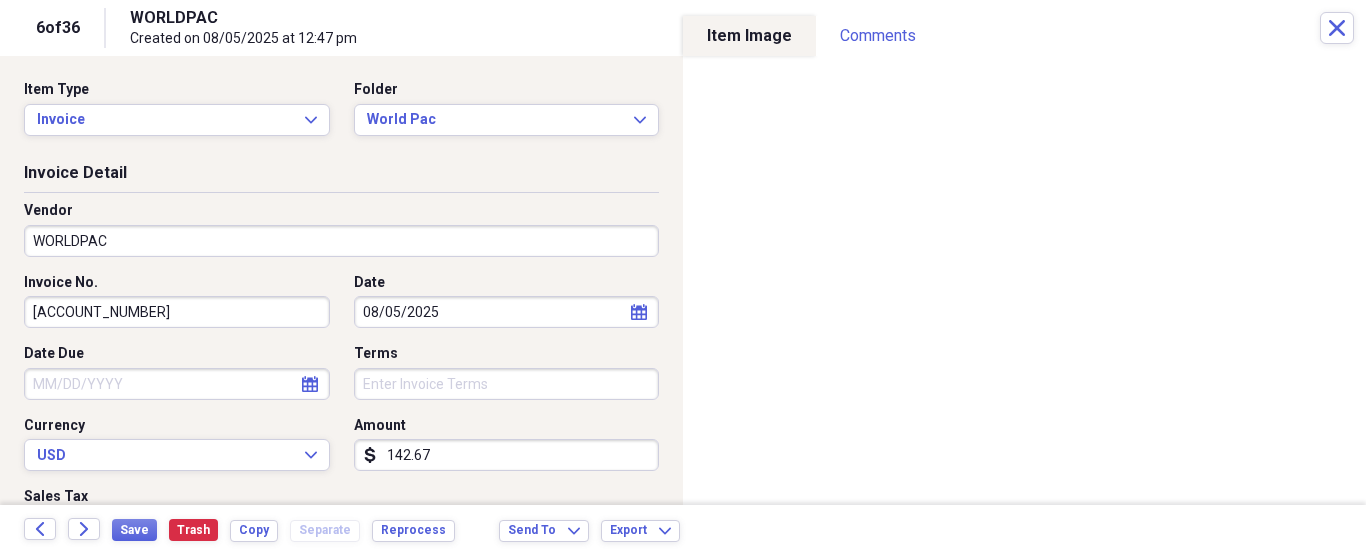 click on "Item Type Invoice Expand Folder World Pac Expand" at bounding box center (341, 116) 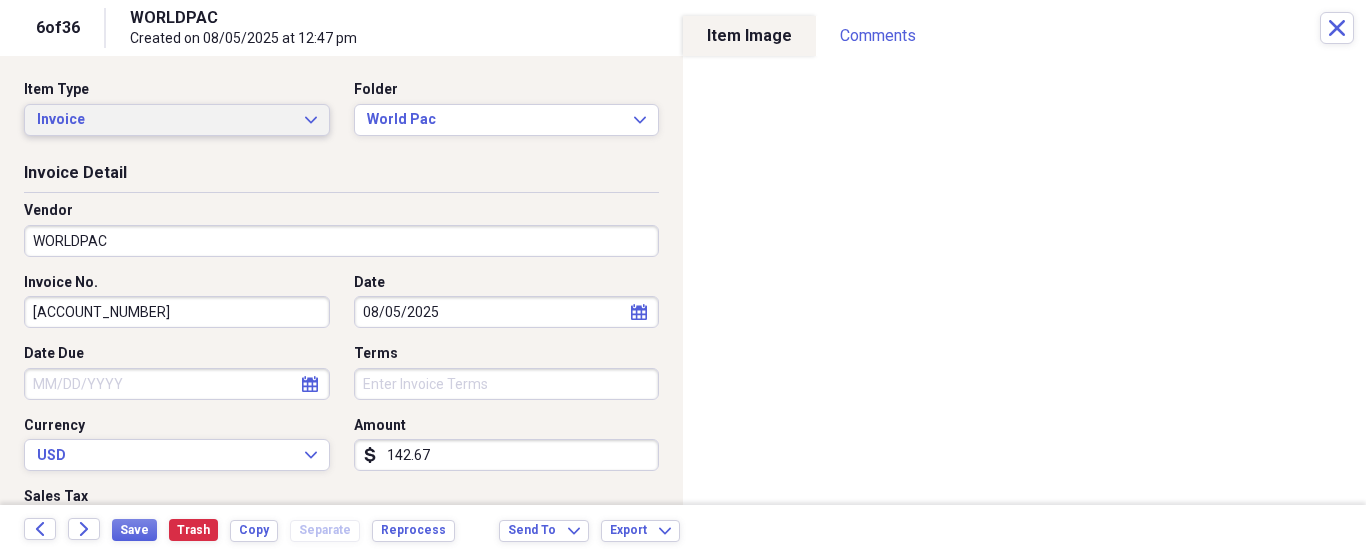 click on "Invoice Expand" at bounding box center (177, 120) 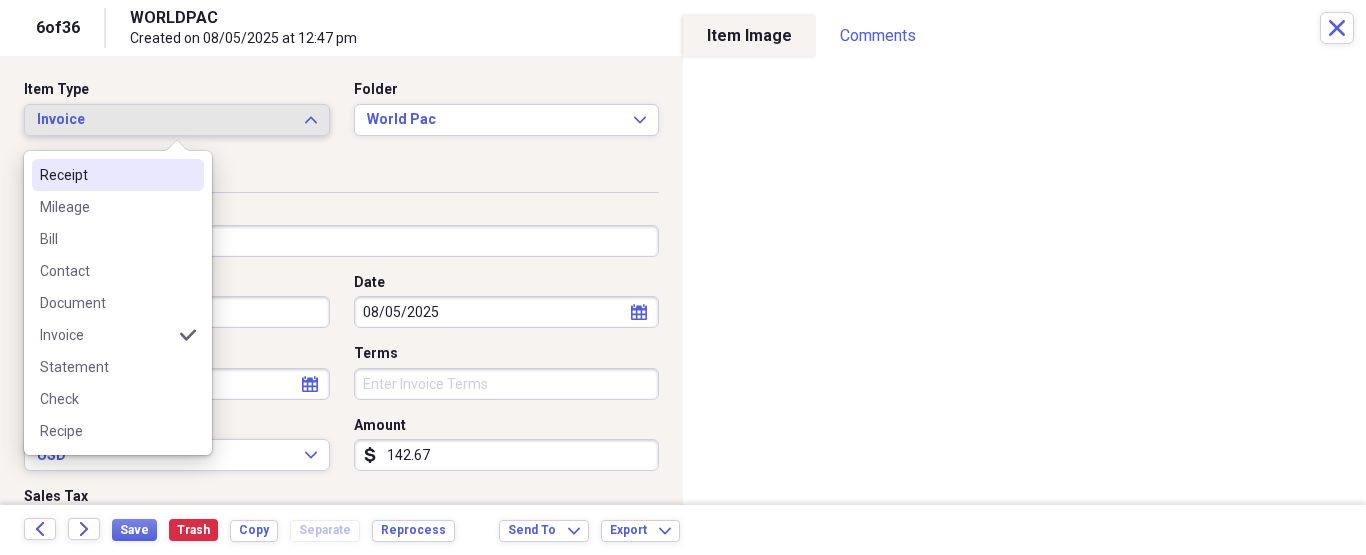 click on "Receipt" at bounding box center (106, 175) 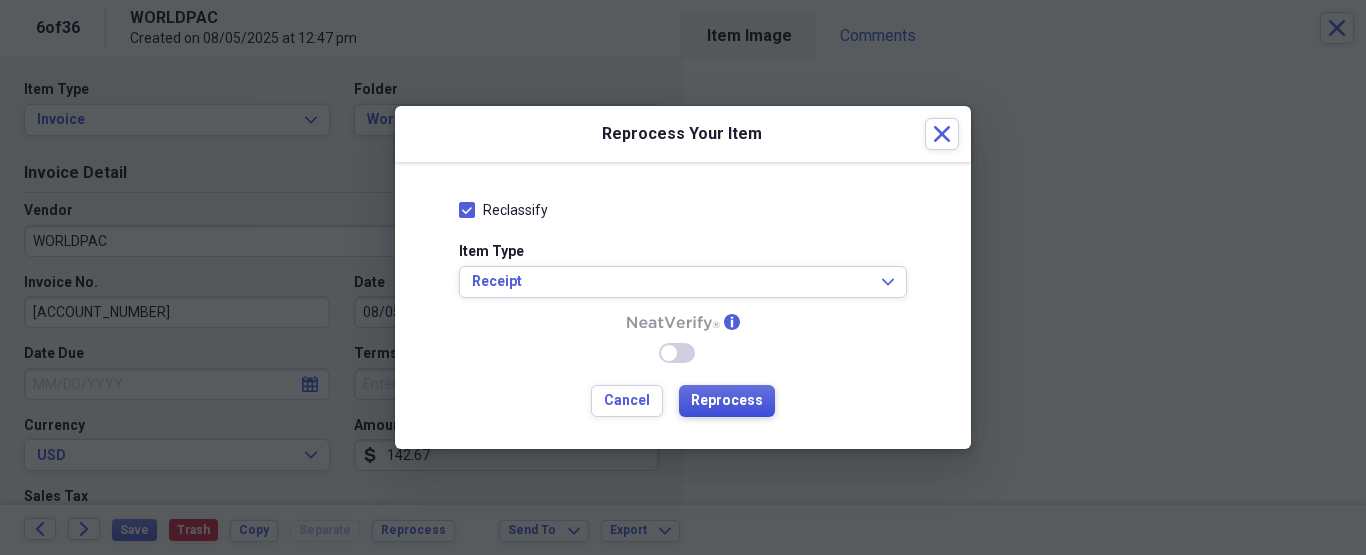 click on "Reprocess" at bounding box center (727, 401) 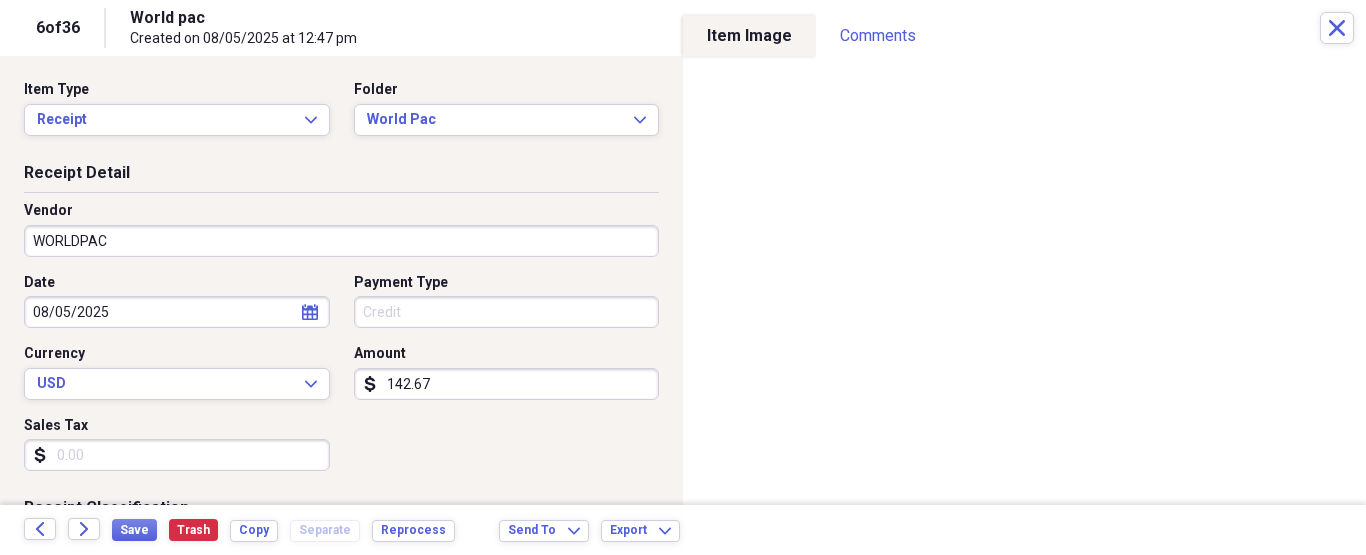 type on "World pac" 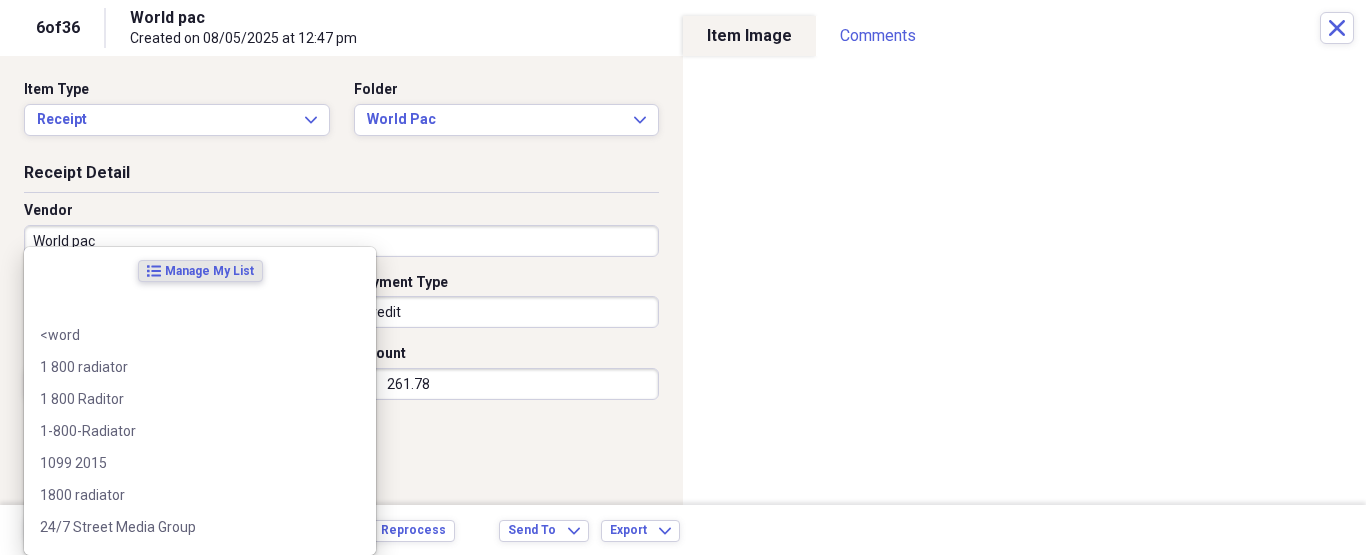 click on "Organize My Files 31 Collapse Unfiled Needs Review 31 Unfiled All Files Unfiled Unfiled Unfiled Saved Reports Collapse My Cabinet [PERSON]'s Cabinet Add Folder Folder ATA Autoparts Add Folder Folder BAUM TOOLS Add Folder Collapse Open Folder HARRIS Add Folder Folder 1 800 Radiator Add Folder Folder A to Z Lube Add Folder Folder Abramson Tire Add Folder Folder Acres Add Folder Folder Advance Auto Parts Add Folder Folder AGA Tools Add Folder Folder Air Gas Add Folder Folder All Star Auto Lights Add Folder Folder Allen Tire Add Folder Folder Als Auto Add Folder Folder Angel body shop Add Folder Folder Aramark Add Folder Folder Aston Martin Add Folder Folder Audi Devon Add Folder Folder Autoshop Express Add Folder Folder AutoZone Add Folder Folder Barbera Autoland Add Folder Folder BAVARIAN Add Folder Folder BBA Remanufacturing Add Folder Folder Best Buy Add Folder Folder Biello Auto Parts Add Folder Folder Blatt Tire Add Folder Folder Bonehead Performance Add Folder Folder Bucks County Used Auto Parts Add Folder" at bounding box center (683, 277) 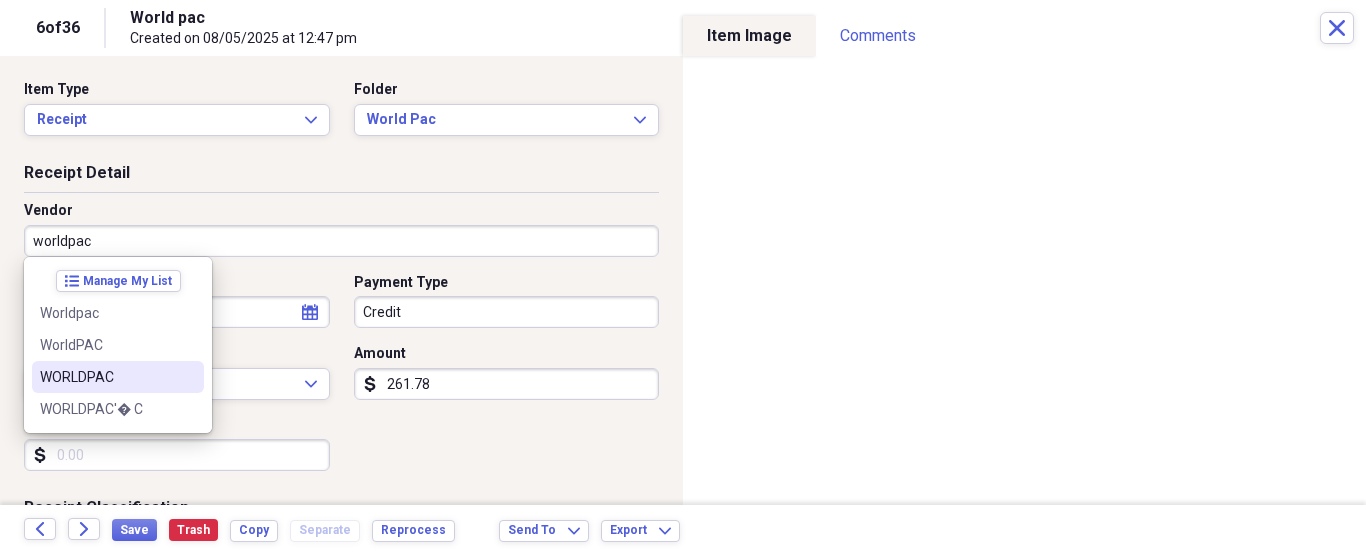 click on "WORLDPAC" at bounding box center (106, 377) 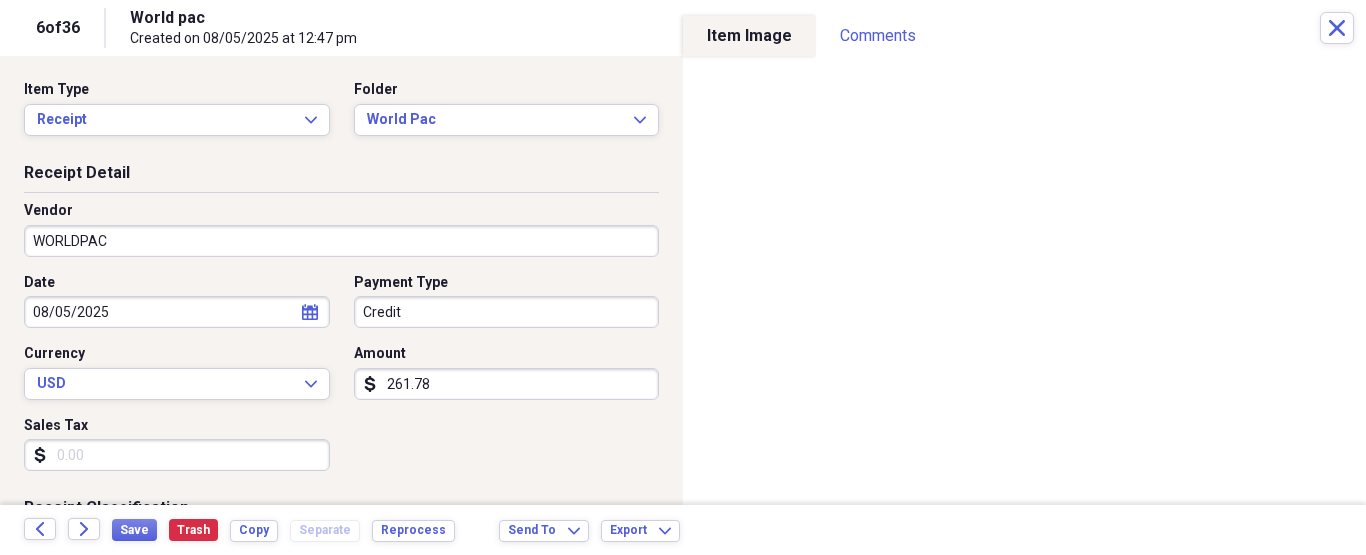 type on "Fuel/Auto" 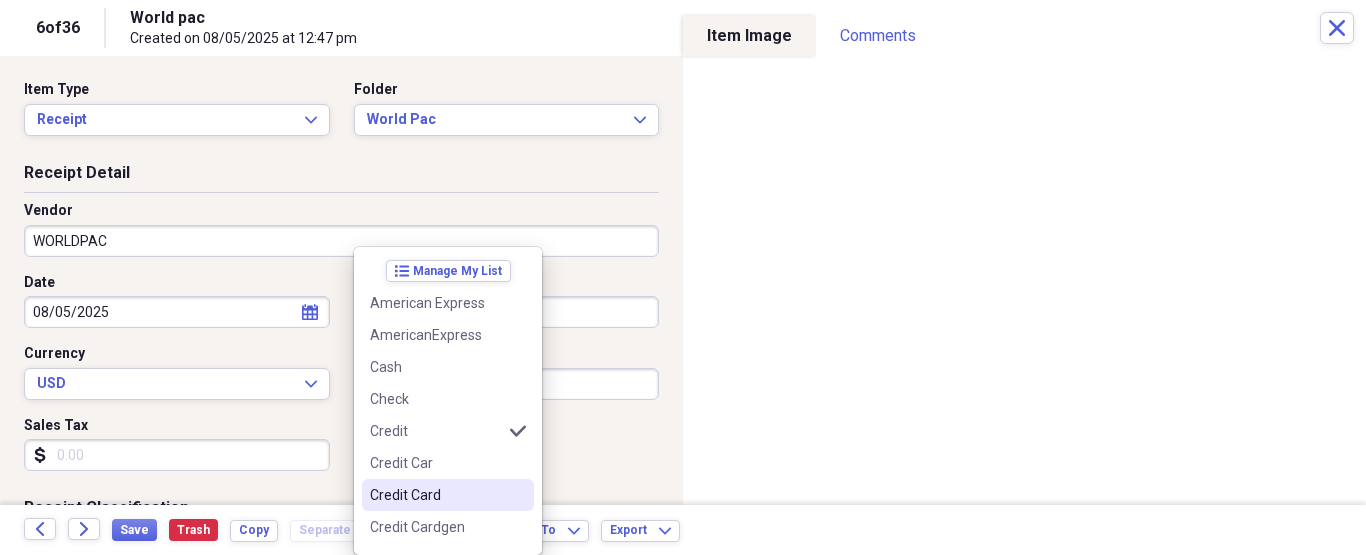 click on "Credit Card" at bounding box center (436, 495) 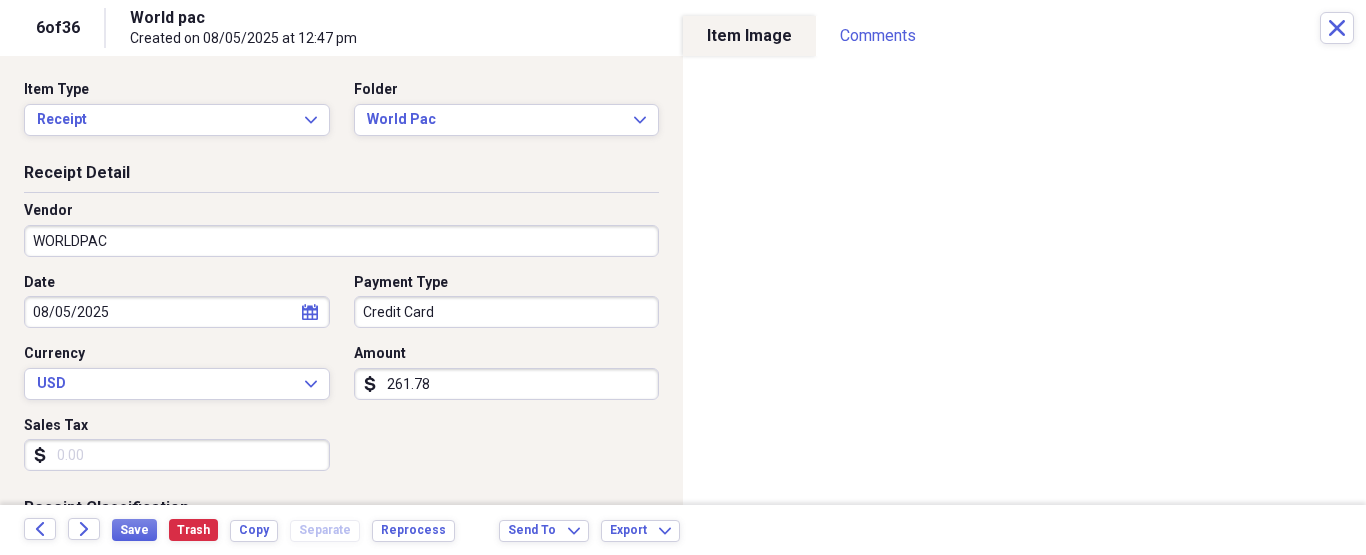 click on "261.78" at bounding box center [507, 384] 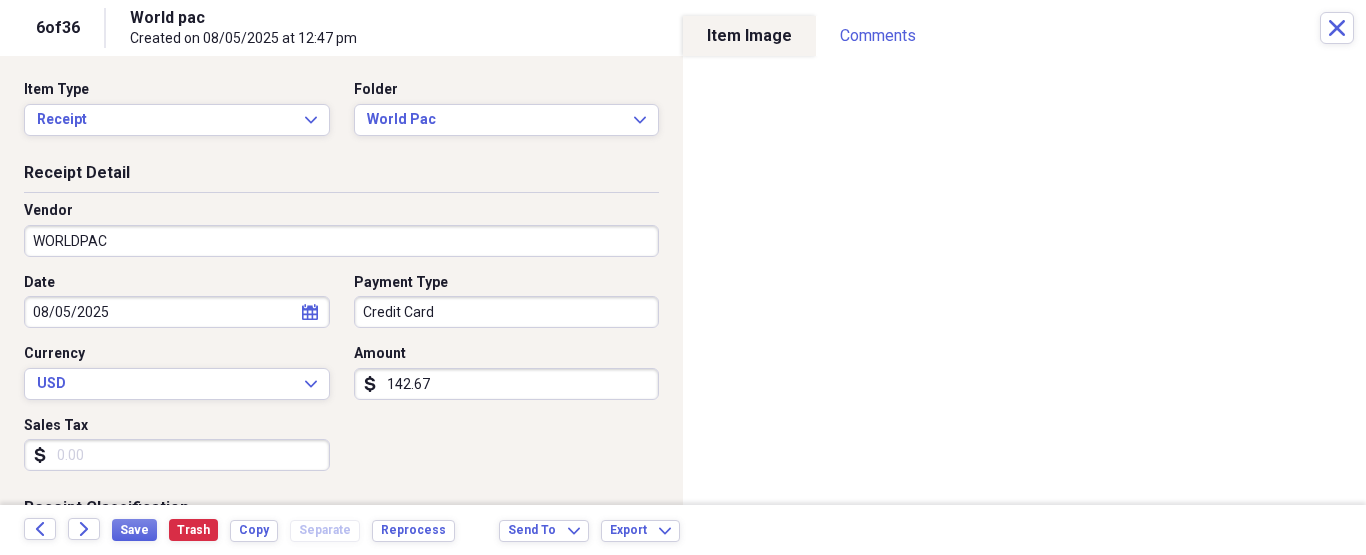 type on "142.67" 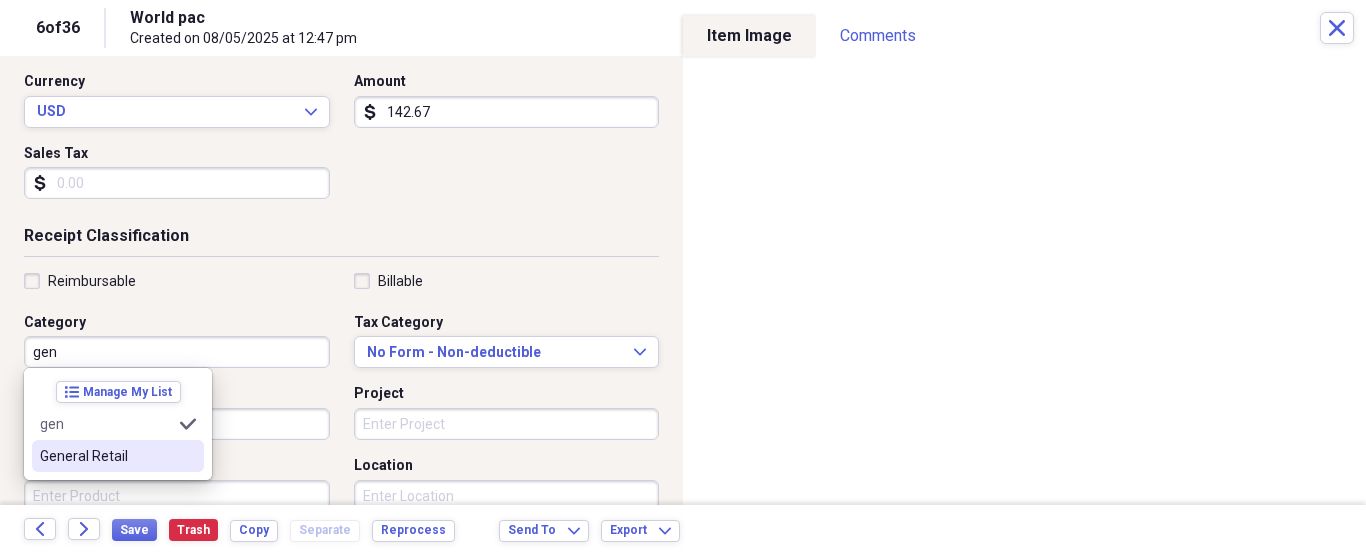 click on "General Retail" at bounding box center (118, 456) 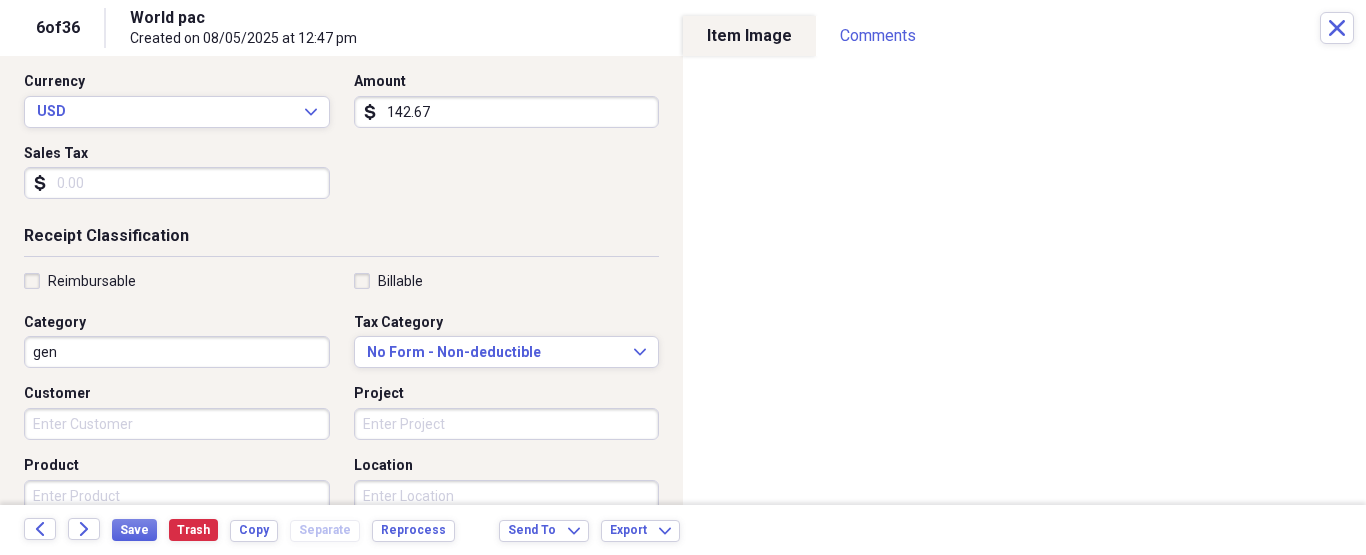 type on "General Retail" 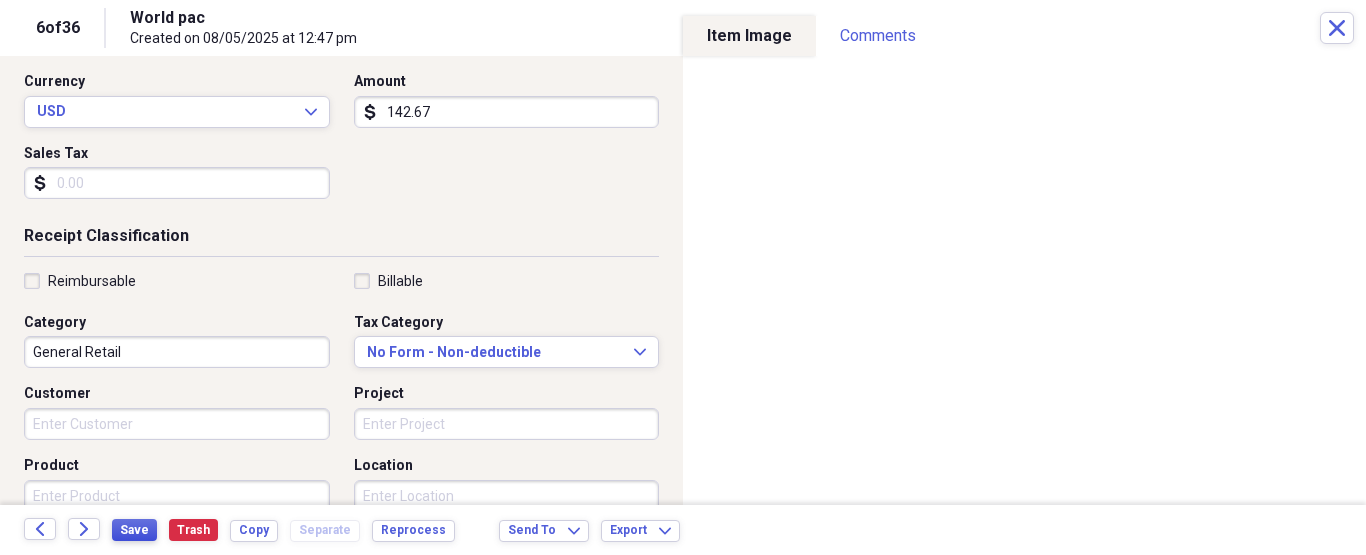 click on "Save" at bounding box center (134, 530) 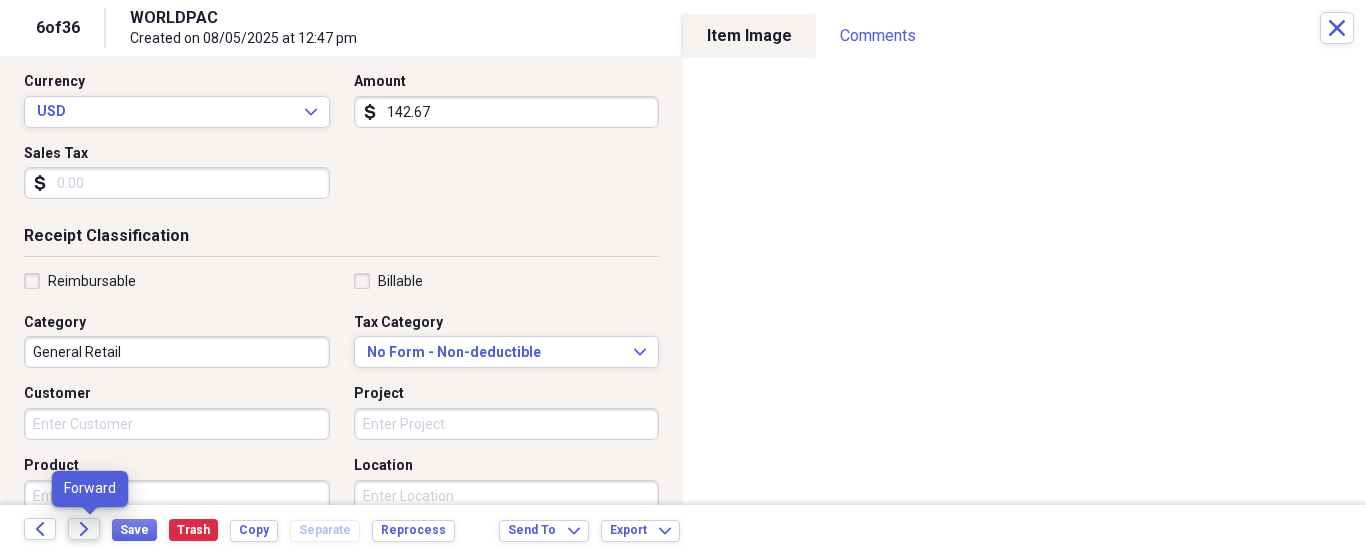 click on "Forward" at bounding box center [84, 529] 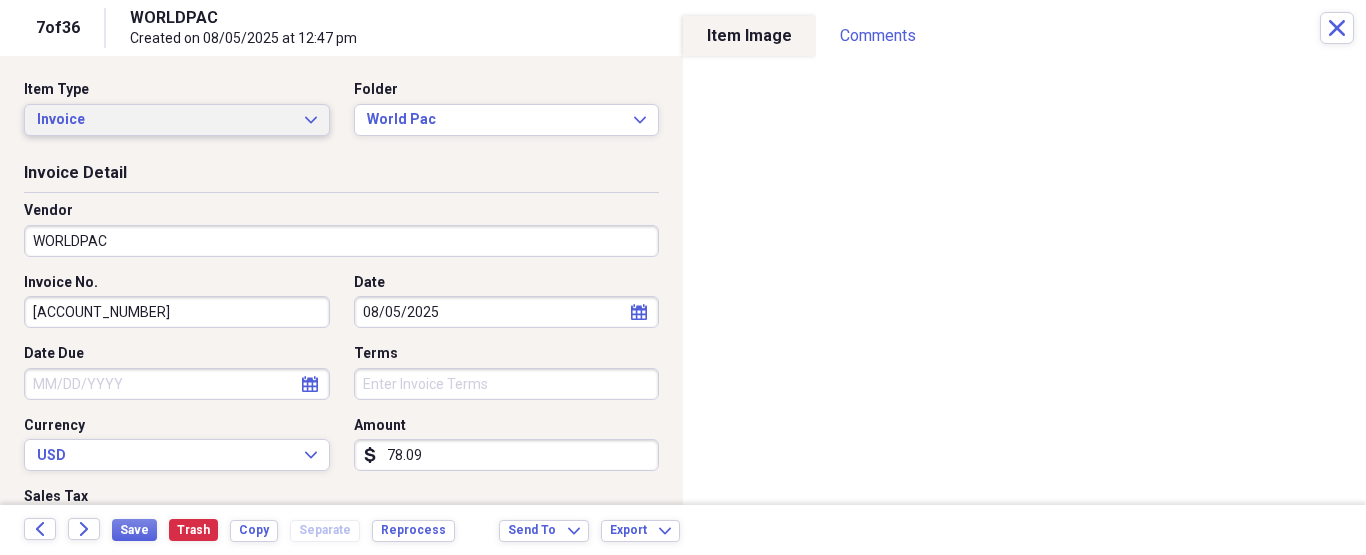click on "Invoice" at bounding box center [165, 120] 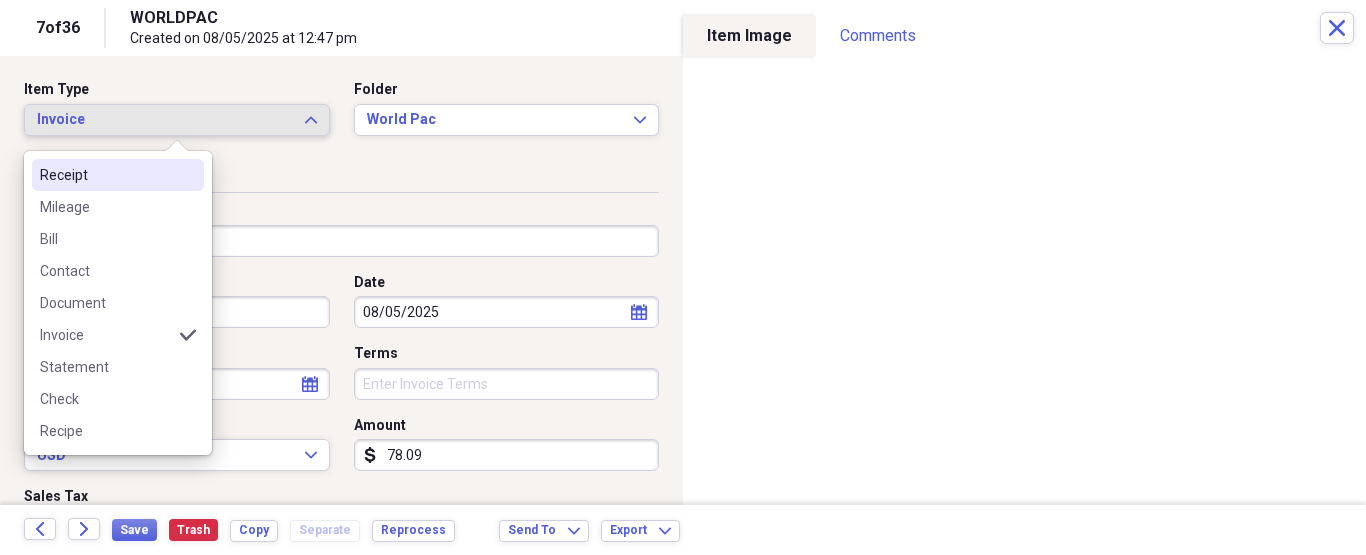 click on "Receipt" at bounding box center [106, 175] 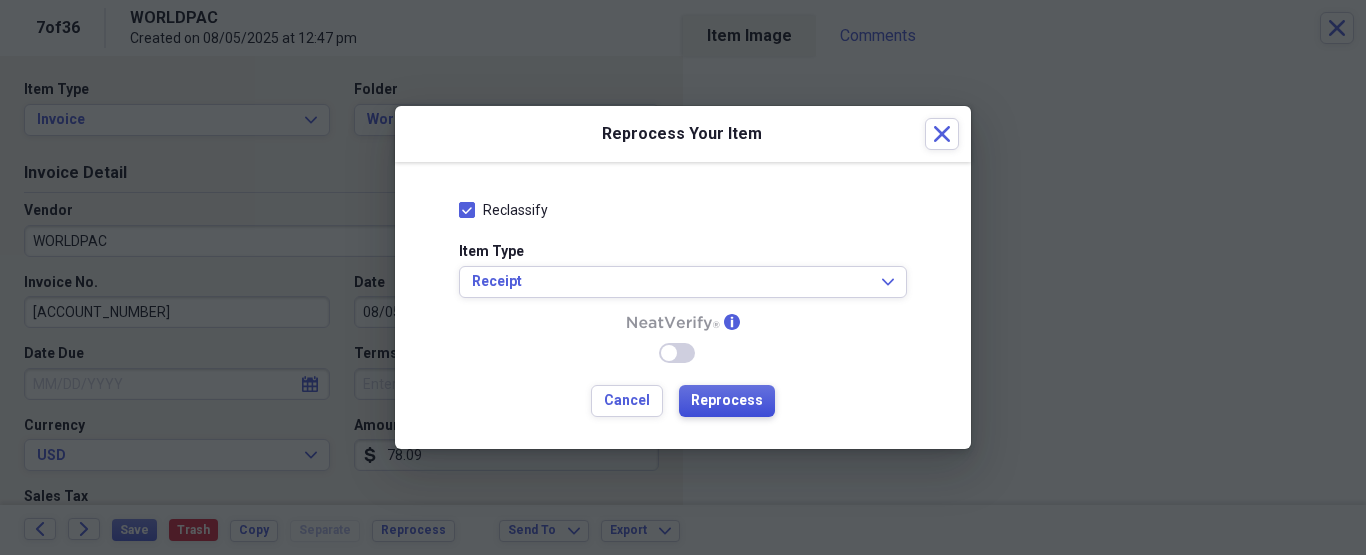 click on "Reprocess" at bounding box center [727, 401] 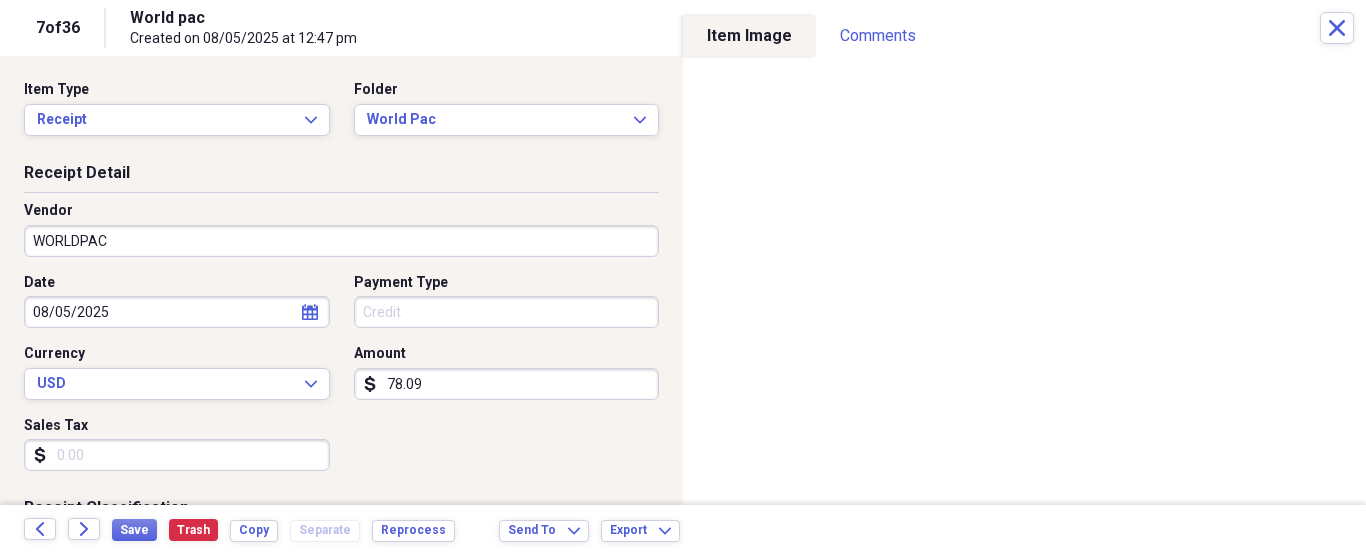 type on "World pac" 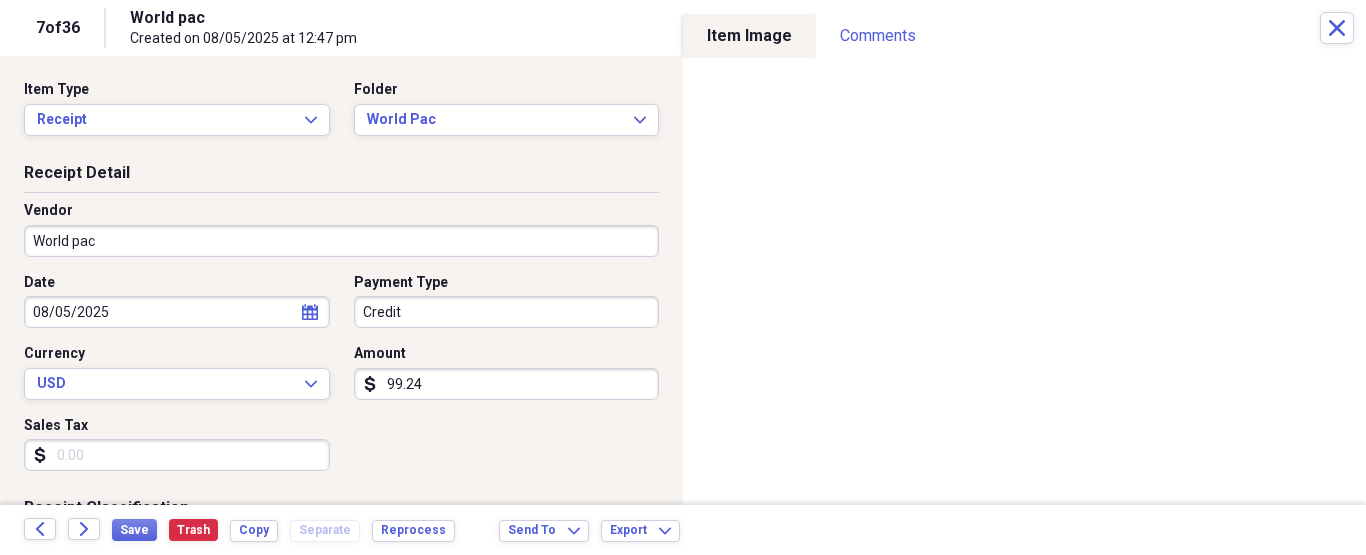 click on "Organize My Files 30 Collapse Unfiled Needs Review 30 Unfiled All Files Unfiled Unfiled Unfiled Saved Reports Collapse My Cabinet [PERSON]'s Cabinet Add Folder Folder ATA Autoparts Add Folder Folder BAUM TOOLS Add Folder Collapse Open Folder HARRIS Add Folder Folder 1 800 Radiator Add Folder Folder A to Z Lube Add Folder Folder Abramson Tire Add Folder Folder Acres Add Folder Folder Advance Auto Parts Add Folder Folder AGA Tools Add Folder Folder Air Gas Add Folder Folder All Star Auto Lights Add Folder Folder Allen Tire Add Folder Folder Als Auto Add Folder Folder Angel body shop Add Folder Folder Aramark Add Folder Folder Aston Martin Add Folder Folder Audi Devon Add Folder Folder Autoshop Express Add Folder Folder AutoZone Add Folder Folder Barbera Autoland Add Folder Folder BAVARIAN Add Folder Folder BBA Remanufacturing Add Folder Folder Best Buy Add Folder Folder Biello Auto Parts Add Folder Folder Blatt Tire Add Folder Folder Bonehead Performance Add Folder Folder Bucks County Used Auto Parts Add Folder" at bounding box center (683, 277) 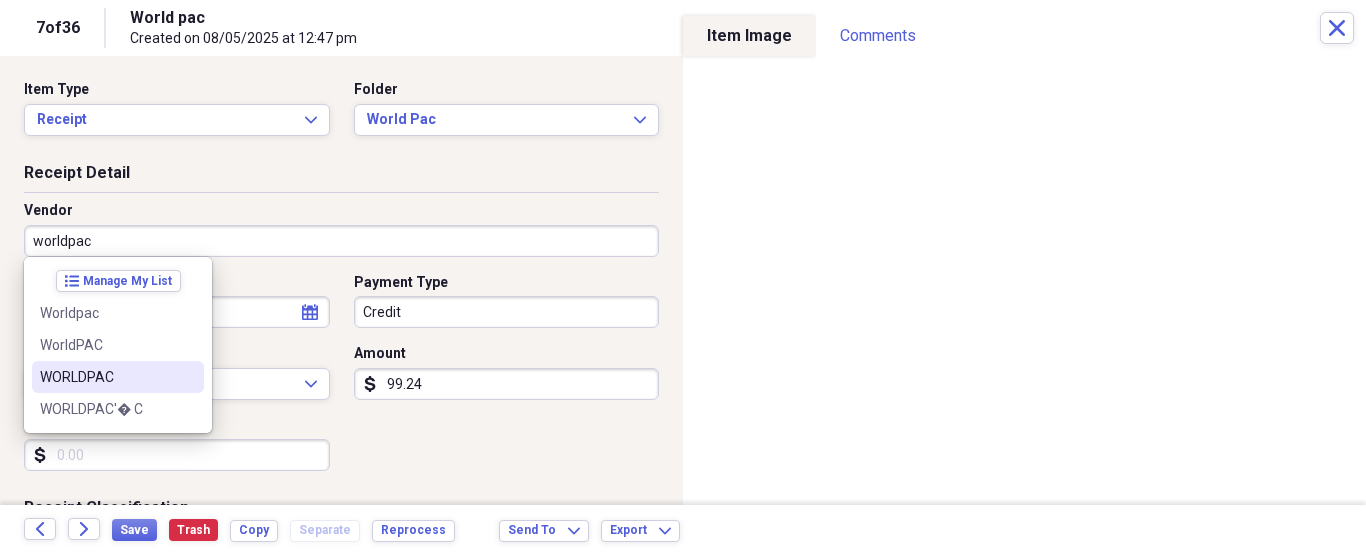 click on "WORLDPAC" at bounding box center (106, 377) 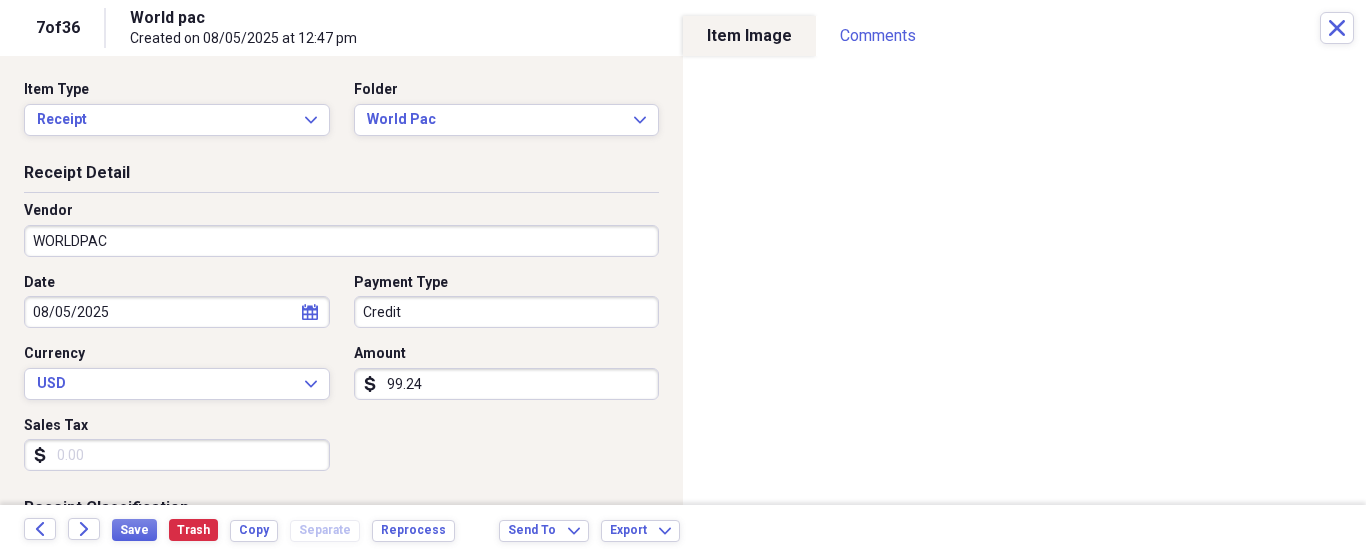 type on "Fuel/Auto" 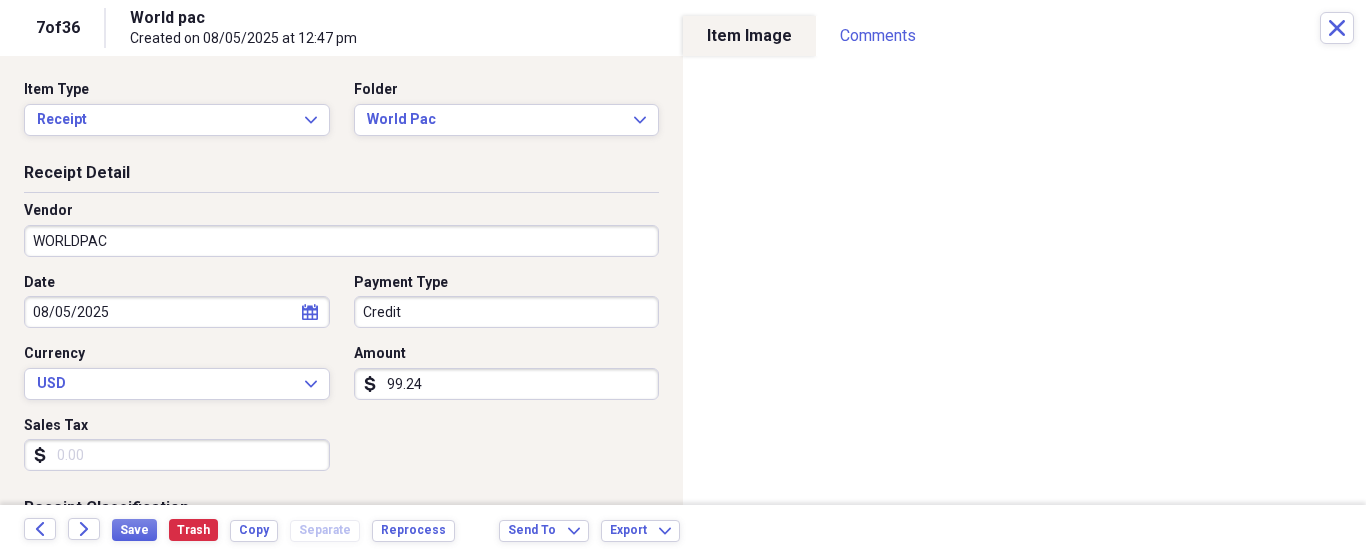 click on "Organize My Files 30 Collapse Unfiled Needs Review 30 Unfiled All Files Unfiled Unfiled Unfiled Saved Reports Collapse My Cabinet [PERSON]'s Cabinet Add Folder Folder ATA Autoparts Add Folder Folder BAUM TOOLS Add Folder Collapse Open Folder HARRIS Add Folder Folder 1 800 Radiator Add Folder Folder A to Z Lube Add Folder Folder Abramson Tire Add Folder Folder Acres Add Folder Folder Advance Auto Parts Add Folder Folder AGA Tools Add Folder Folder Air Gas Add Folder Folder All Star Auto Lights Add Folder Folder Allen Tire Add Folder Folder Als Auto Add Folder Folder Angel body shop Add Folder Folder Aramark Add Folder Folder Aston Martin Add Folder Folder Audi Devon Add Folder Folder Autoshop Express Add Folder Folder AutoZone Add Folder Folder Barbera Autoland Add Folder Folder BAVARIAN Add Folder Folder BBA Remanufacturing Add Folder Folder Best Buy Add Folder Folder Biello Auto Parts Add Folder Folder Blatt Tire Add Folder Folder Bonehead Performance Add Folder Folder Bucks County Used Auto Parts Add Folder" at bounding box center [683, 277] 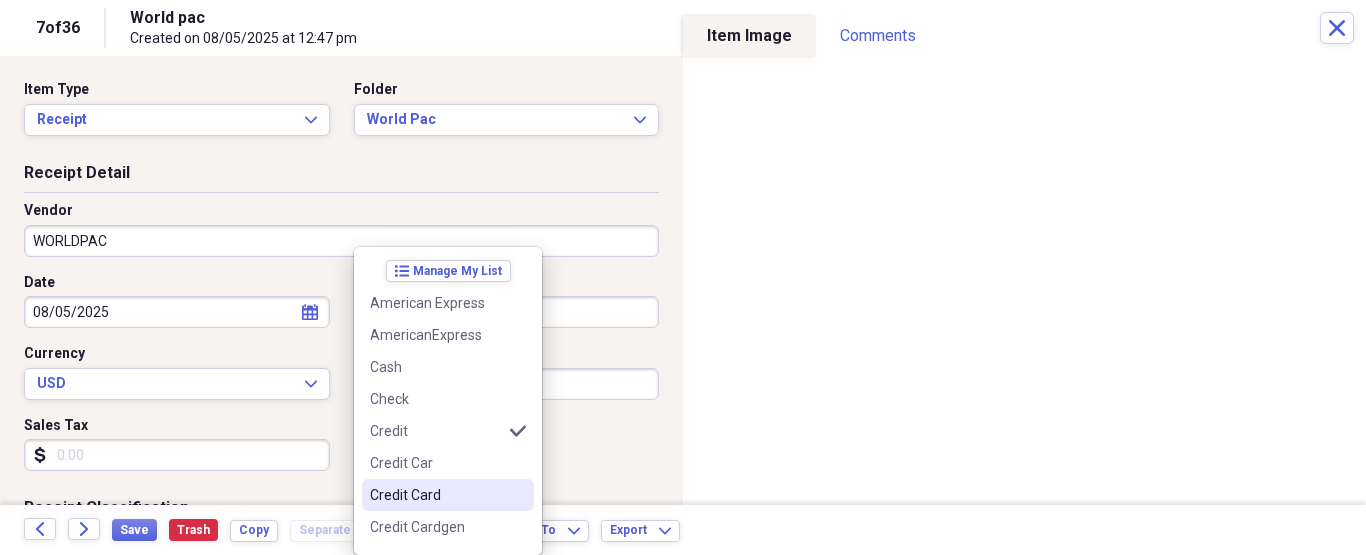 click on "Credit Card" at bounding box center [436, 495] 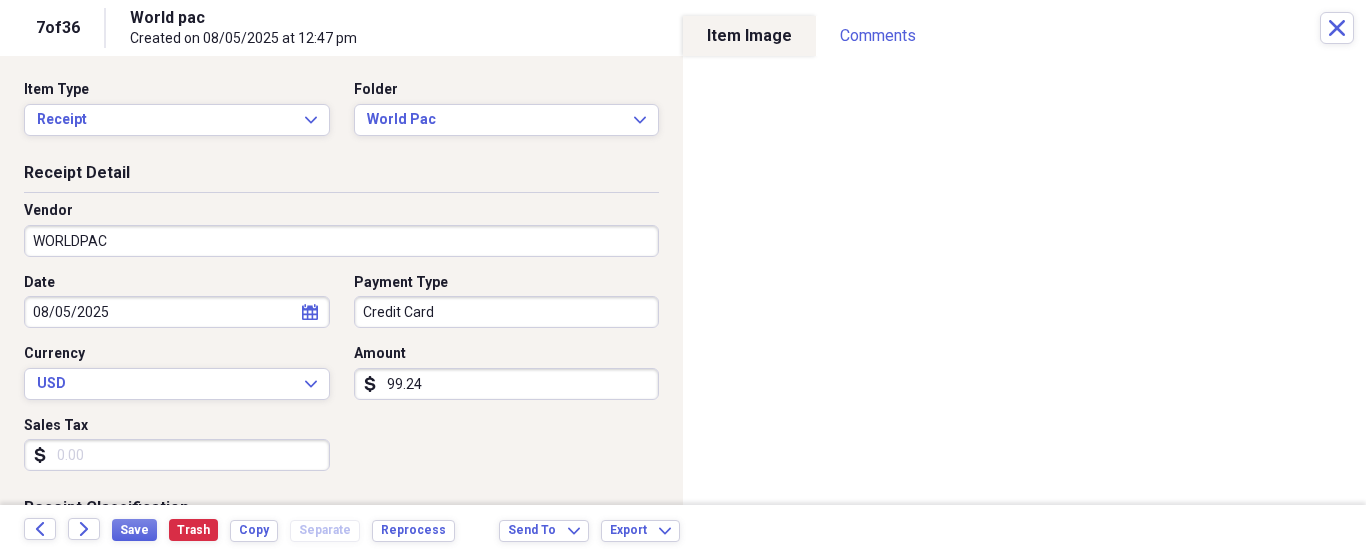 click on "99.24" at bounding box center [507, 384] 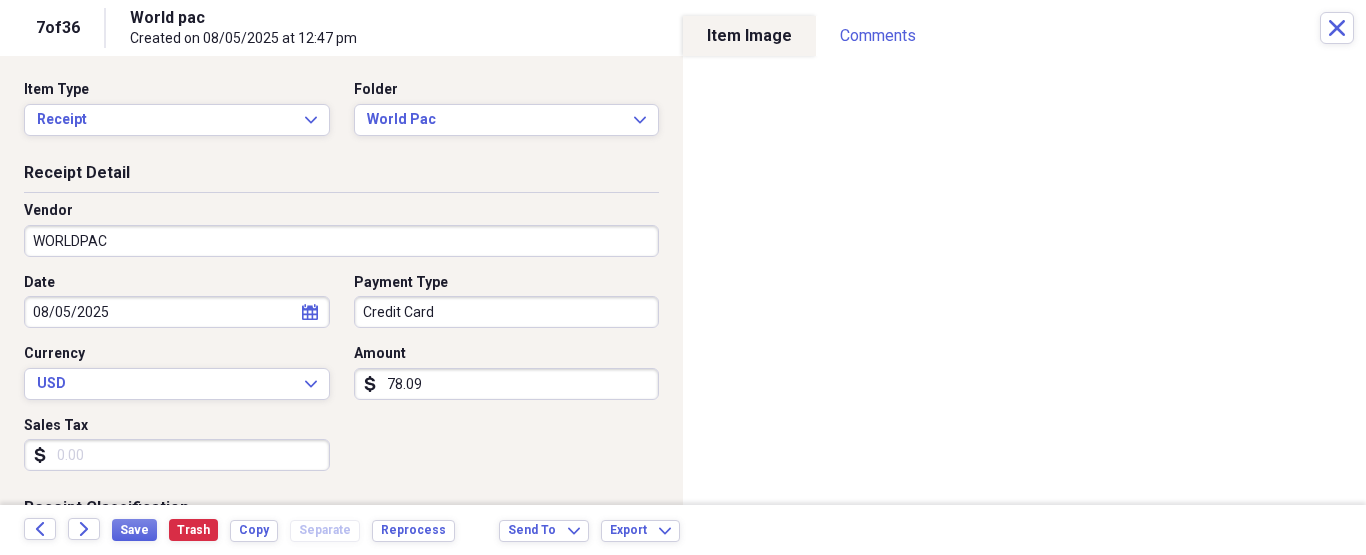 type on "78.09" 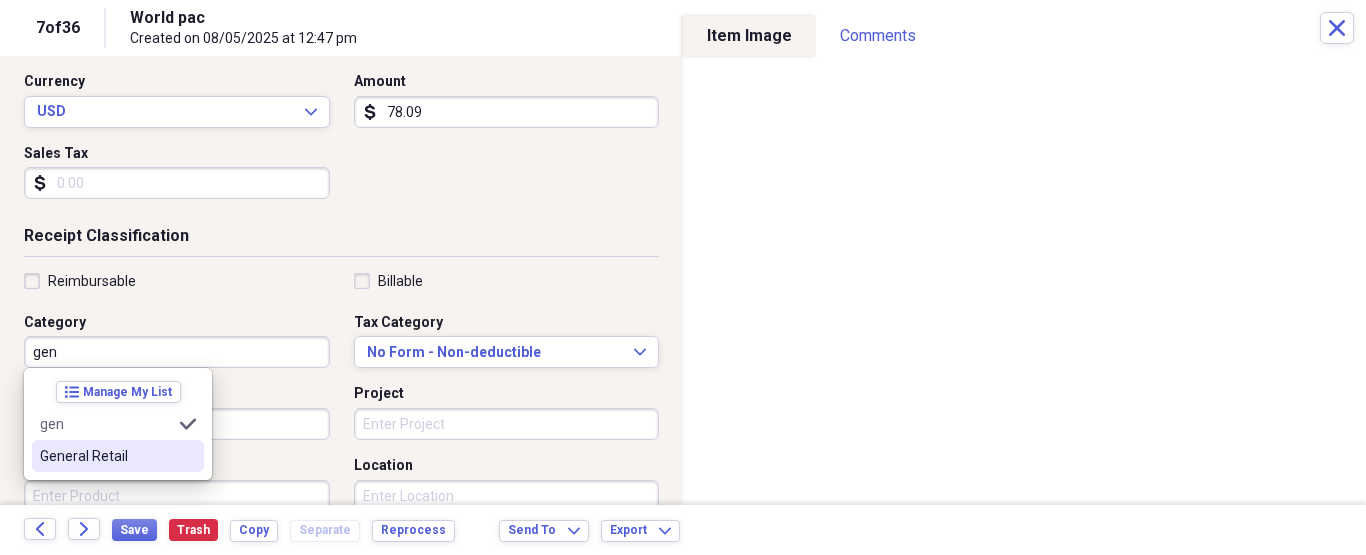 click on "General Retail" at bounding box center [106, 456] 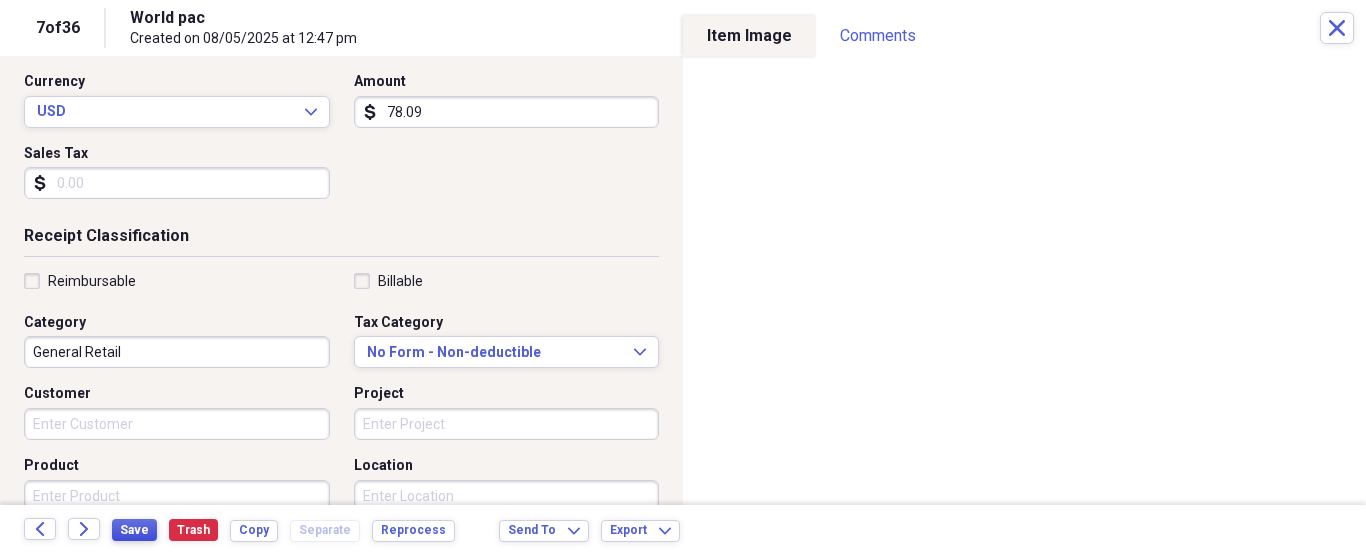 click on "Save" at bounding box center [134, 530] 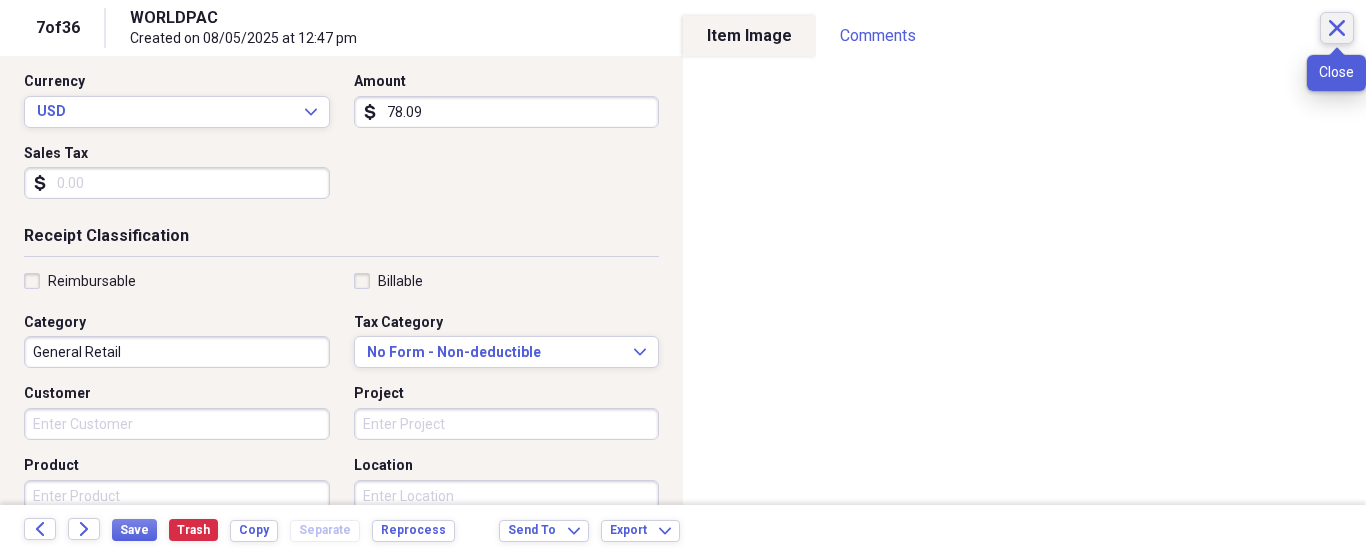 click on "Close" at bounding box center [1337, 28] 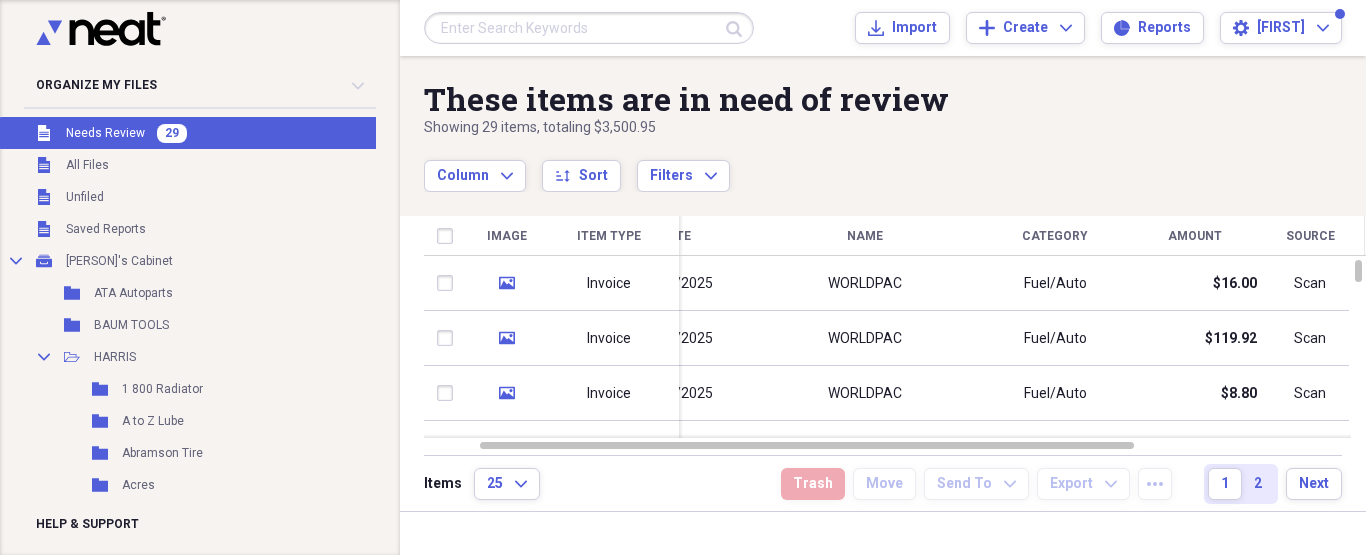 click on "Column Expand sort Sort Filters  Expand" at bounding box center [819, 165] 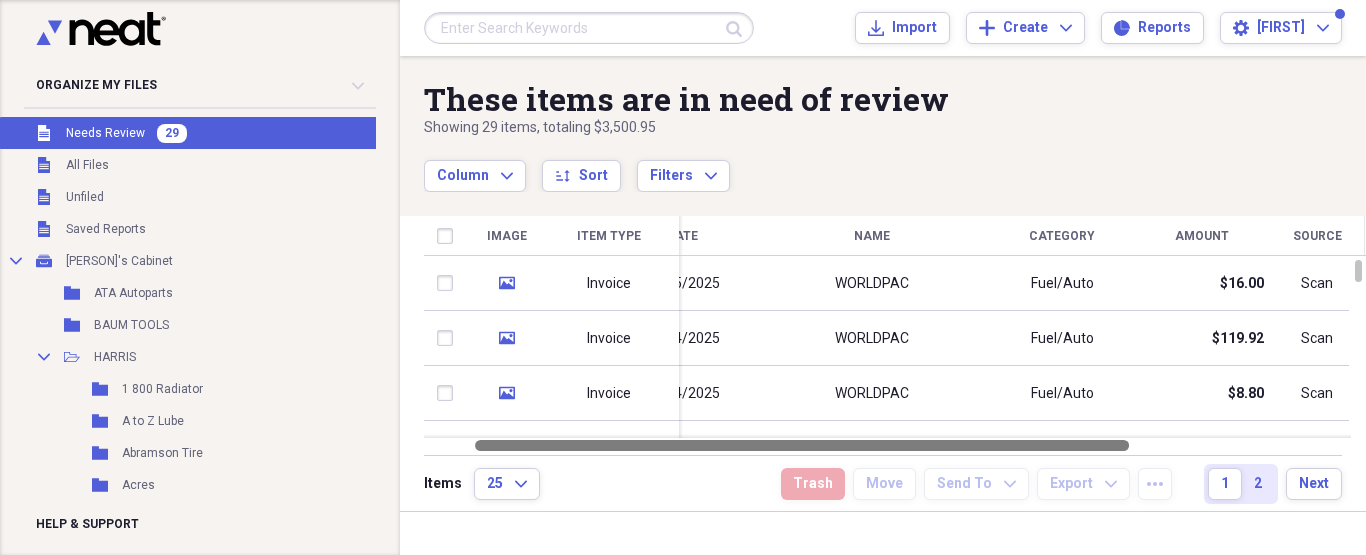 drag, startPoint x: 915, startPoint y: 445, endPoint x: 515, endPoint y: 457, distance: 400.17996 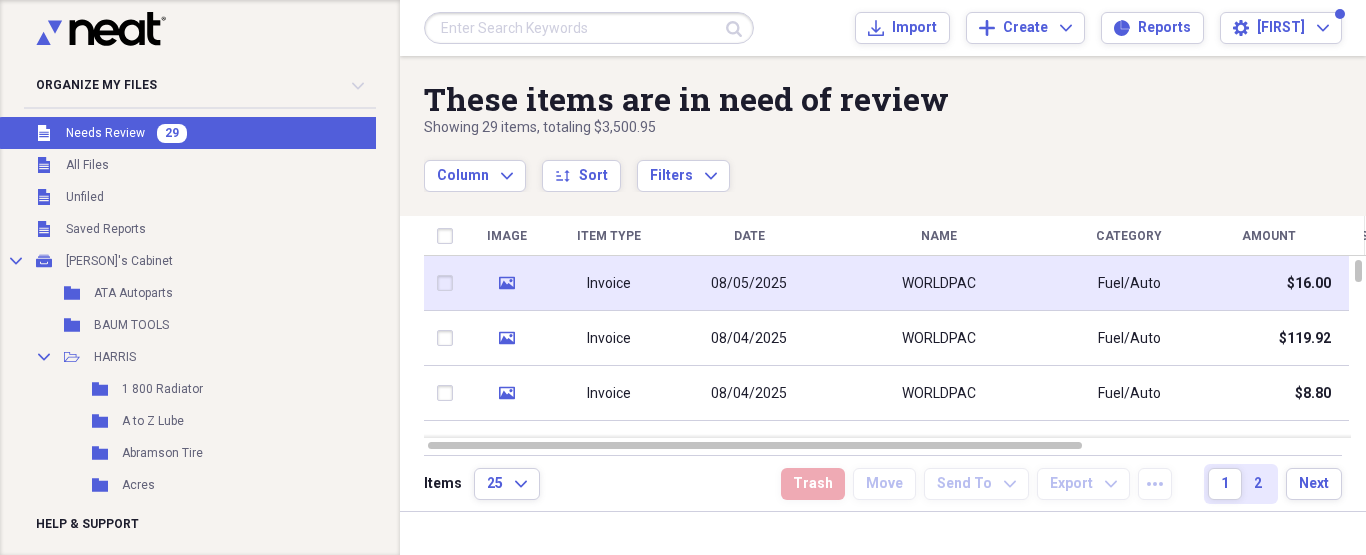 click on "WORLDPAC" at bounding box center (939, 283) 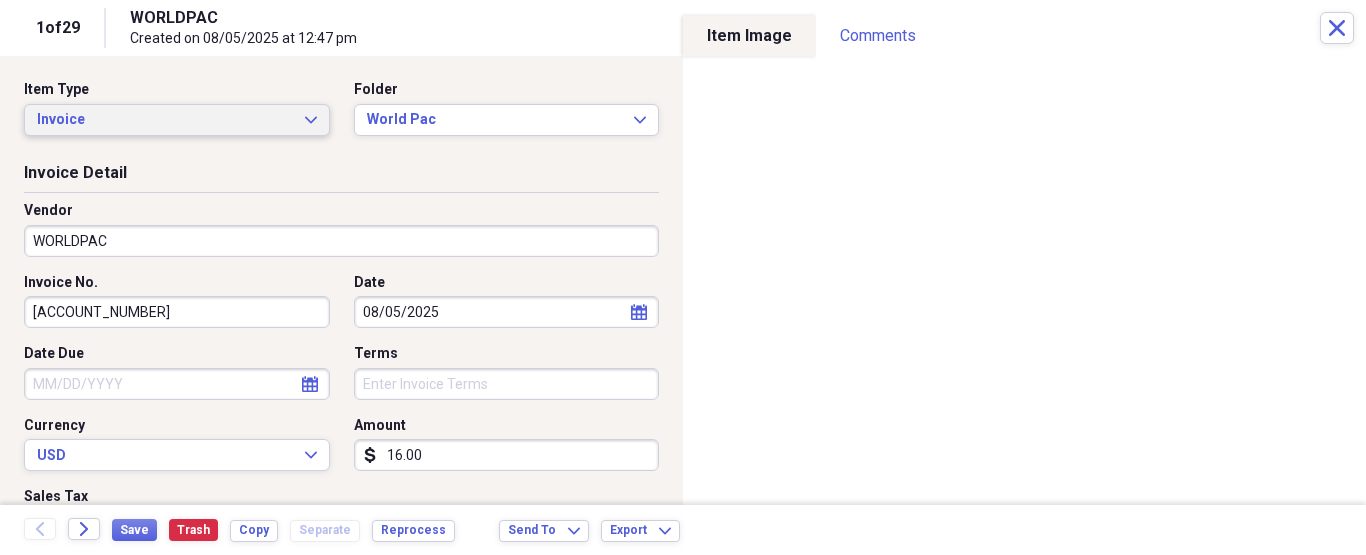 click on "Invoice" at bounding box center [165, 120] 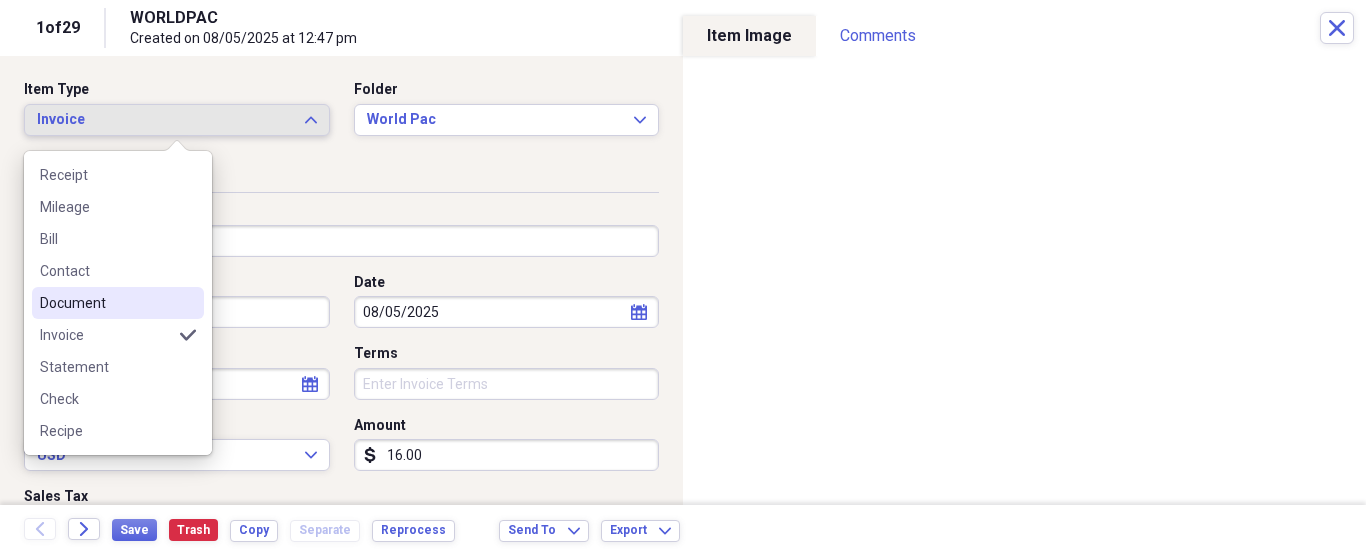 click on "Document" at bounding box center [106, 303] 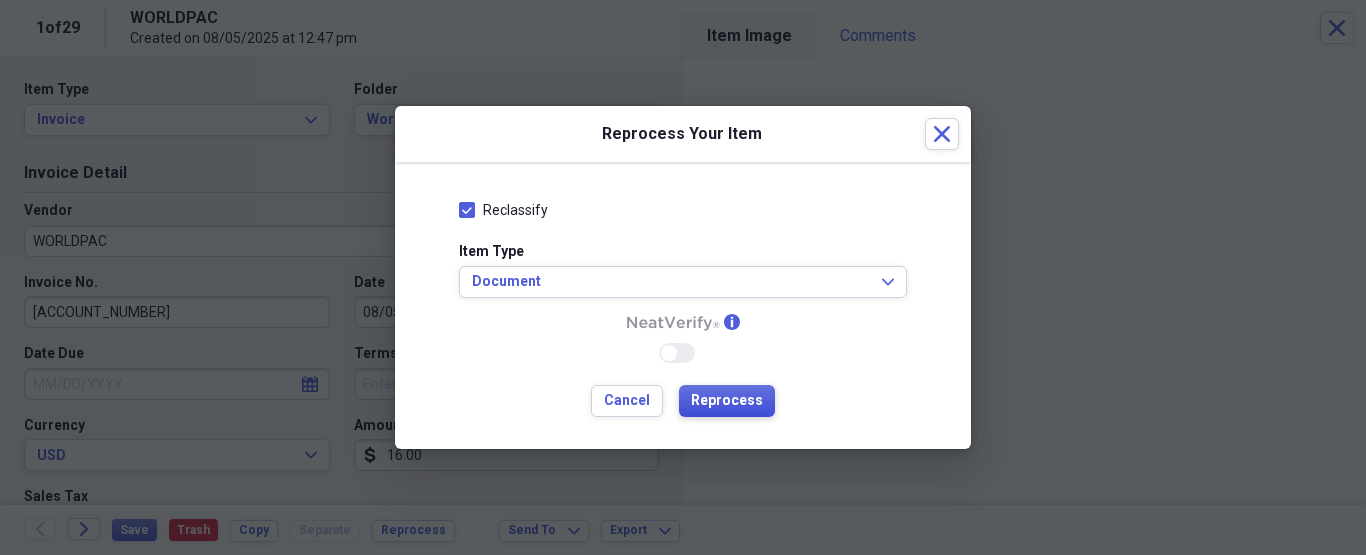 click on "Reprocess" at bounding box center [727, 401] 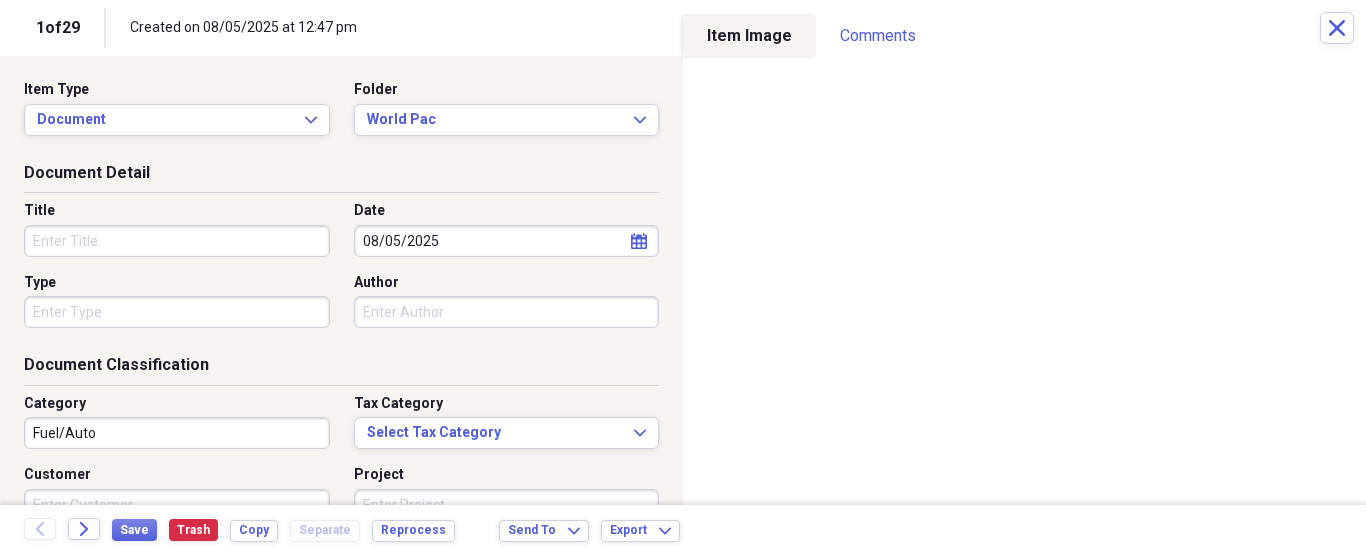click on "Title" at bounding box center (177, 241) 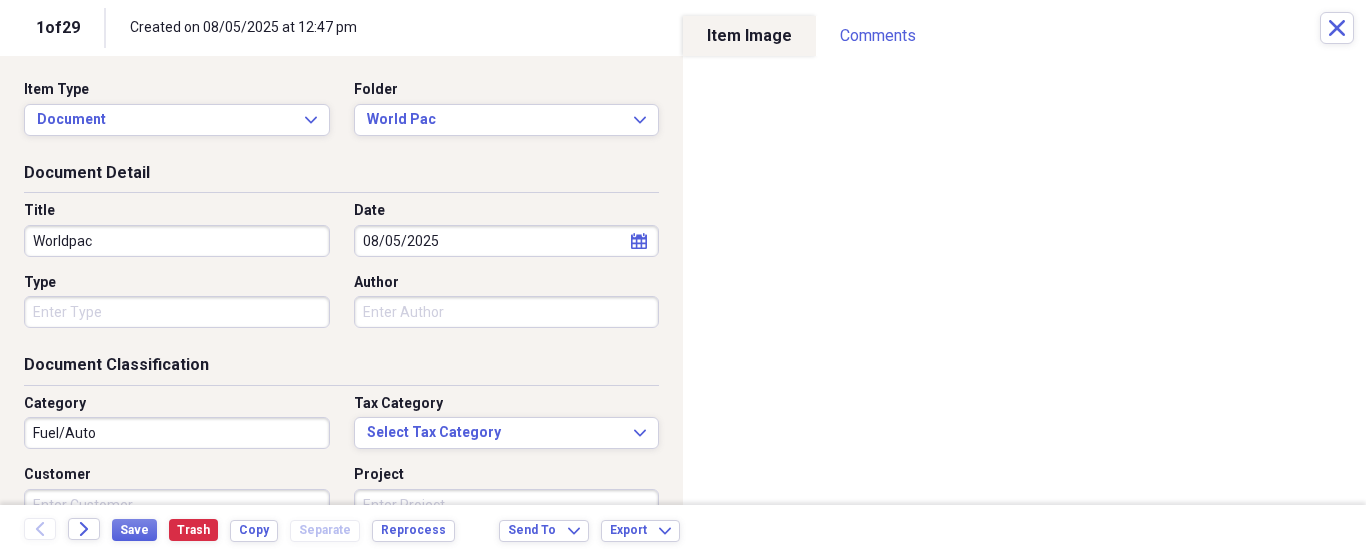 type on "Worldpac" 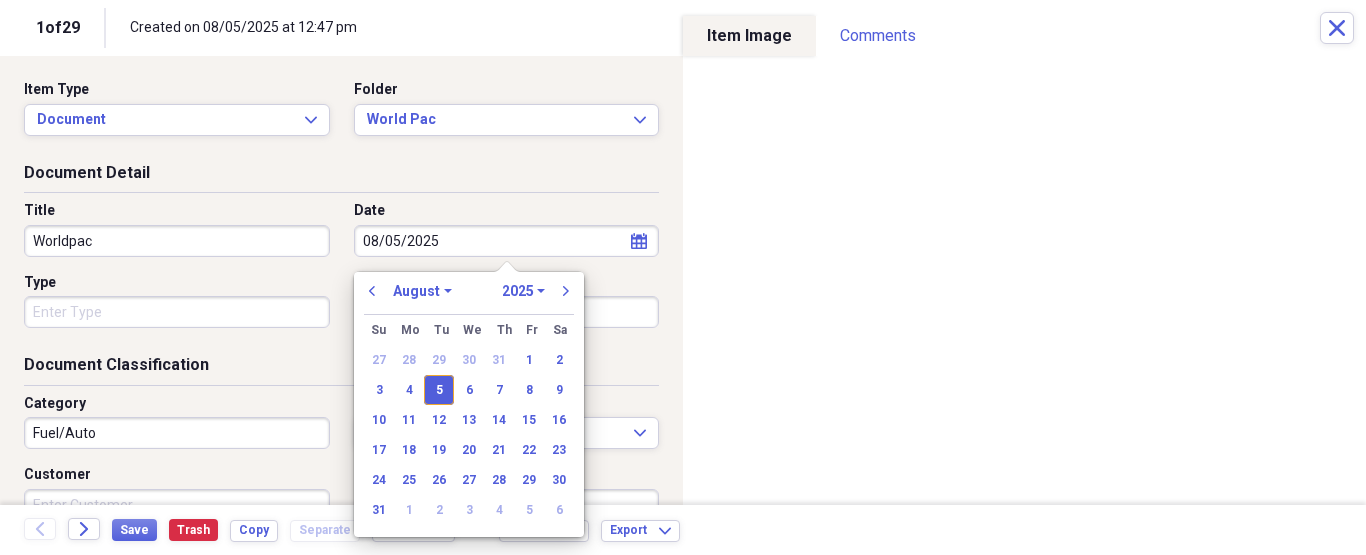 type 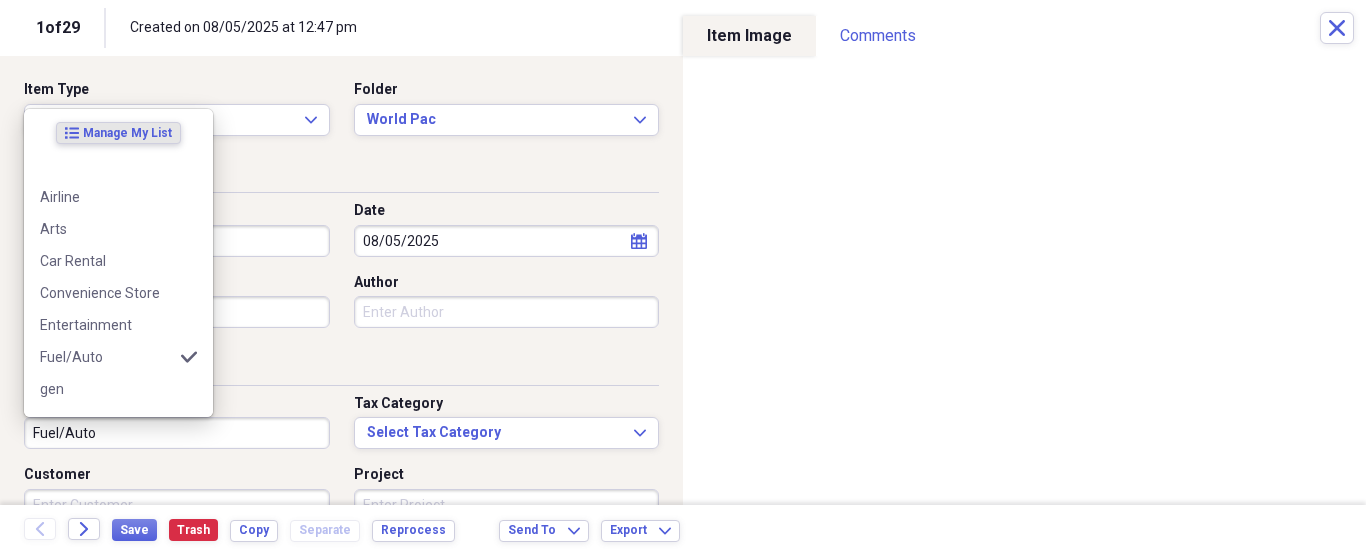 click on "Fuel/Auto" at bounding box center (177, 433) 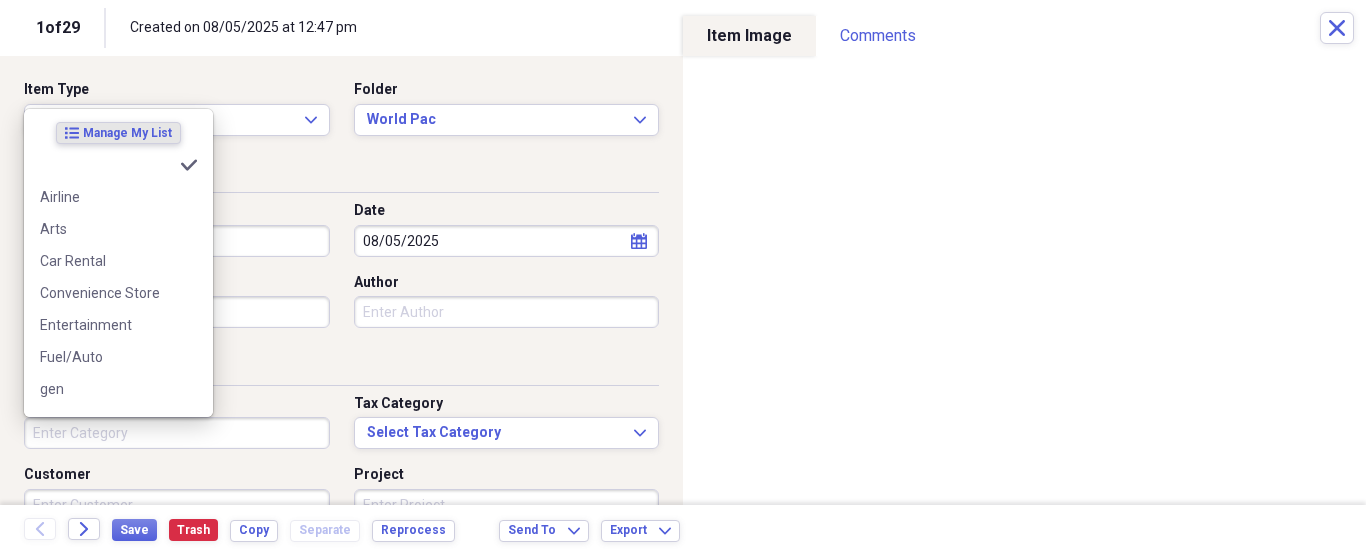 type 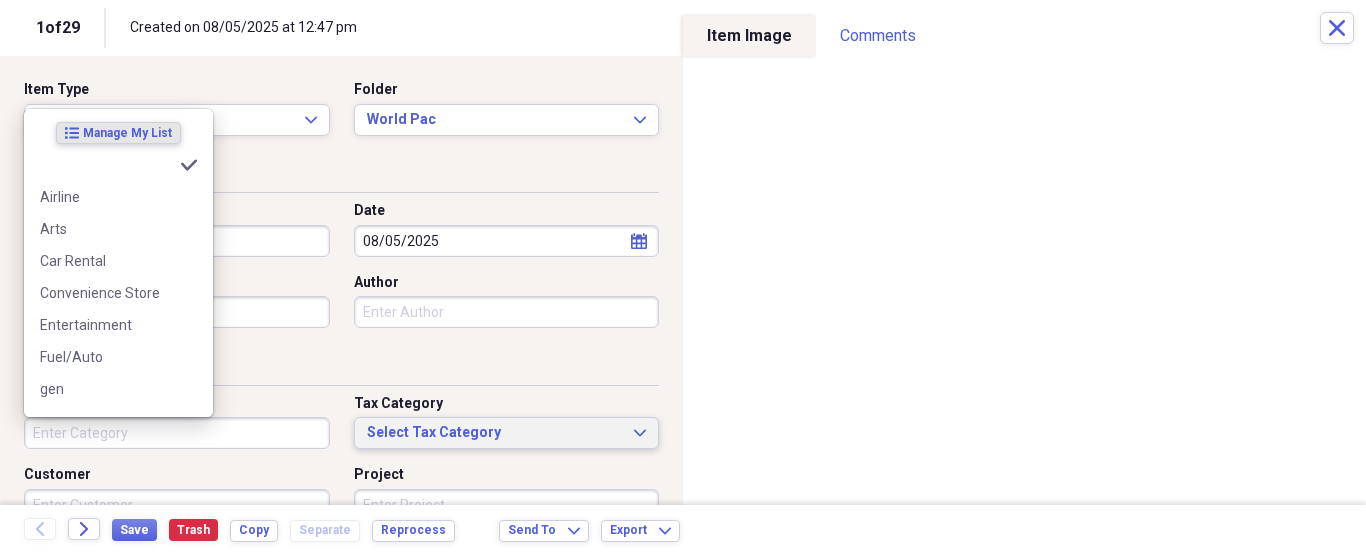 type 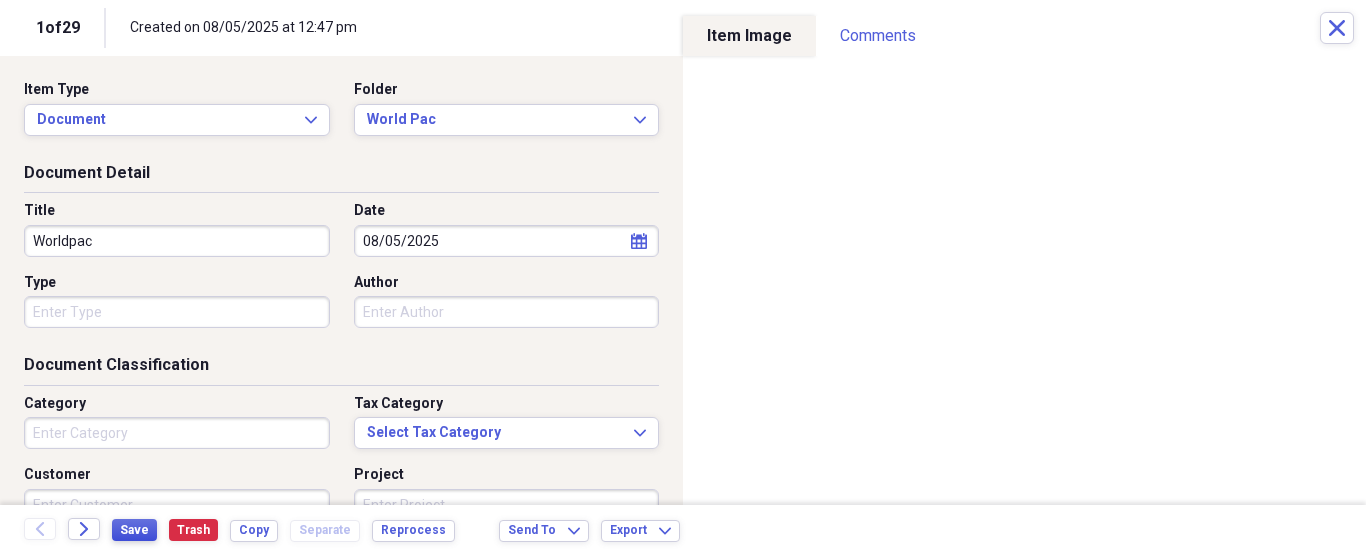 click on "Save" at bounding box center [134, 530] 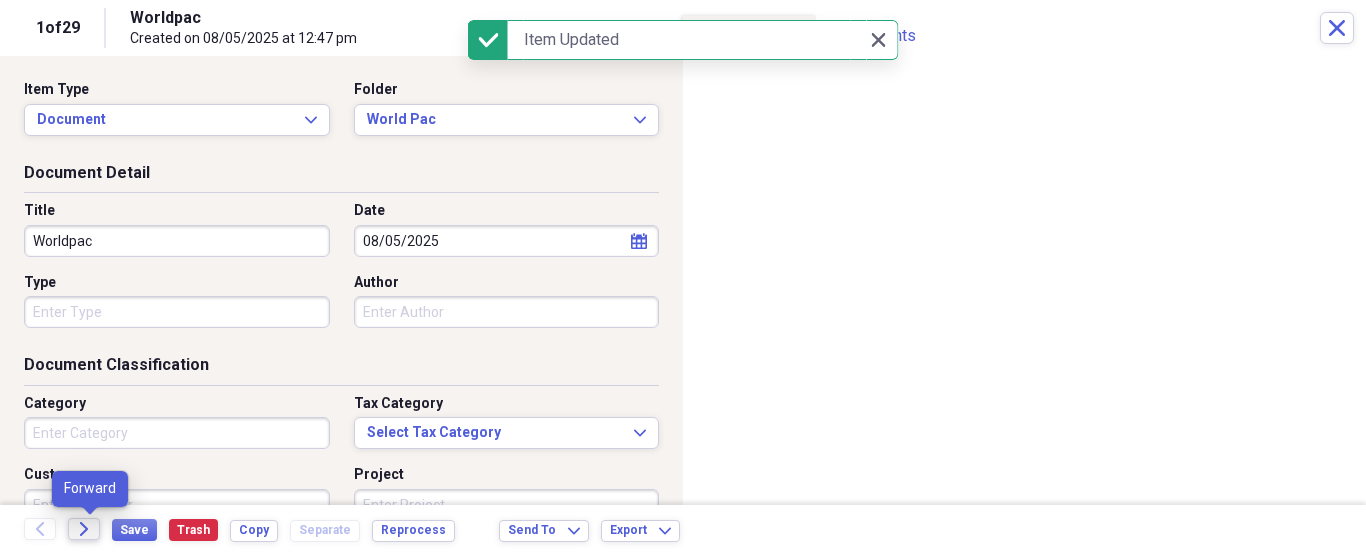 click on "Forward" 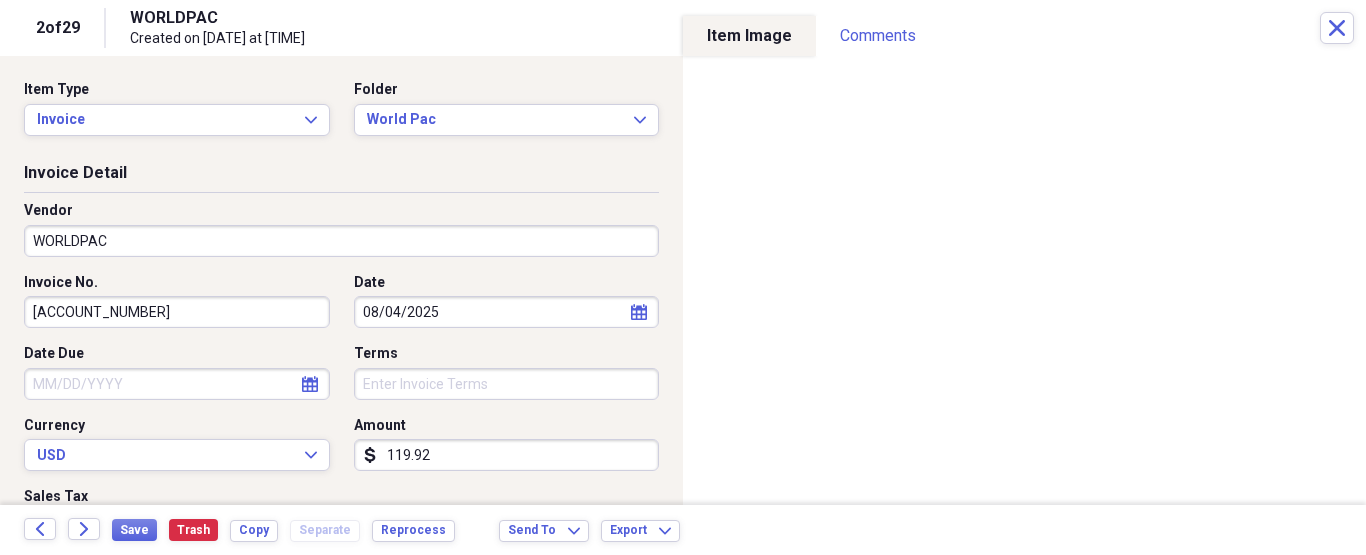 click on "Item Type Invoice Expand Folder World Pac Expand" at bounding box center (341, 116) 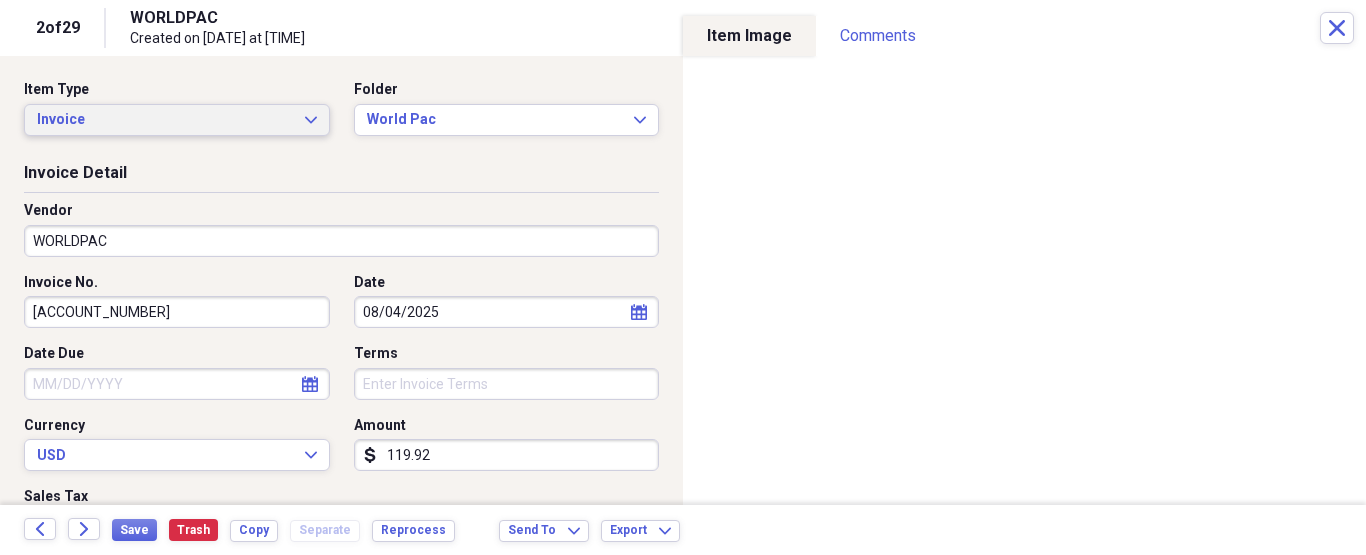 click on "Invoice" at bounding box center [165, 120] 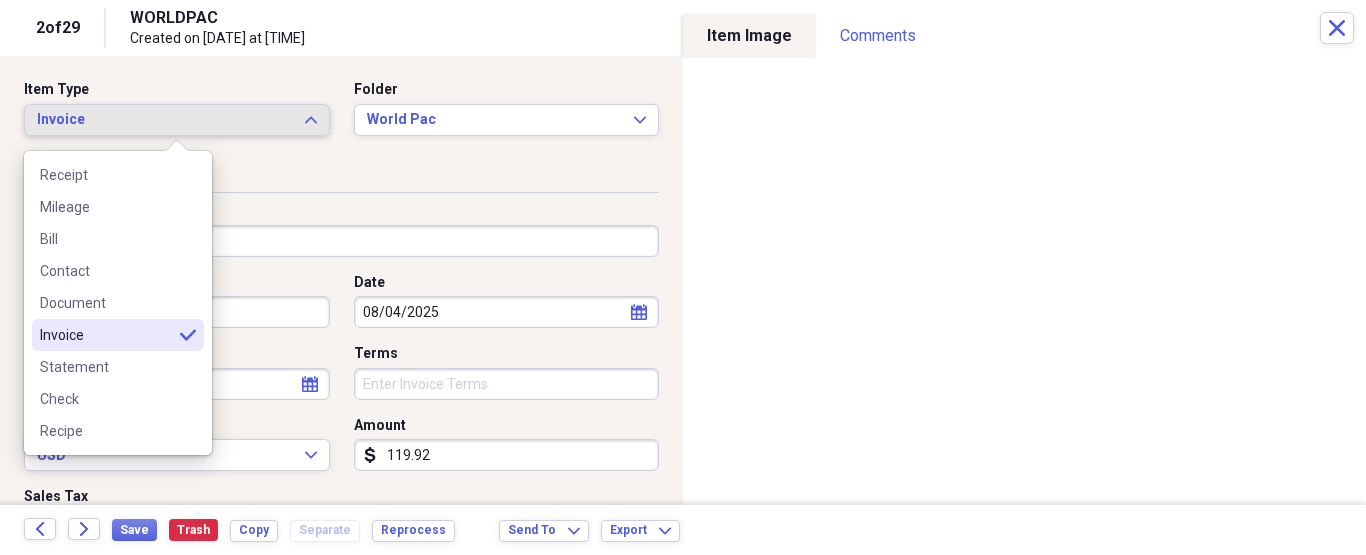 click on "Invoice" at bounding box center [165, 120] 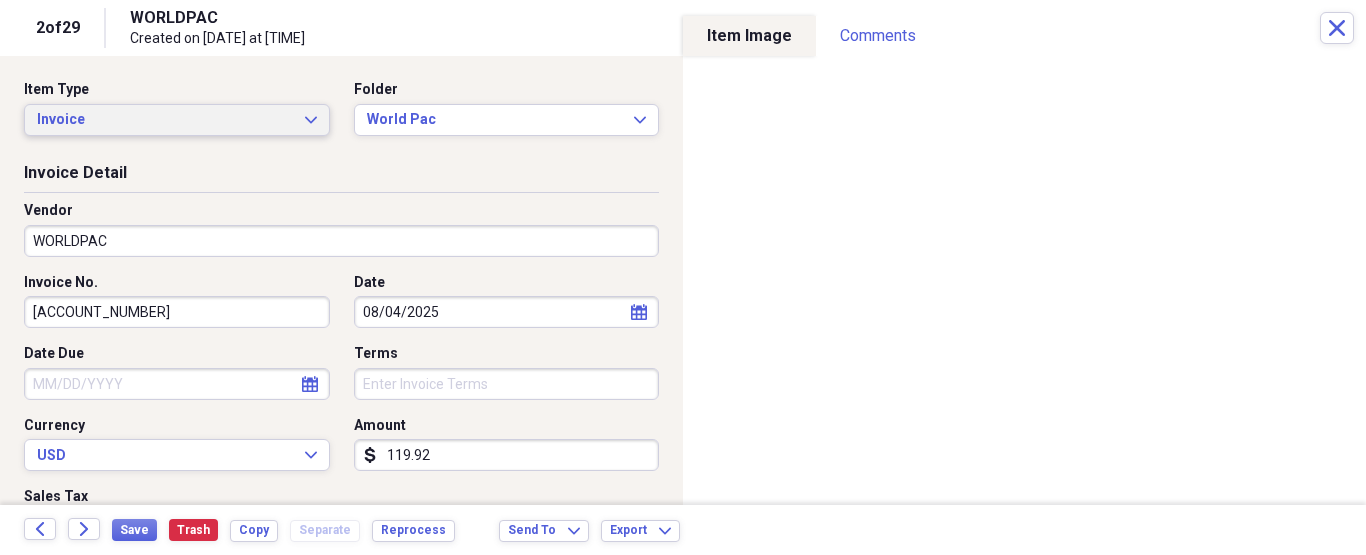 click on "Invoice" at bounding box center [165, 120] 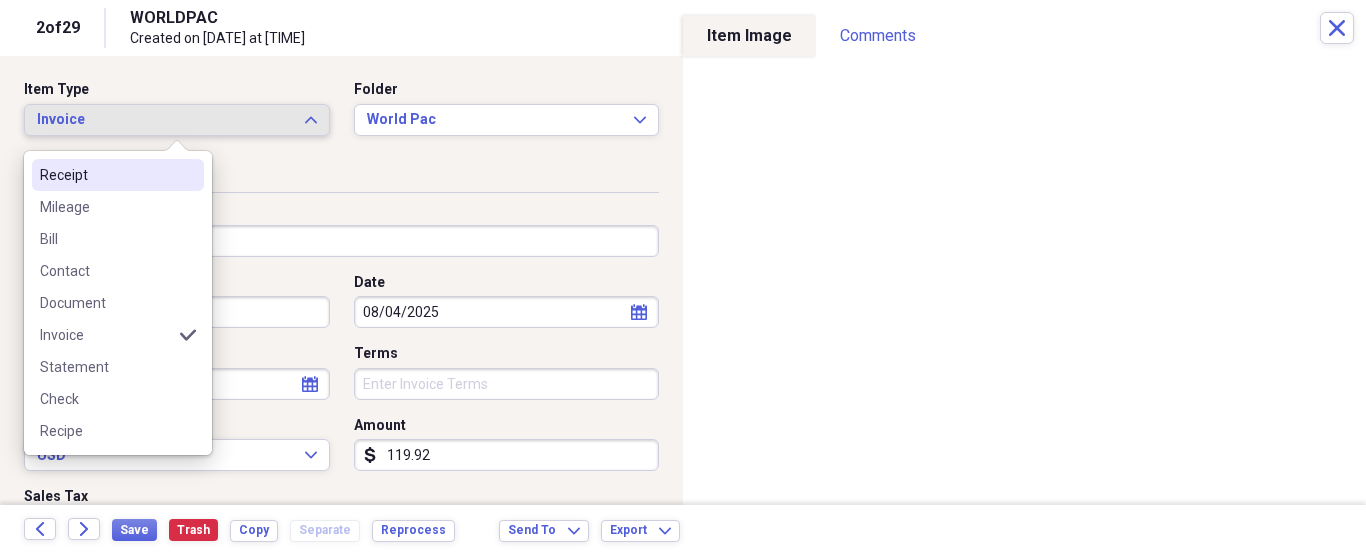 click on "Receipt" at bounding box center (106, 175) 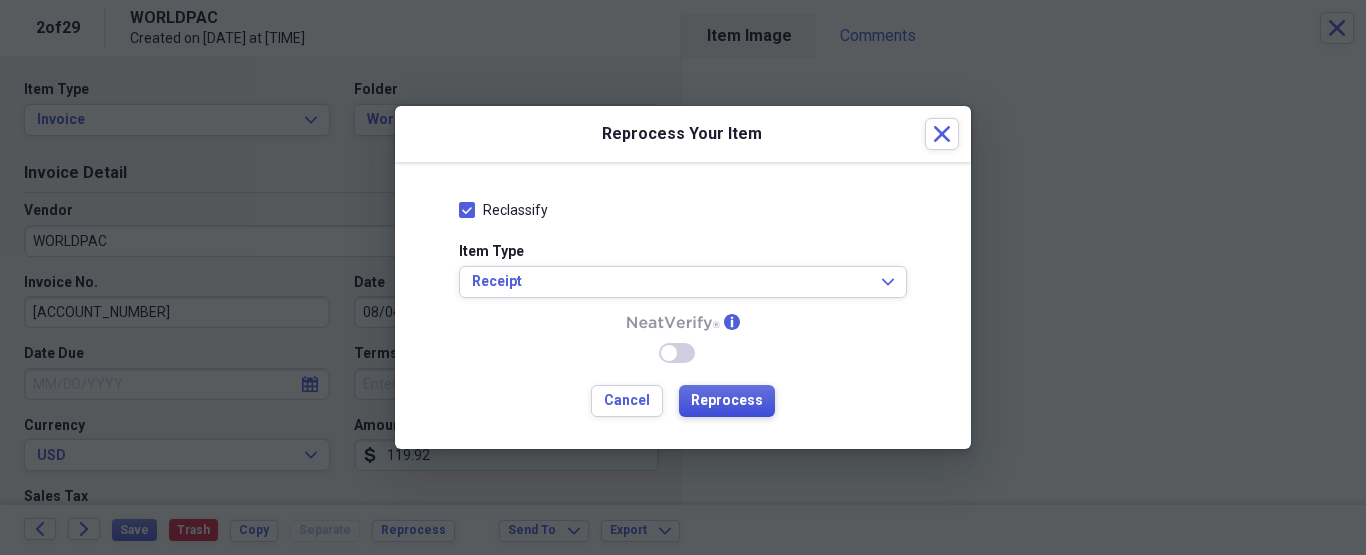 click on "Reprocess" at bounding box center (727, 401) 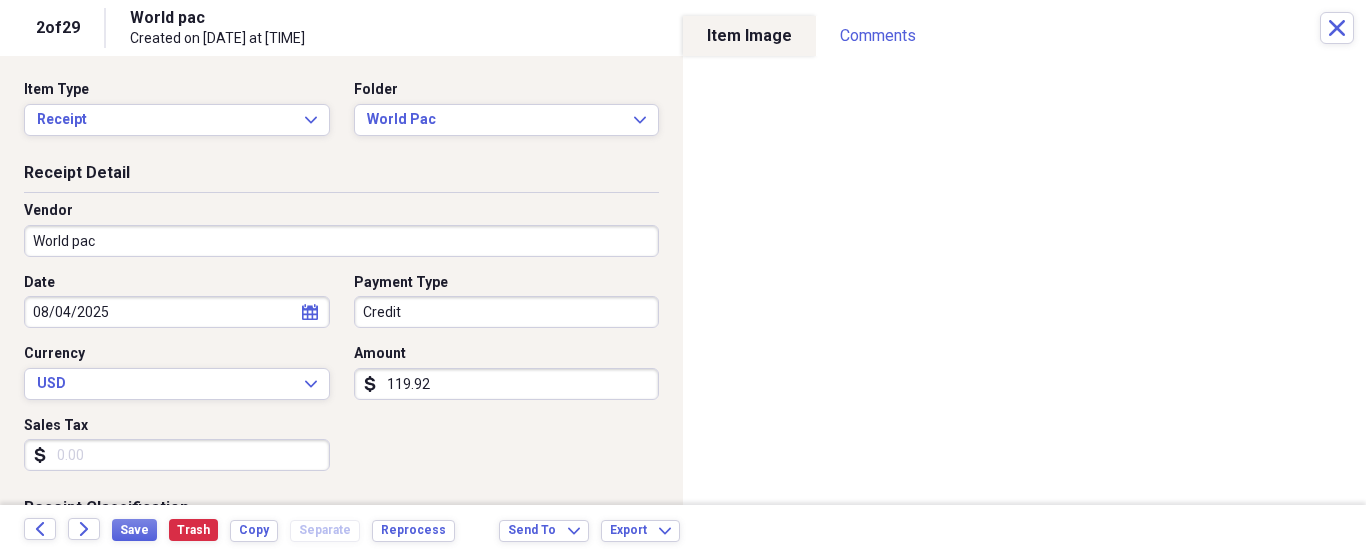 type on "World pac" 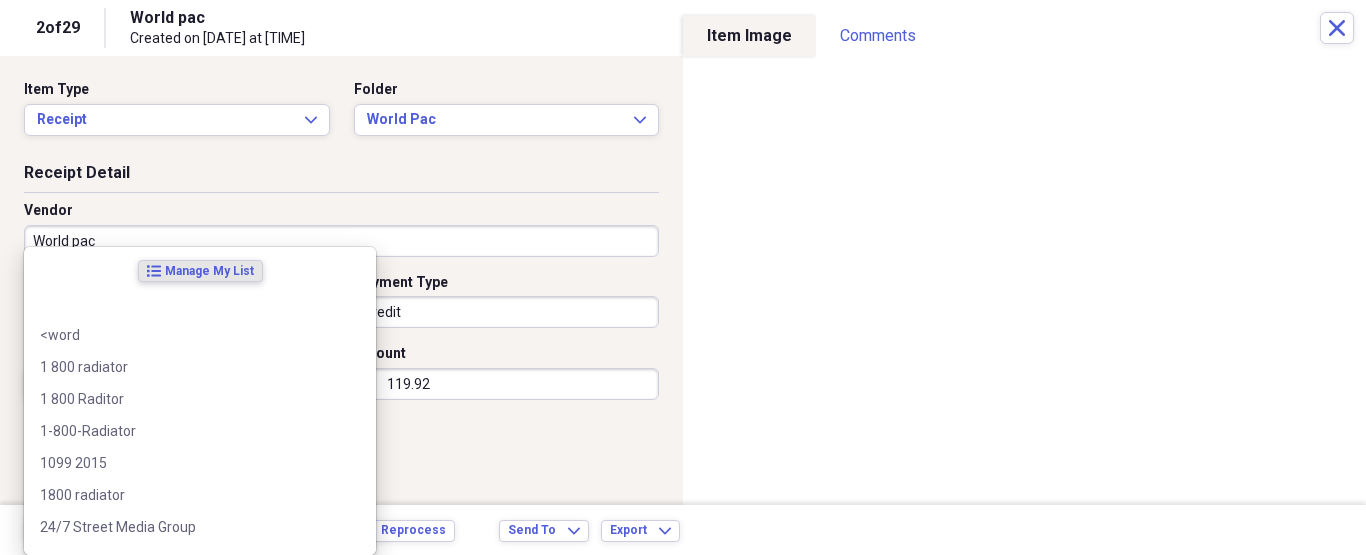 click on "World pac" at bounding box center [341, 241] 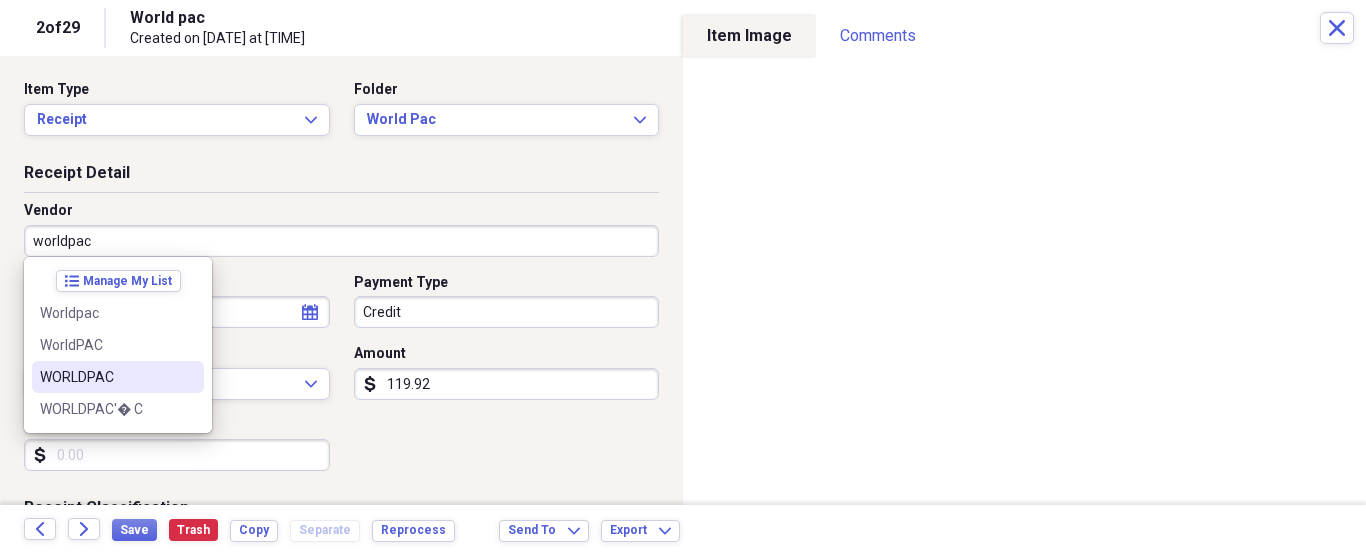 click on "WORLDPAC" at bounding box center (106, 377) 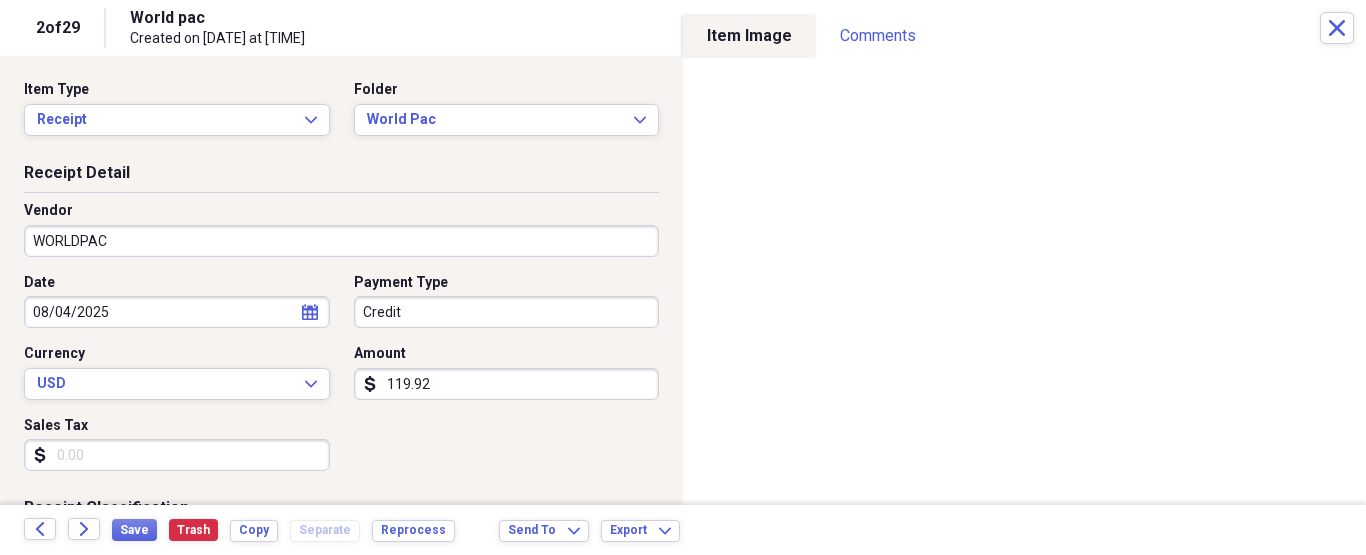 type on "Fuel/Auto" 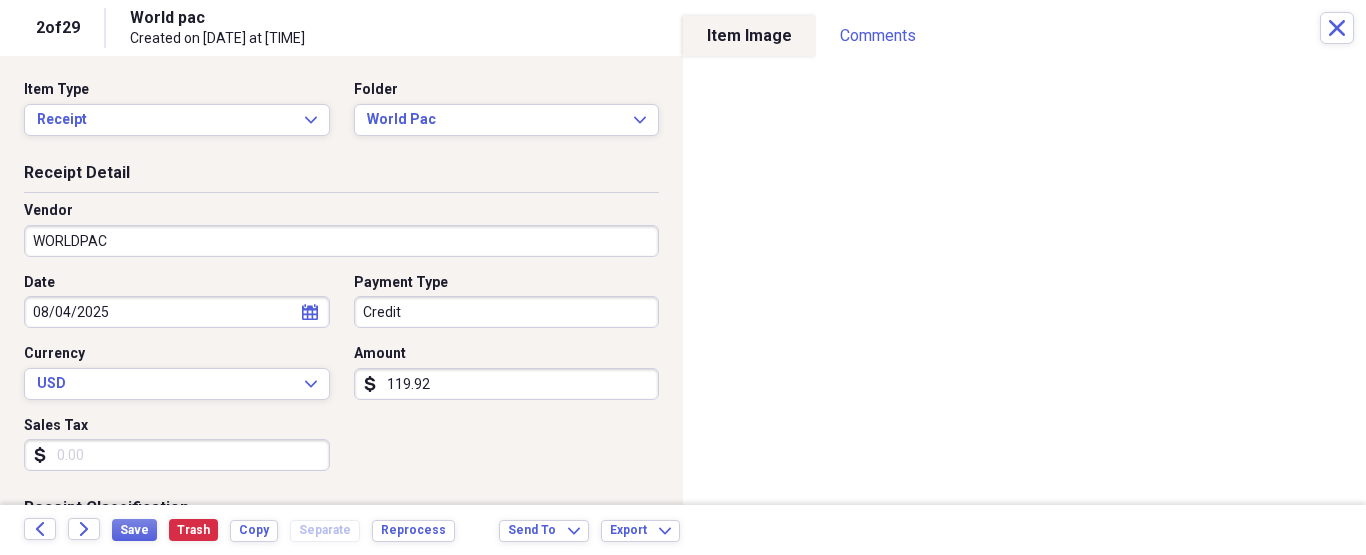 click on "Organize My Files 28 Collapse Unfiled Needs Review 28 Unfiled All Files Unfiled Unfiled Unfiled Saved Reports Collapse My Cabinet [PERSON]'s Cabinet Add Folder Folder ATA Autoparts Add Folder Folder BAUM TOOLS Add Folder Collapse Open Folder HARRIS Add Folder Folder 1 800 Radiator Add Folder Folder A to Z Lube Add Folder Folder Abramson Tire Add Folder Folder Acres Add Folder Folder Advance Auto Parts Add Folder Folder AGA Tools Add Folder Folder Air Gas Add Folder Folder All Star Auto Lights Add Folder Folder Allen Tire Add Folder Folder Als Auto Add Folder Folder Angel body shop Add Folder Folder Aramark Add Folder Folder Aston Martin Add Folder Folder Audi Devon Add Folder Folder Autoshop Express Add Folder Folder AutoZone Add Folder Folder Barbera Autoland Add Folder Folder BAVARIAN Add Folder Folder BBA Remanufacturing Add Folder Folder Best Buy Add Folder Folder Biello Auto Parts Add Folder Folder Blatt Tire Add Folder Folder Bonehead Performance Add Folder Folder Bucks County Used Auto Parts Add Folder" at bounding box center [683, 277] 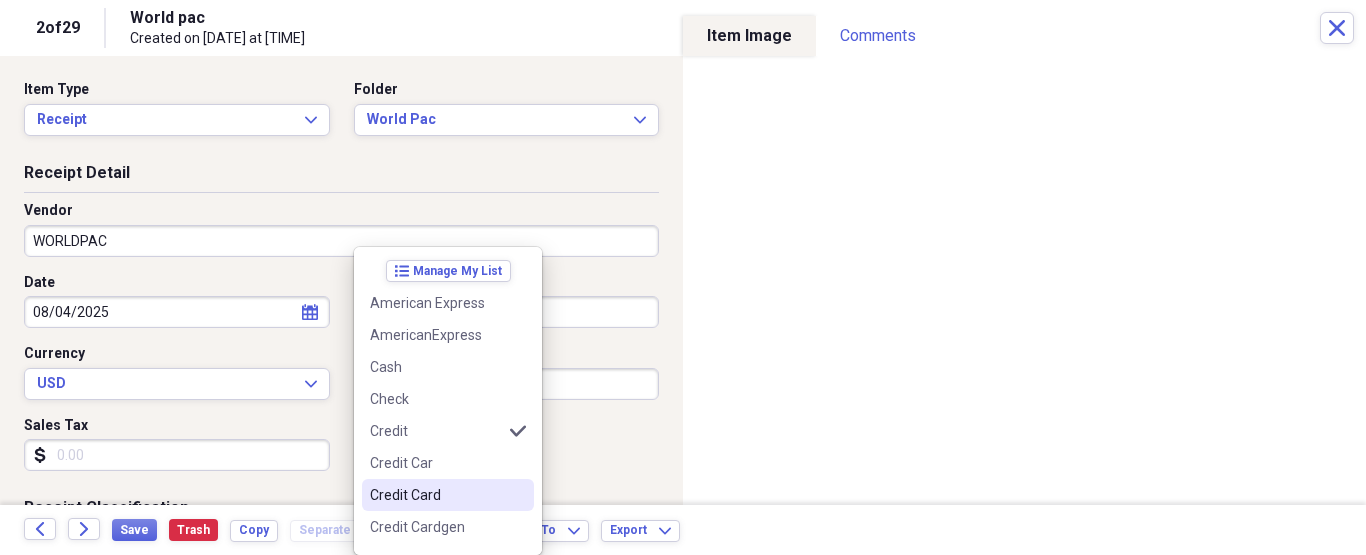 click on "Credit Card" at bounding box center [436, 495] 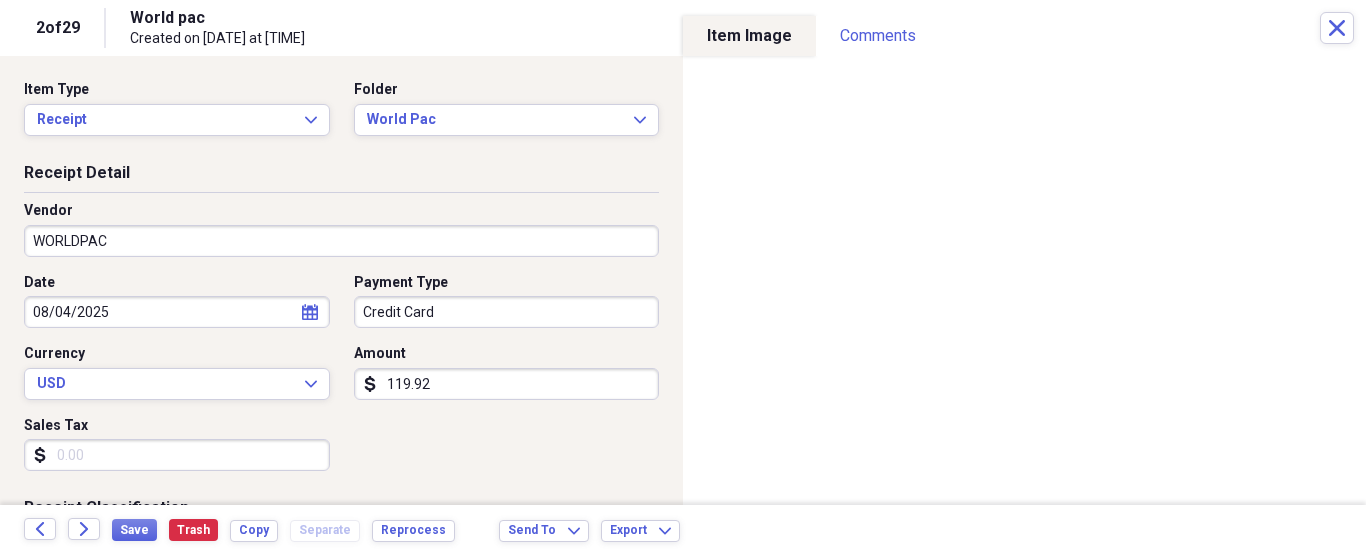 click on "119.92" at bounding box center (507, 384) 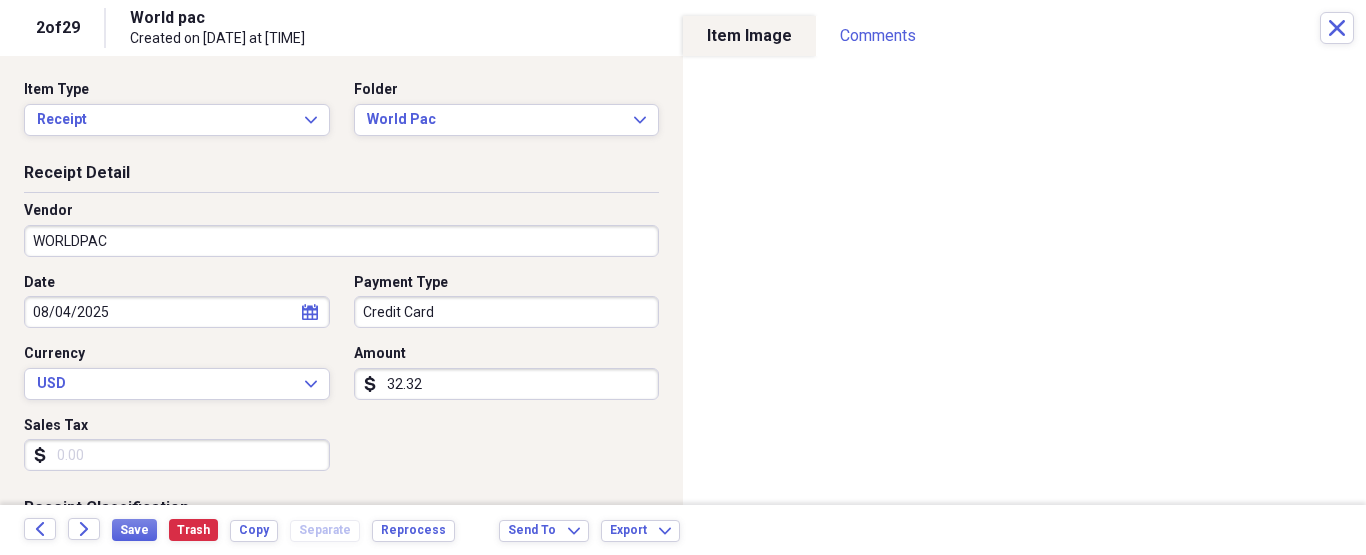 type on "32.32" 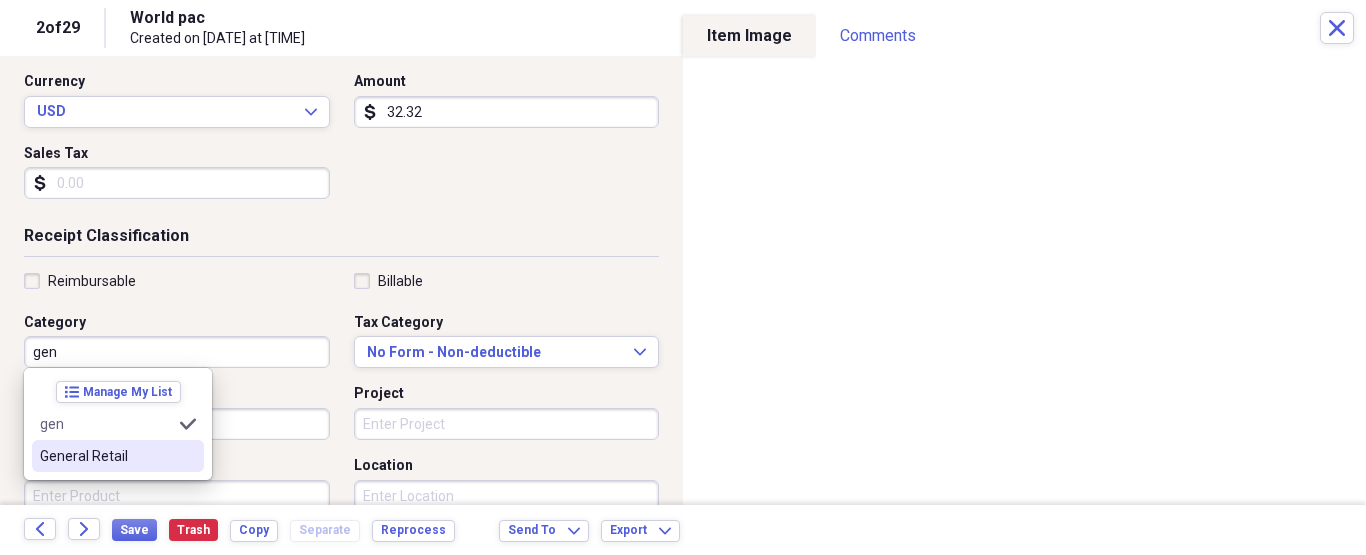 click on "General Retail" at bounding box center (106, 456) 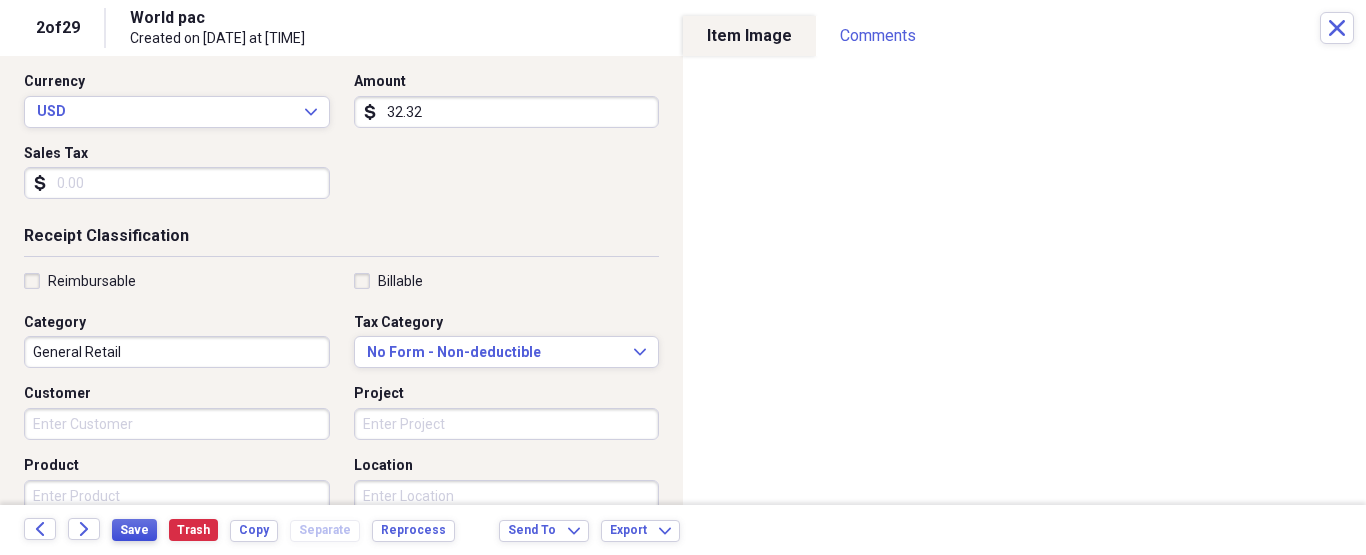 click on "Save" at bounding box center (134, 530) 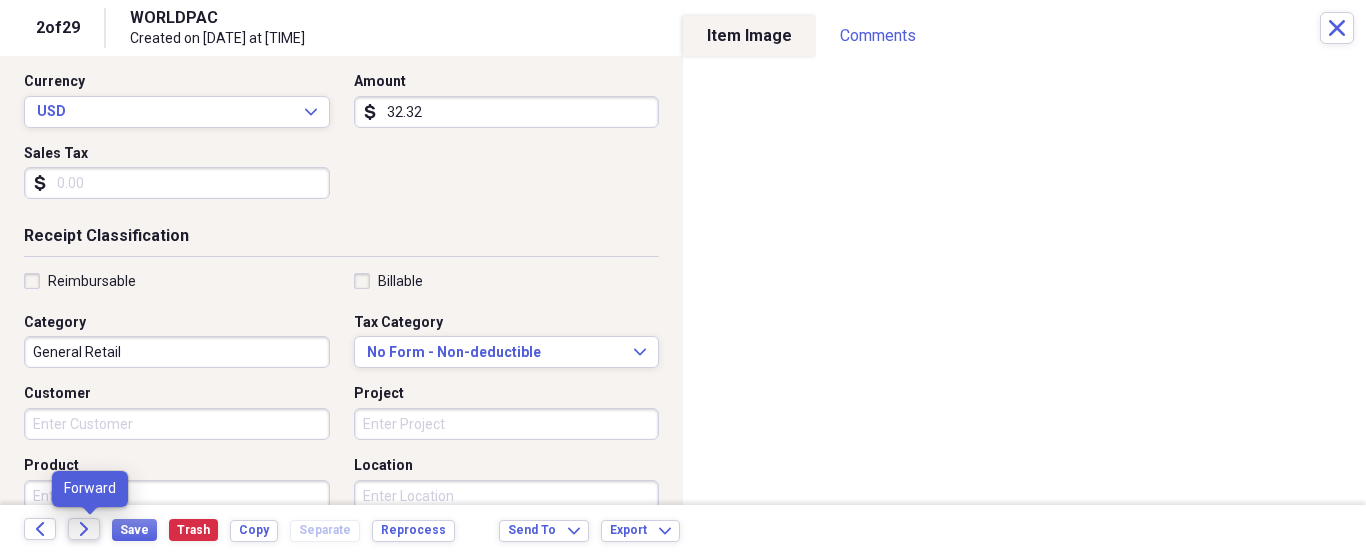 click on "Forward" at bounding box center [84, 529] 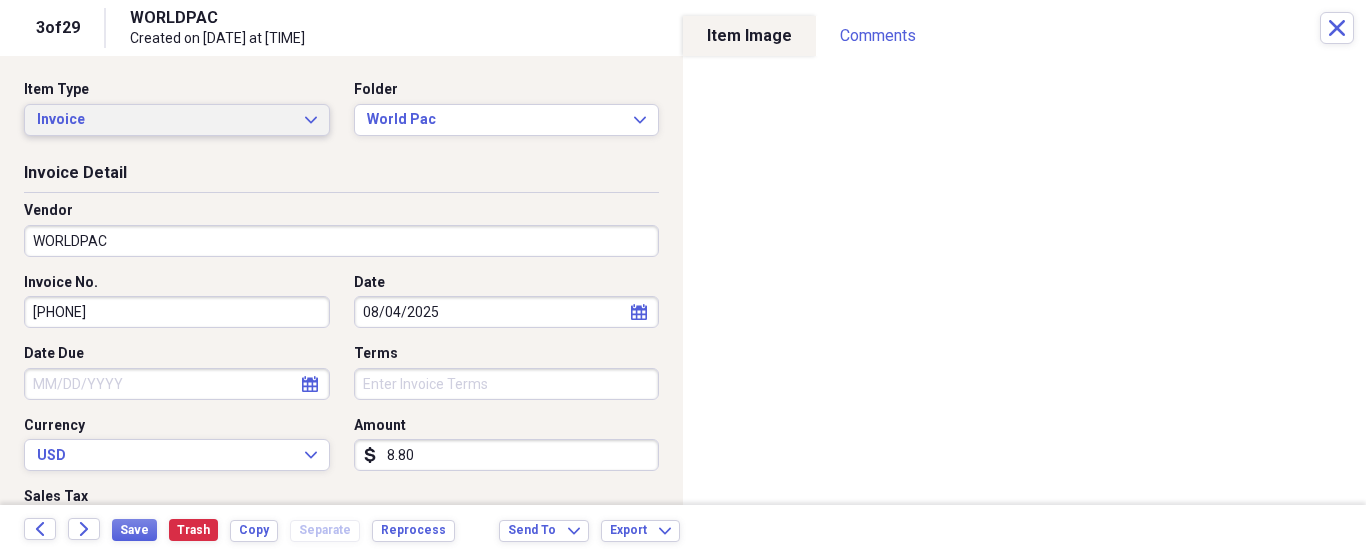 click on "Invoice" at bounding box center [165, 120] 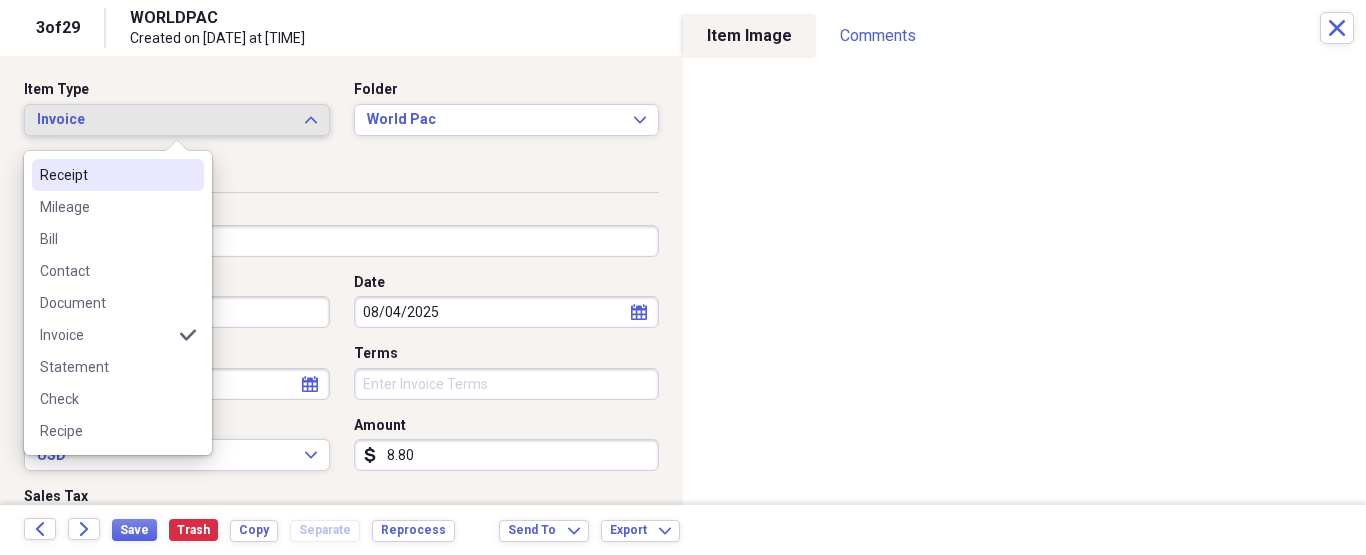 click on "Receipt" at bounding box center [106, 175] 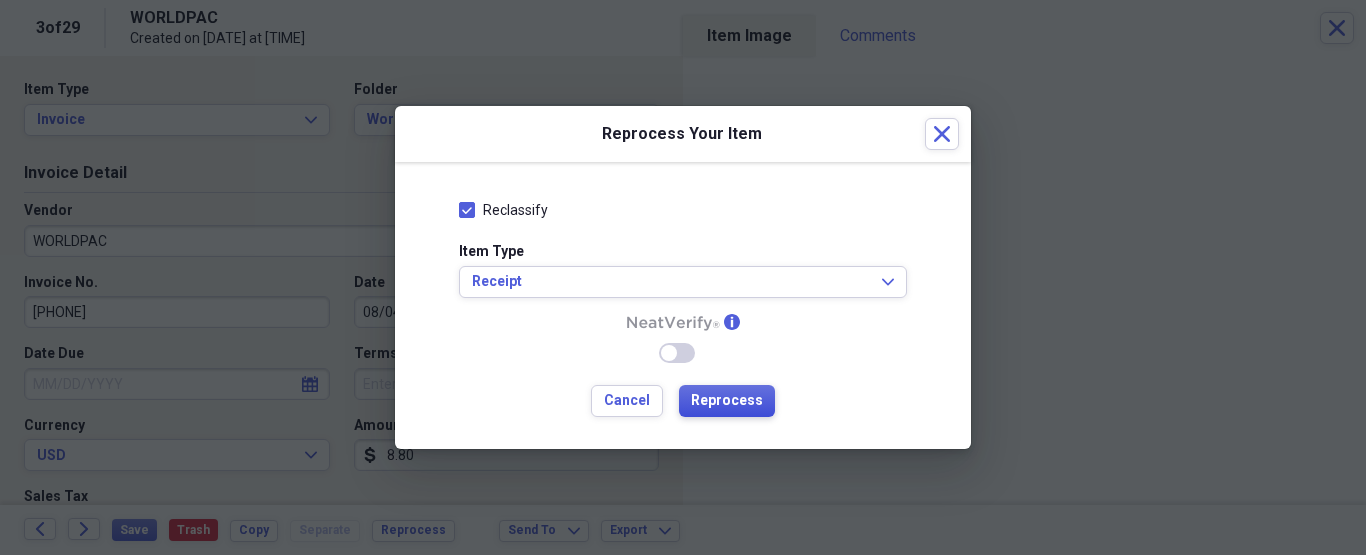click on "Reprocess" at bounding box center (727, 401) 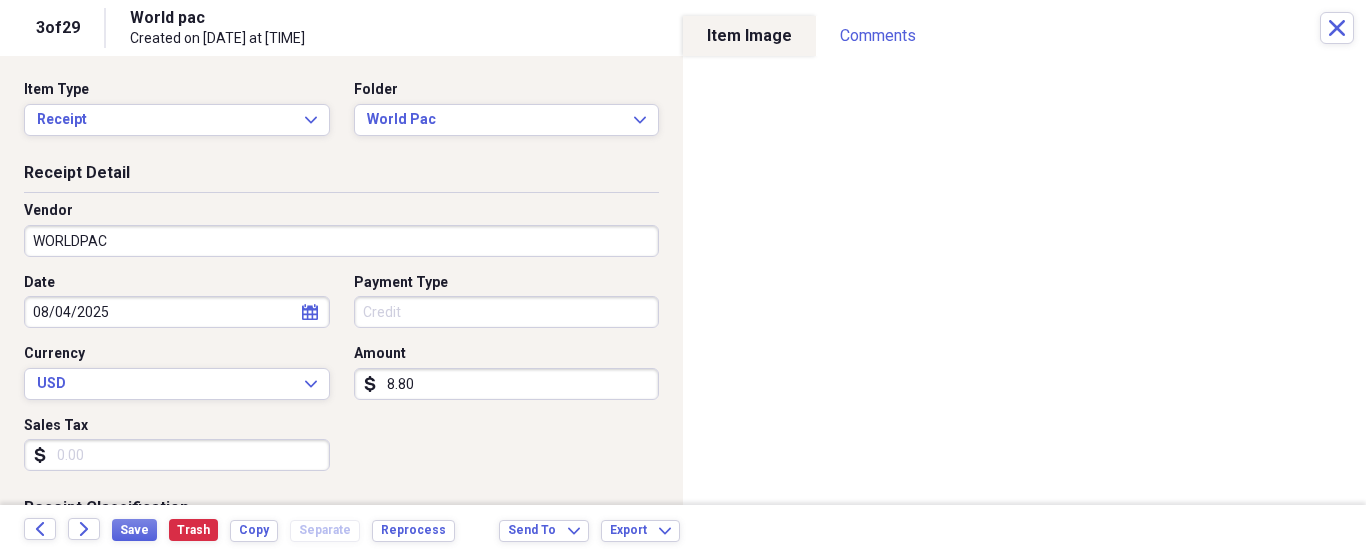 type on "World pac" 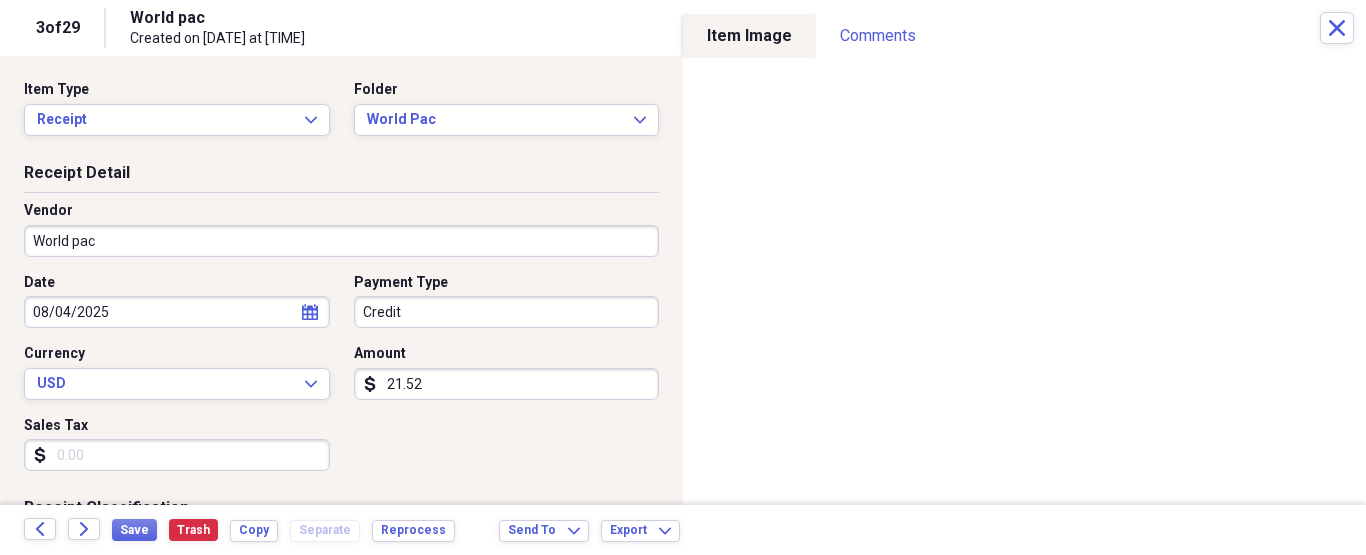 click on "World pac" at bounding box center (341, 241) 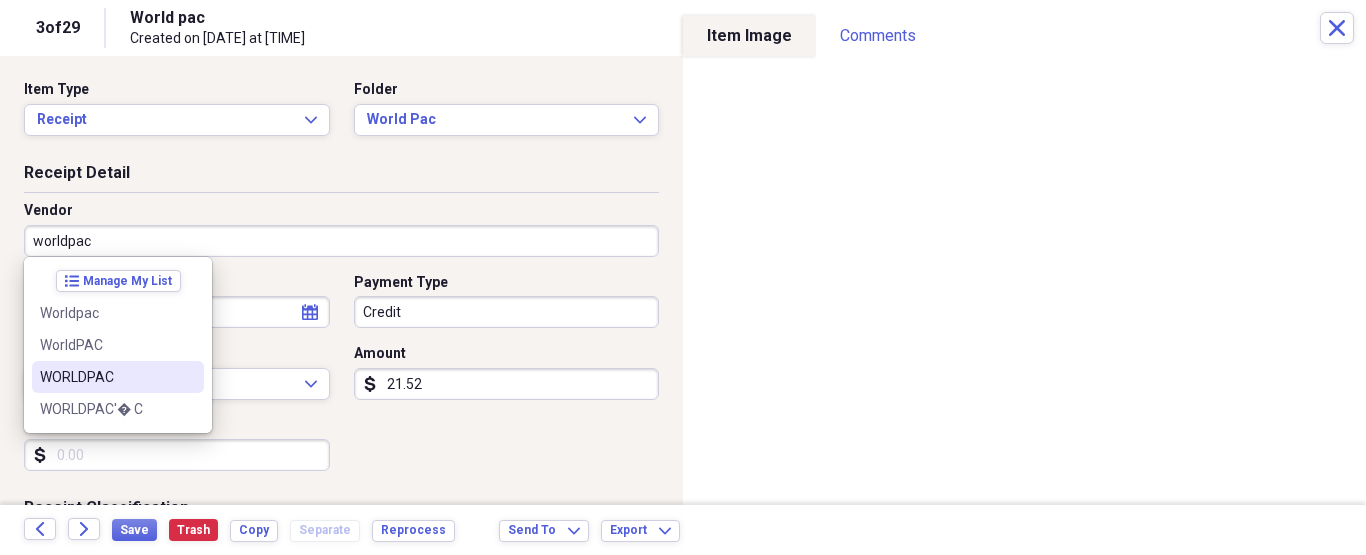 click on "WORLDPAC" at bounding box center (106, 377) 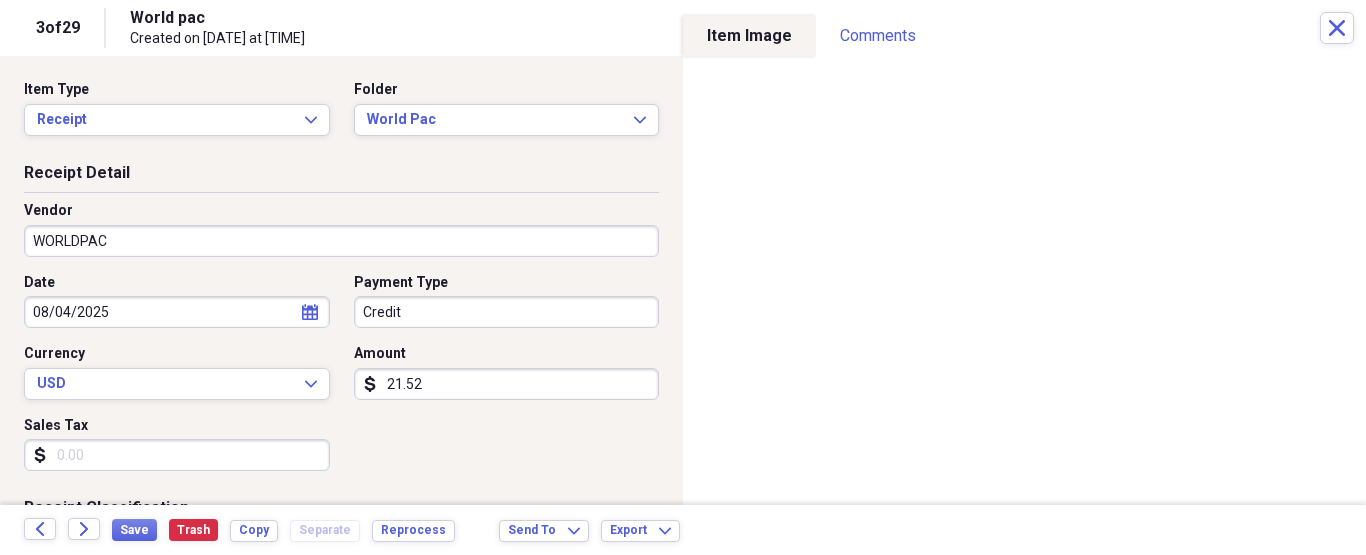 type on "Fuel/Auto" 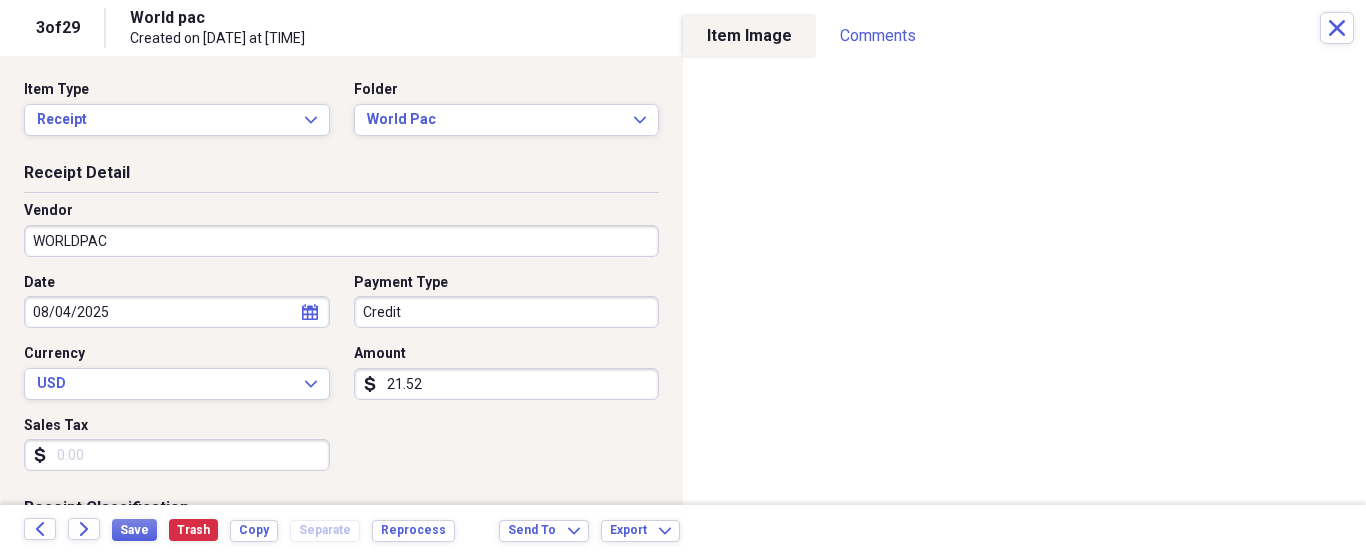click on "Organize My Files 27 Collapse Unfiled Needs Review 27 Unfiled All Files Unfiled Unfiled Unfiled Saved Reports Collapse My Cabinet [PERSON]'s Cabinet Add Folder Folder ATA Autoparts Add Folder Folder BAUM TOOLS Add Folder Collapse Open Folder HARRIS Add Folder Folder 1 800 Radiator Add Folder Folder A to Z Lube Add Folder Folder Abramson Tire Add Folder Folder Acres Add Folder Folder Advance Auto Parts Add Folder Folder AGA Tools Add Folder Folder Air Gas Add Folder Folder All Star Auto Lights Add Folder Folder Allen Tire Add Folder Folder Als Auto Add Folder Folder Angel body shop Add Folder Folder Aramark Add Folder Folder Aston Martin Add Folder Folder Audi Devon Add Folder Folder Autoshop Express Add Folder Folder AutoZone Add Folder Folder Barbera Autoland Add Folder Folder BAVARIAN Add Folder Folder BBA Remanufacturing Add Folder Folder Best Buy Add Folder Folder Biello Auto Parts Add Folder Folder Blatt Tire Add Folder Folder Bonehead Performance Add Folder Folder Bucks County Used Auto Parts Add Folder" at bounding box center [683, 277] 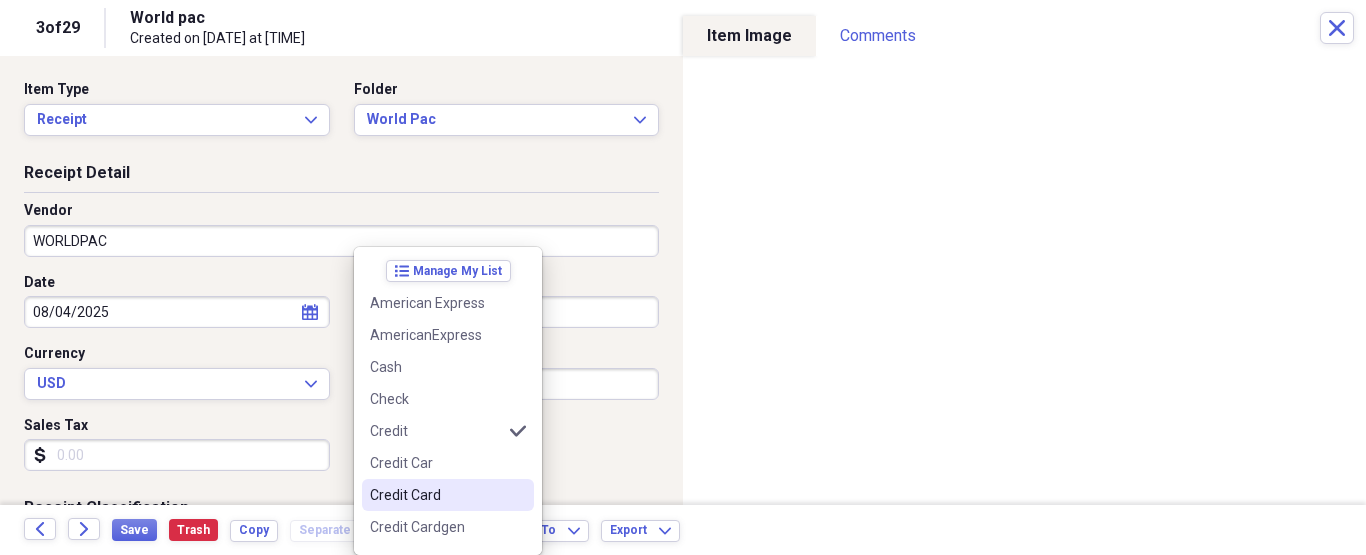 click on "Credit Card" at bounding box center [436, 495] 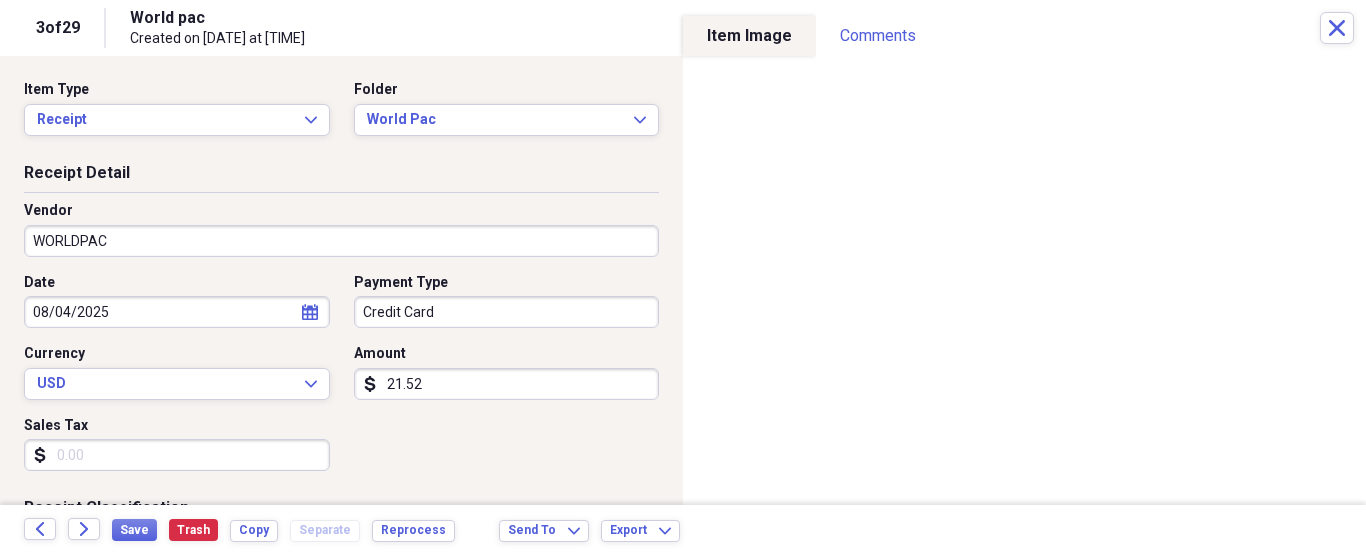 click on "21.52" at bounding box center (507, 384) 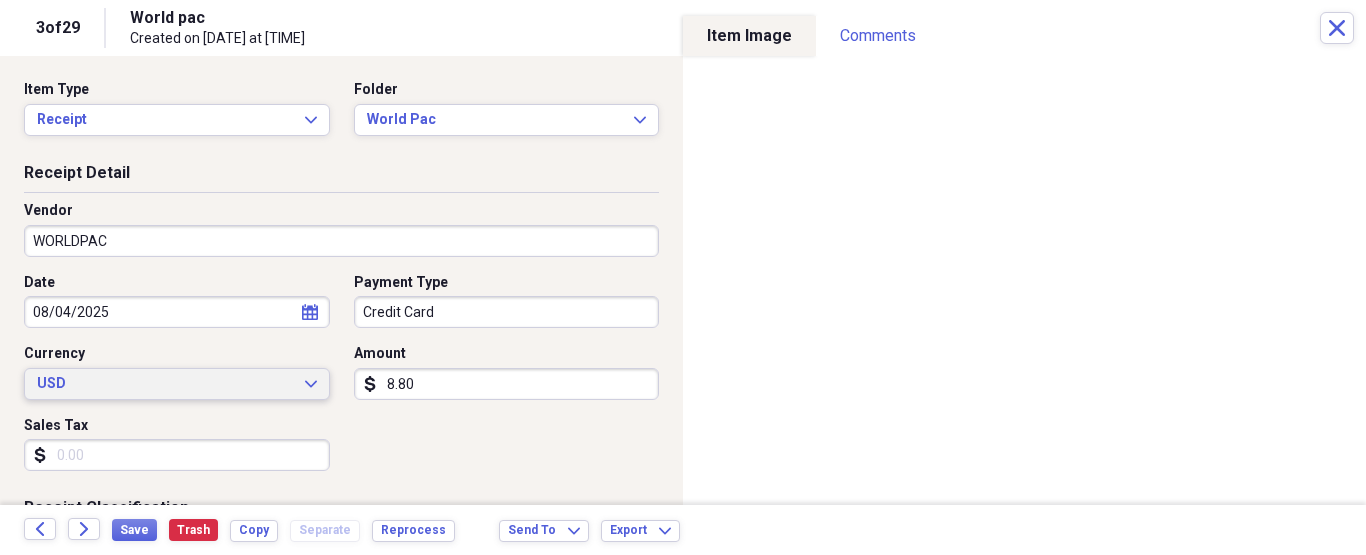 type on "8.80" 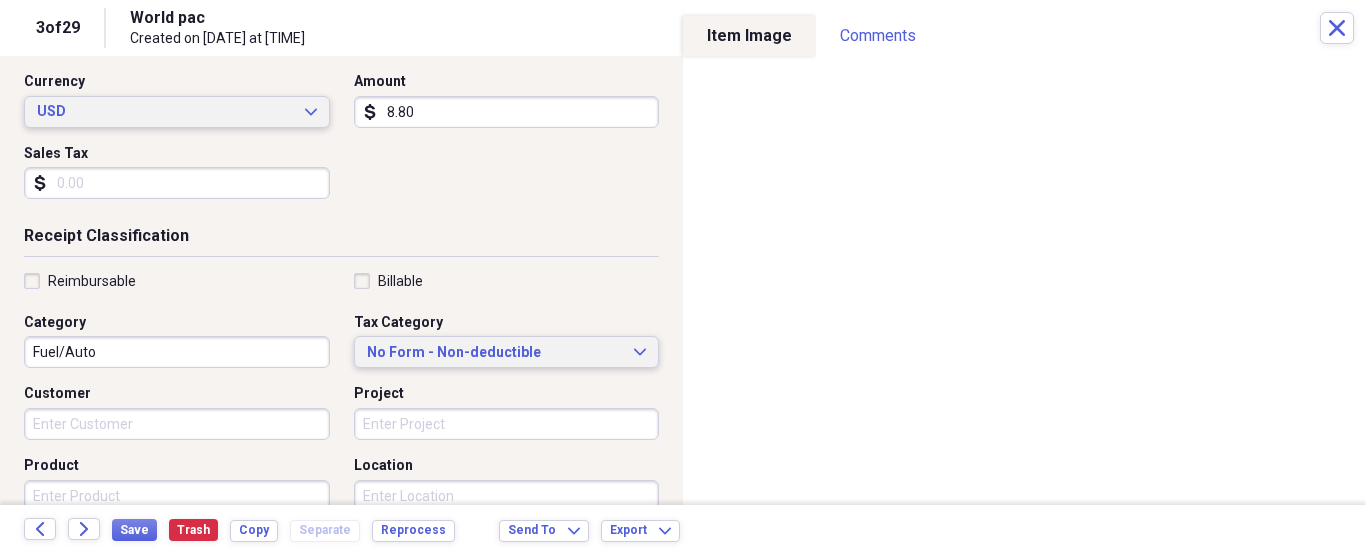type 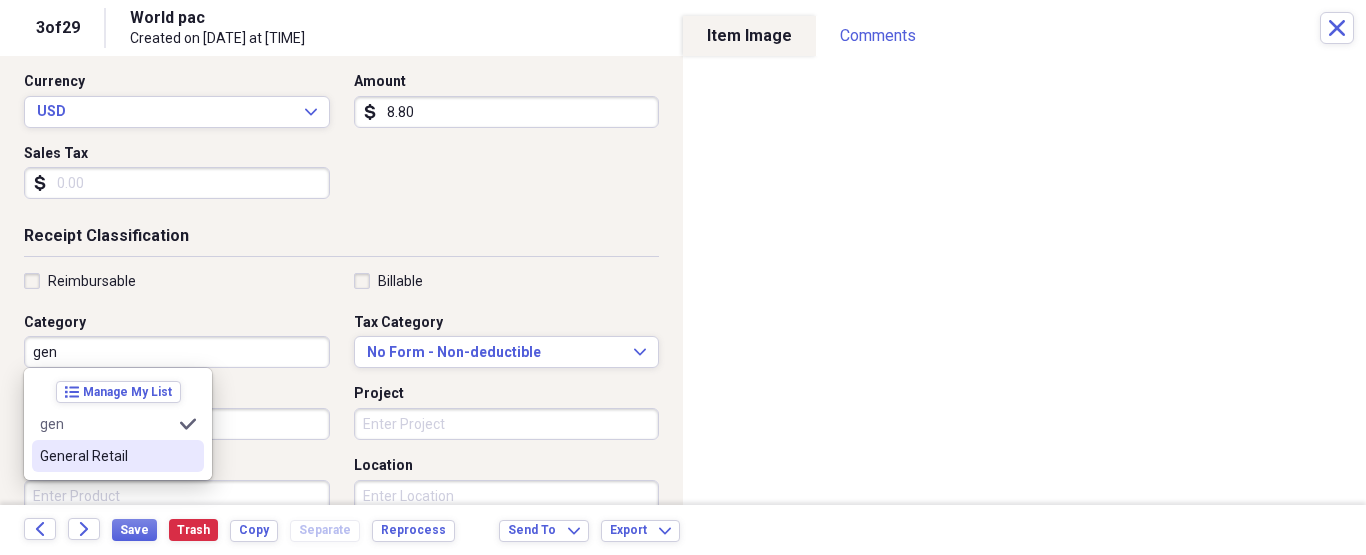 click on "General Retail" at bounding box center (118, 456) 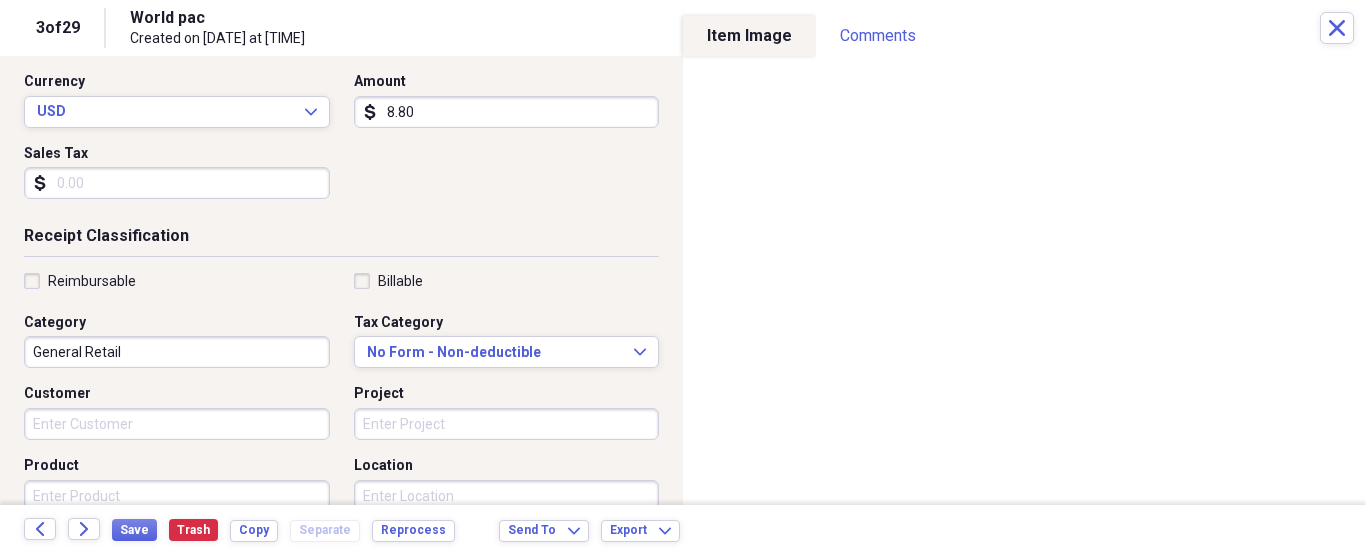 click on "Reimbursable Billable Category General Retail Tax Category No Form - Non-deductible Expand Customer Project Product Location Class" at bounding box center (341, 432) 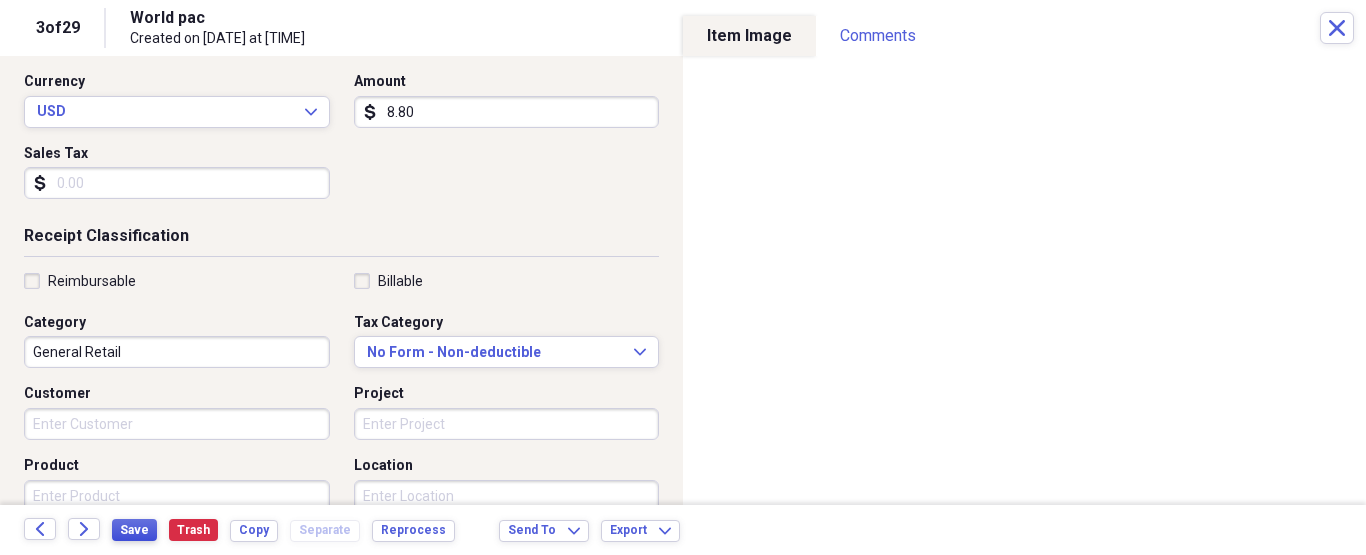 click on "Save" at bounding box center [134, 530] 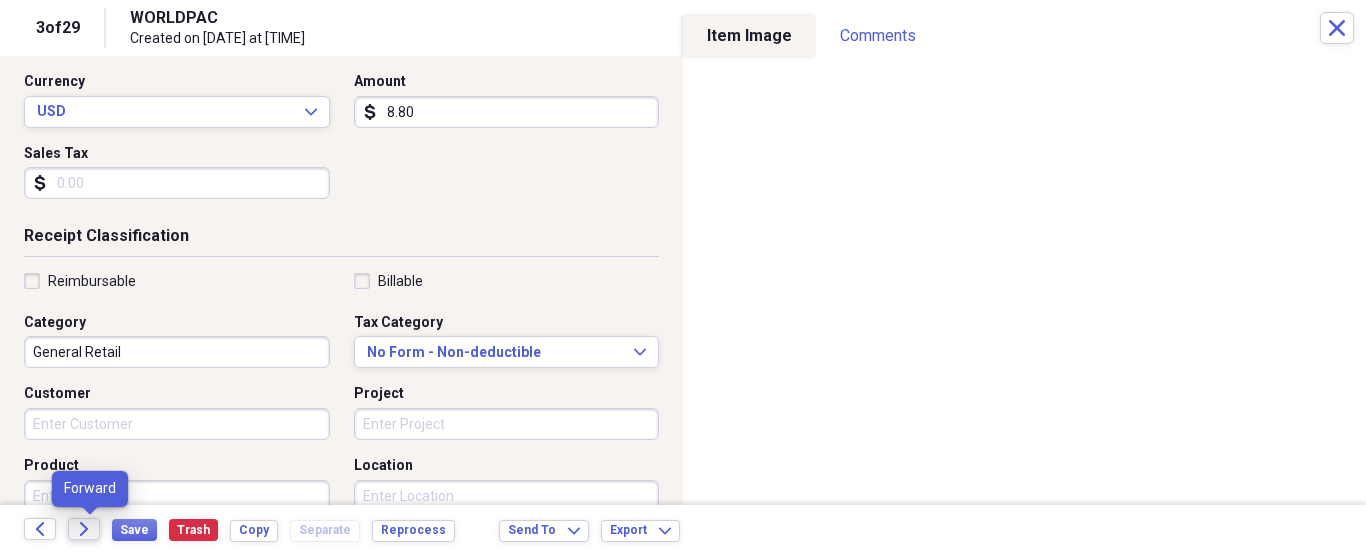click on "Forward" 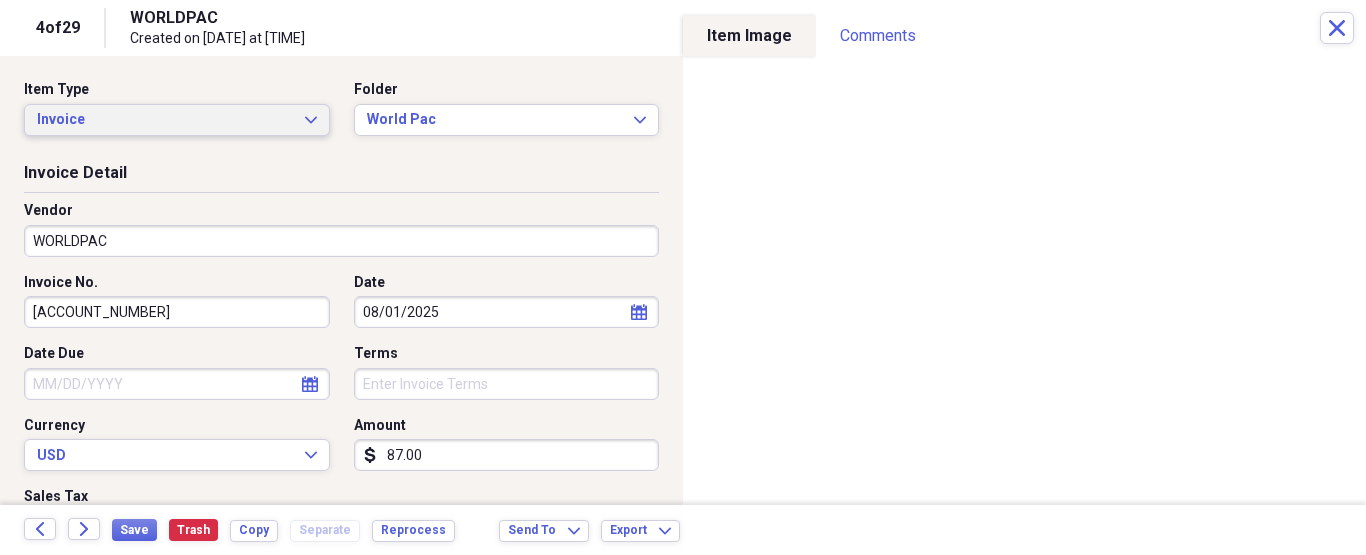 click on "Invoice Expand" at bounding box center [177, 120] 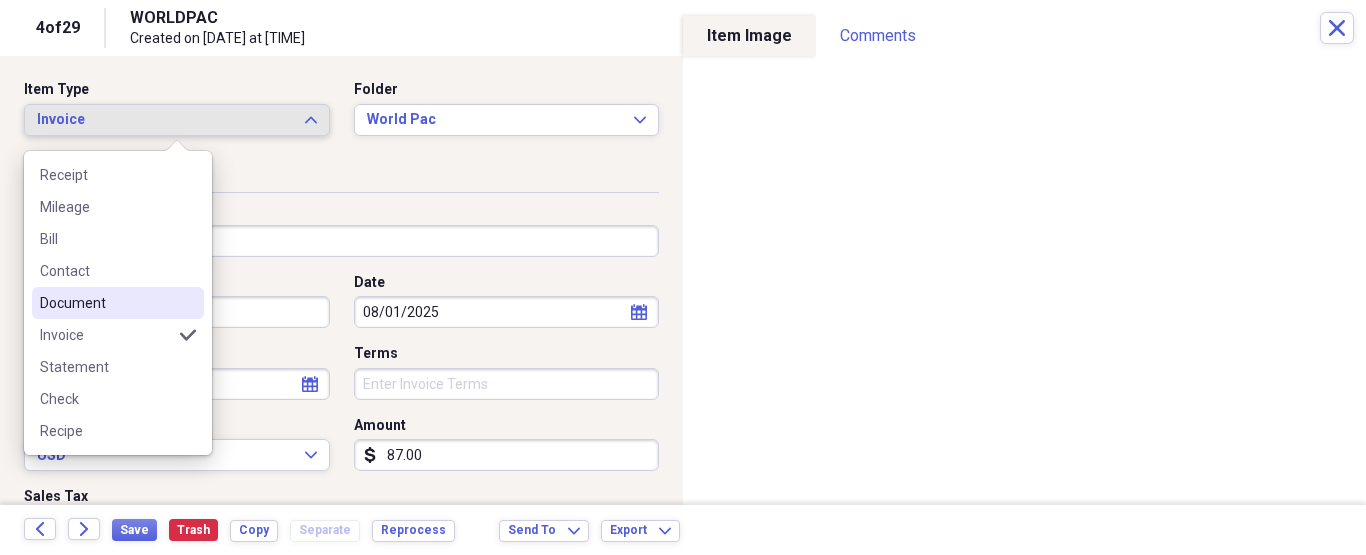 click on "Document" at bounding box center (106, 303) 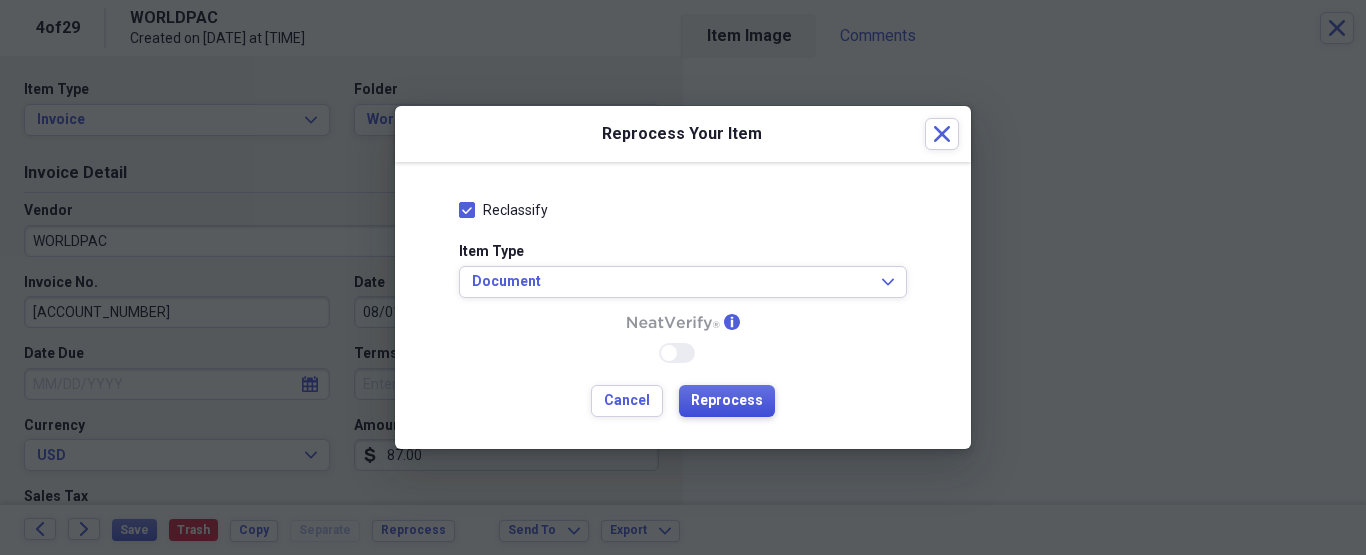 click on "Reprocess" at bounding box center [727, 401] 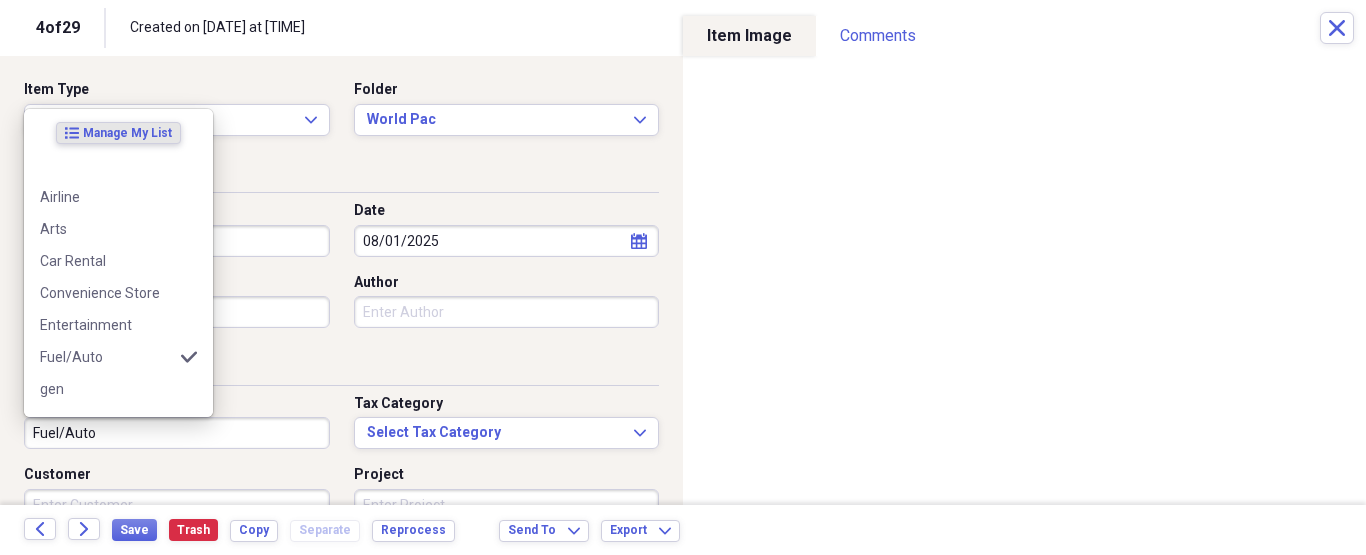 click on "Fuel/Auto" at bounding box center [177, 433] 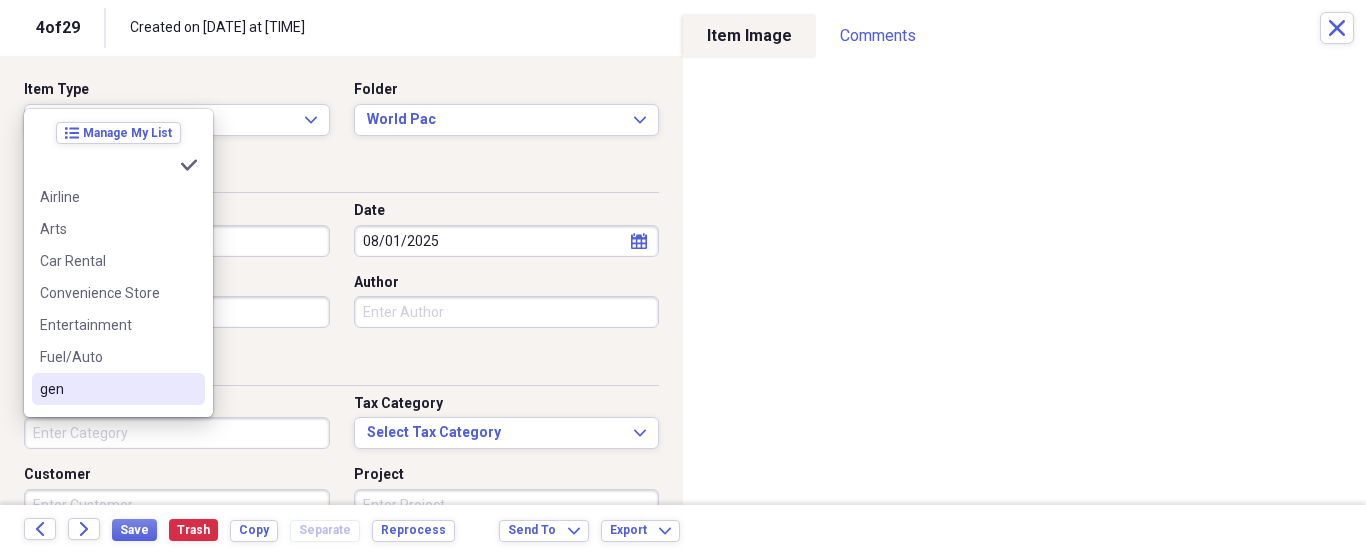 type 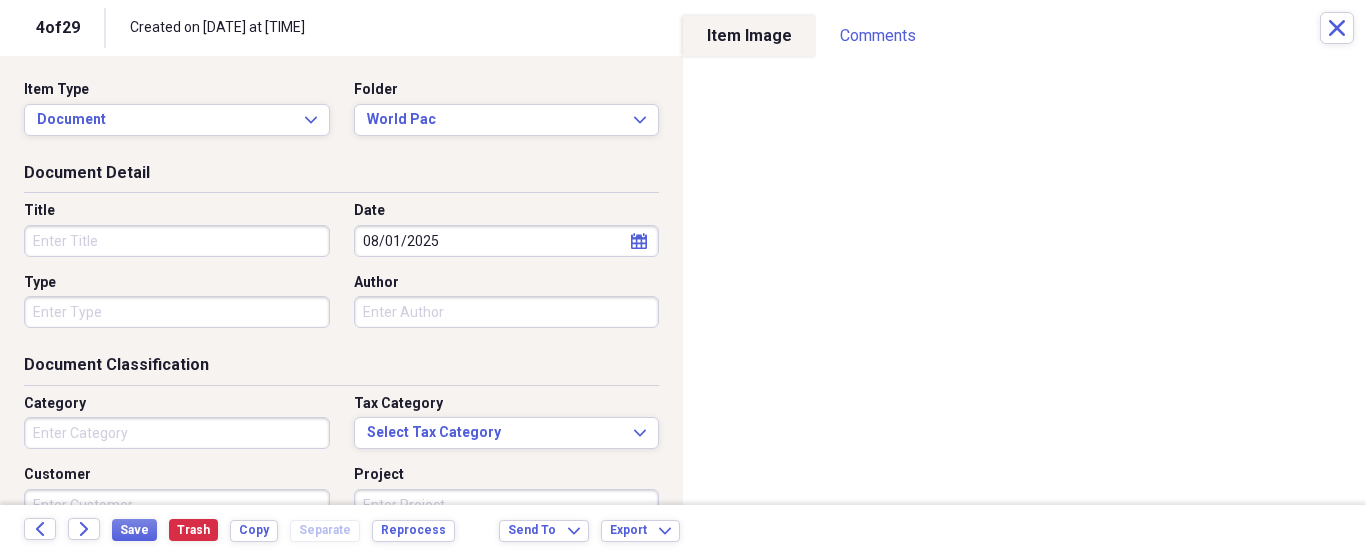 click on "Document Classification" at bounding box center [341, 369] 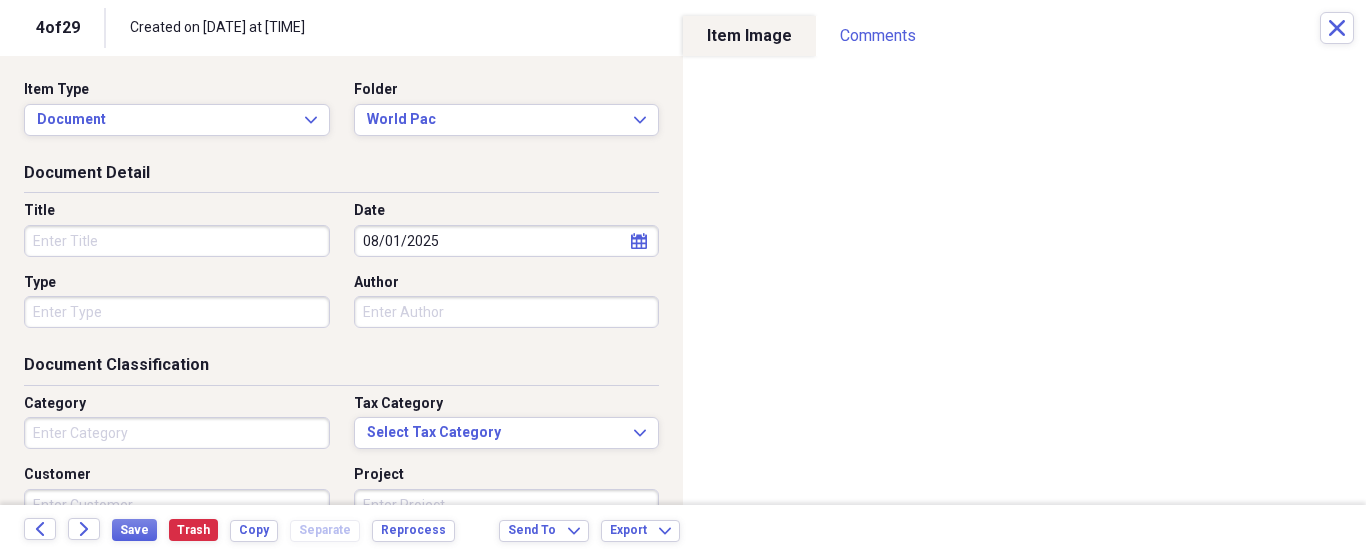 click on "Title" at bounding box center (177, 241) 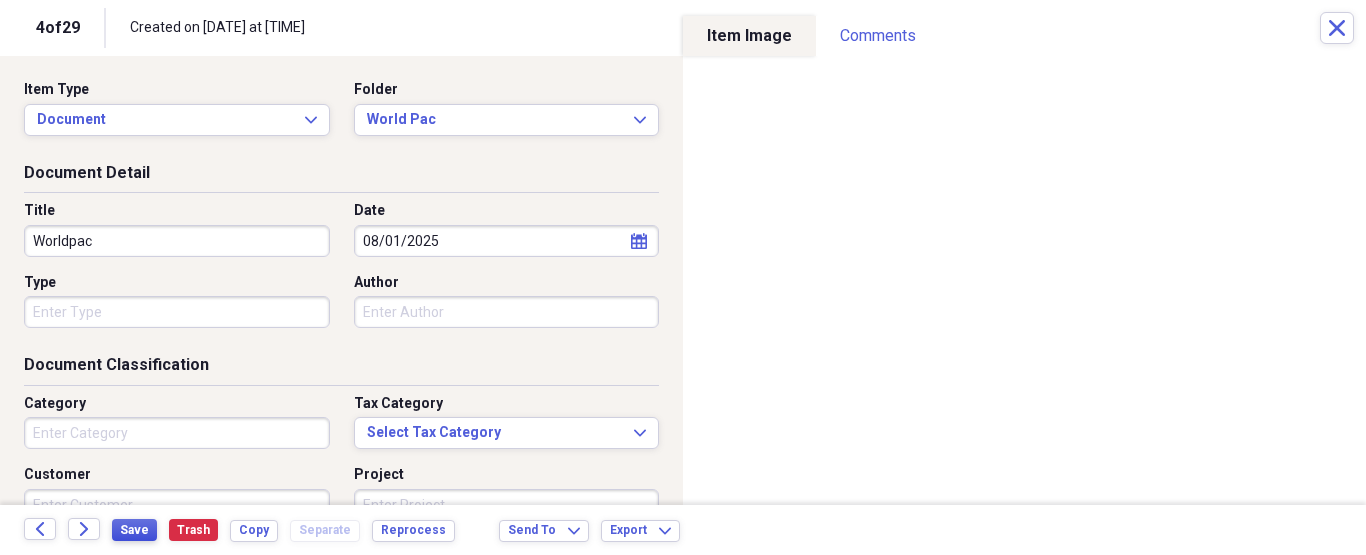 type on "Worldpac" 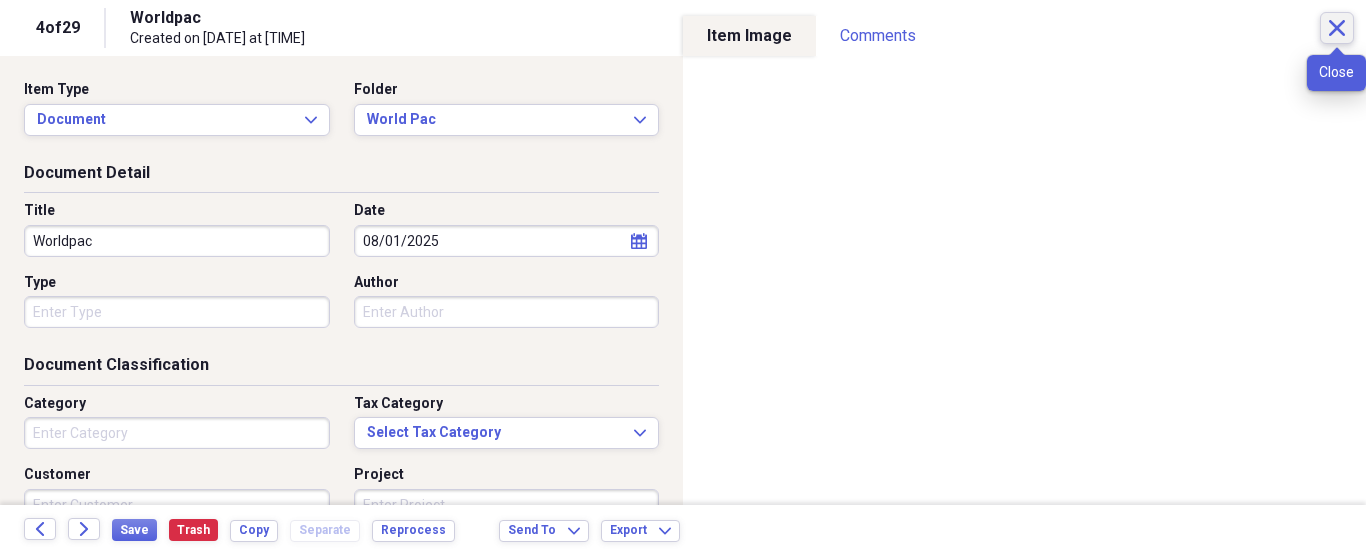 click on "Close" 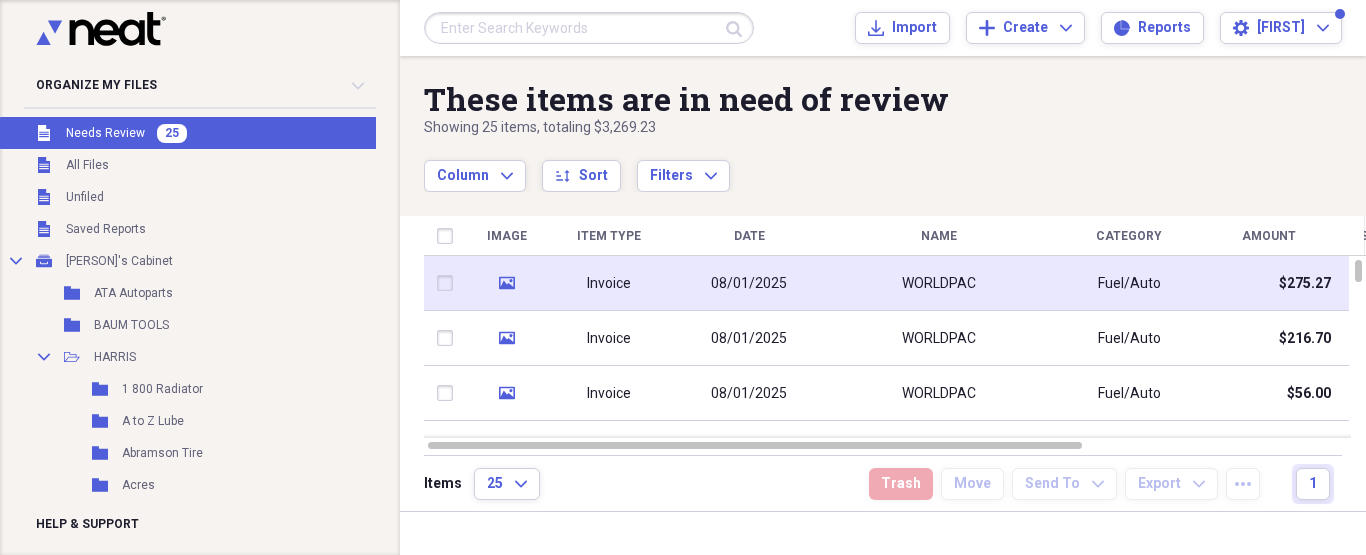 click on "WORLDPAC" at bounding box center (939, 283) 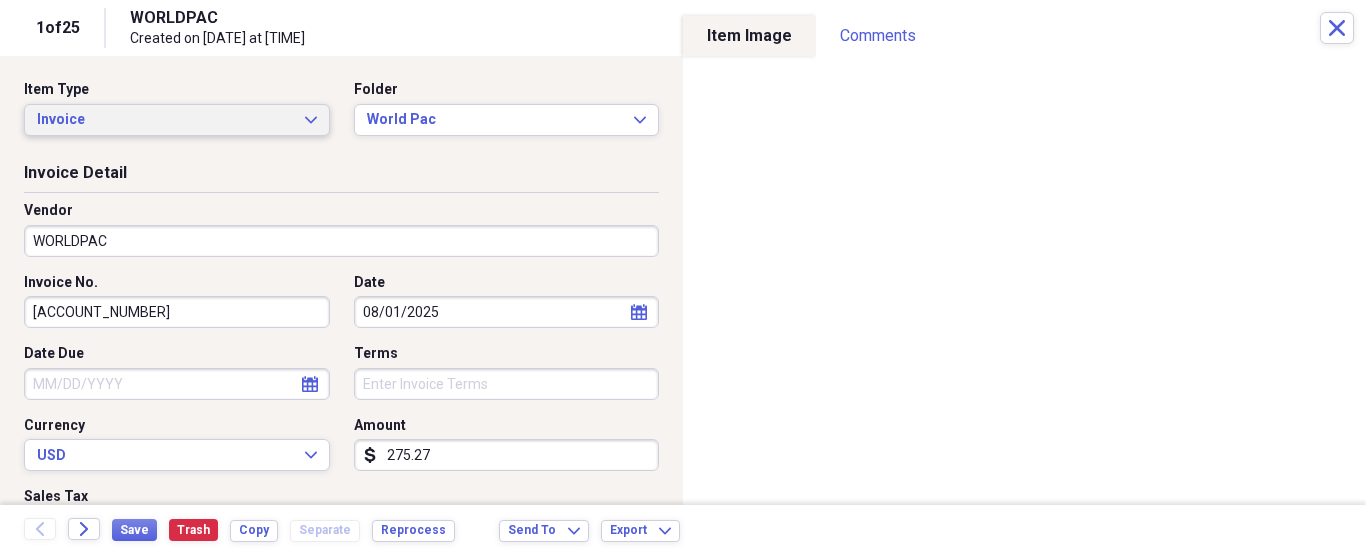 click on "Invoice" at bounding box center [165, 120] 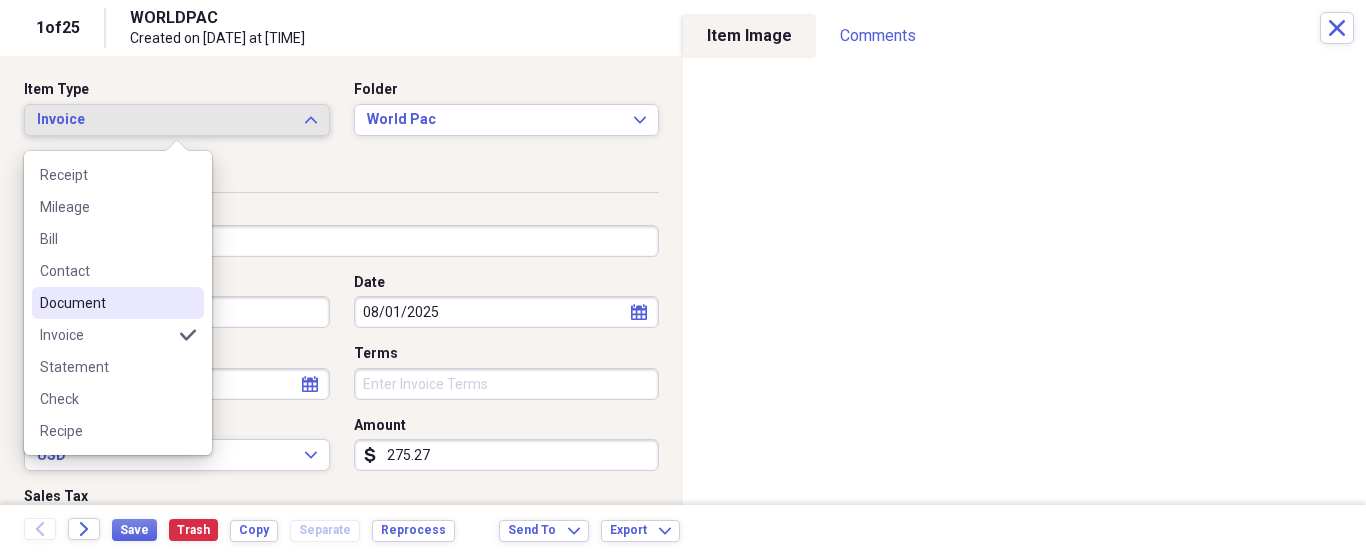 click on "Document" at bounding box center (106, 303) 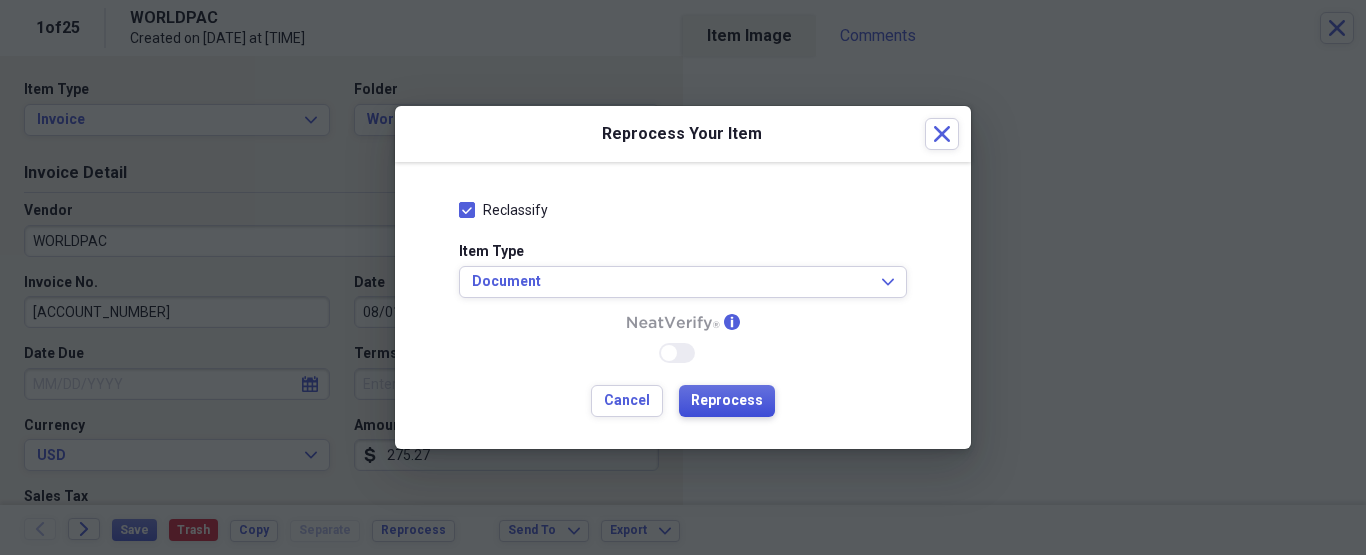 click on "Reprocess" at bounding box center [727, 401] 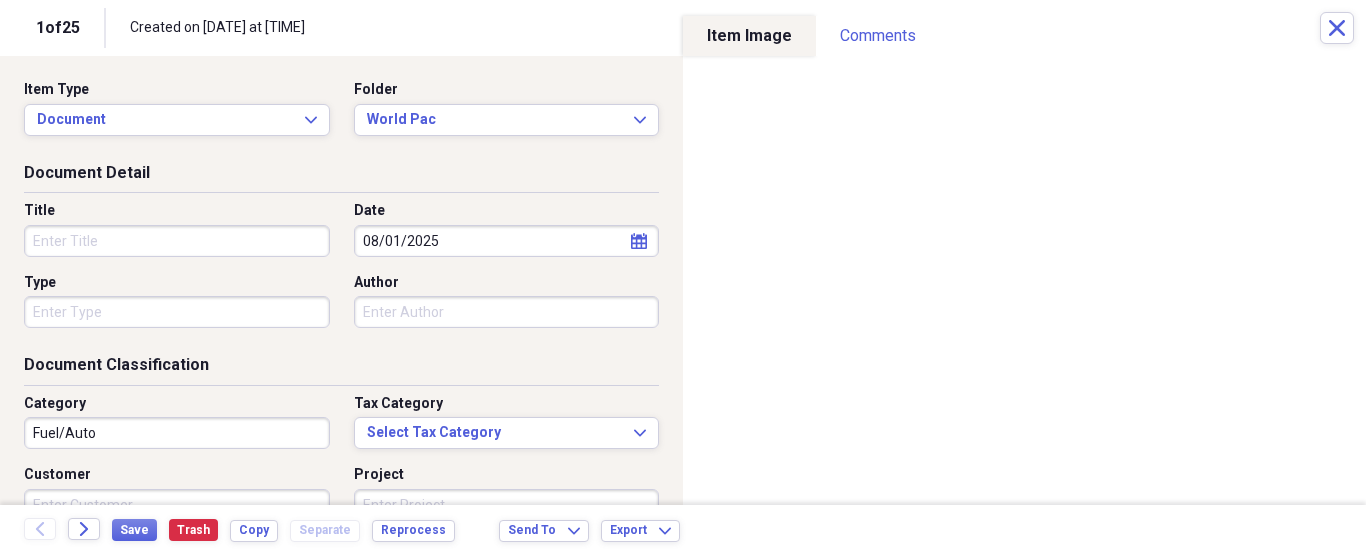 click on "Title" at bounding box center (177, 241) 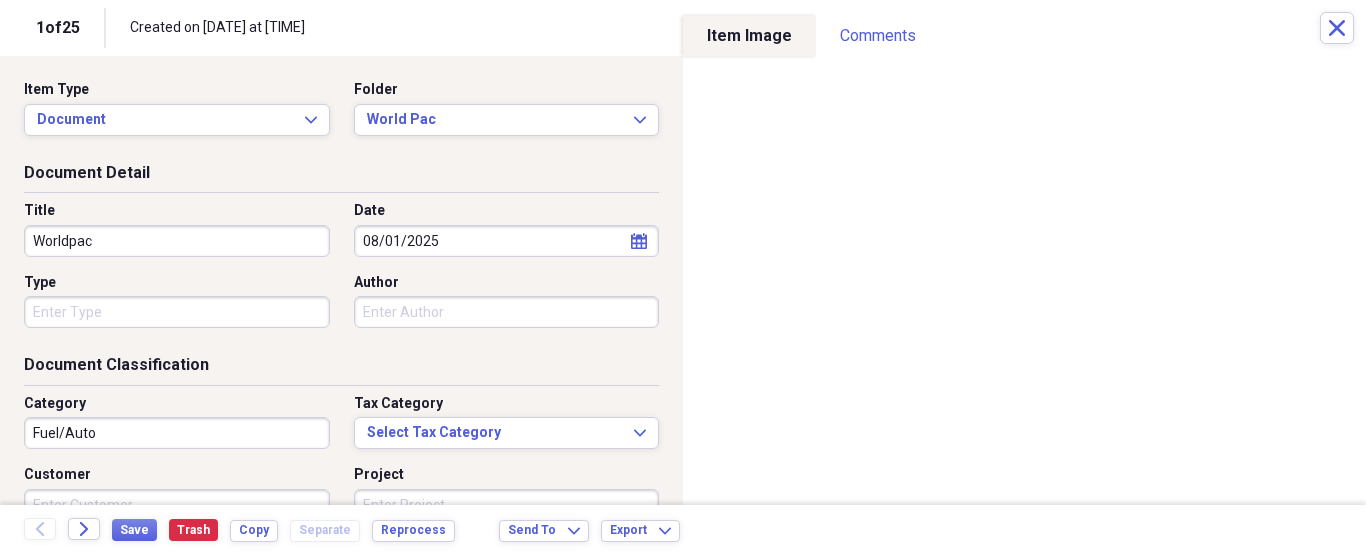 type on "Worldpac" 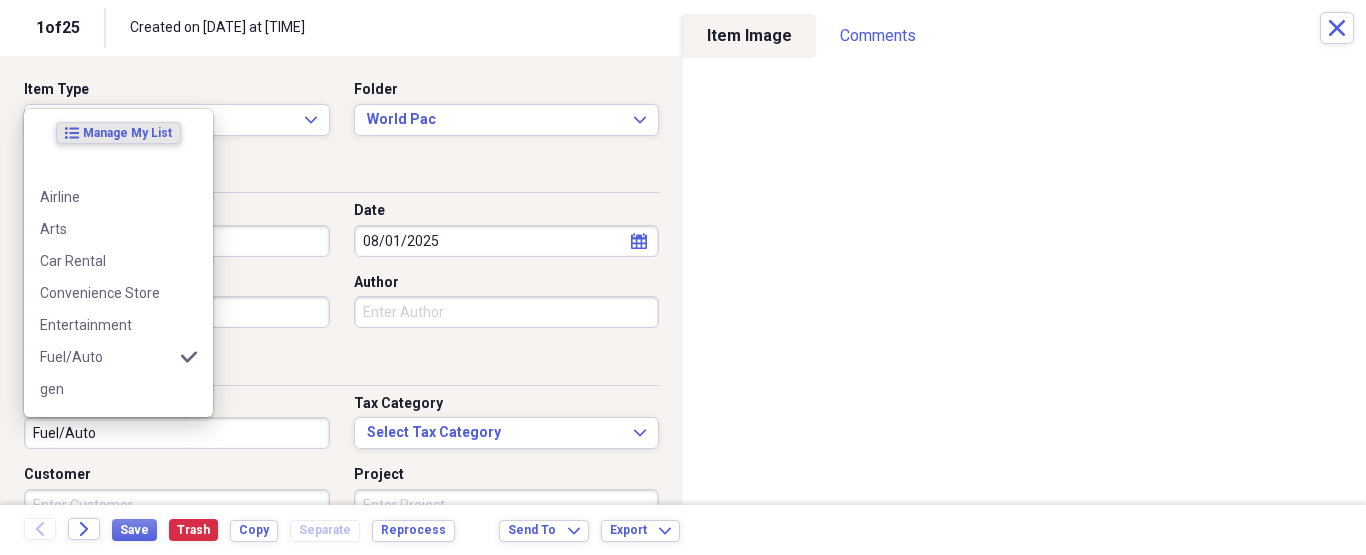 click on "Fuel/Auto" at bounding box center [177, 433] 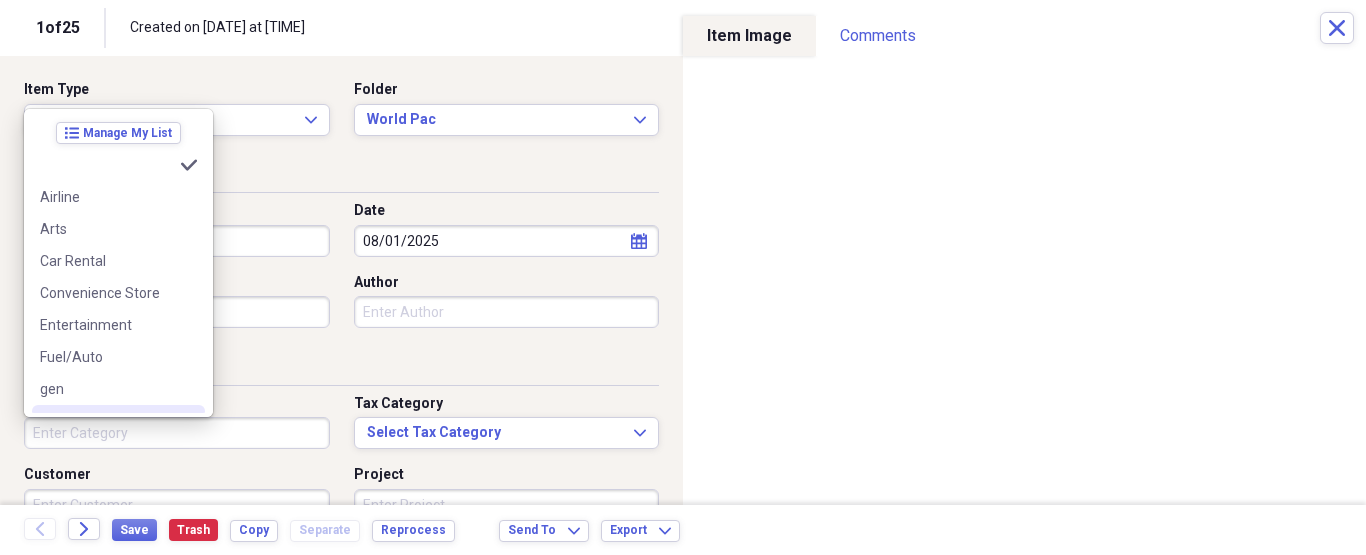 type 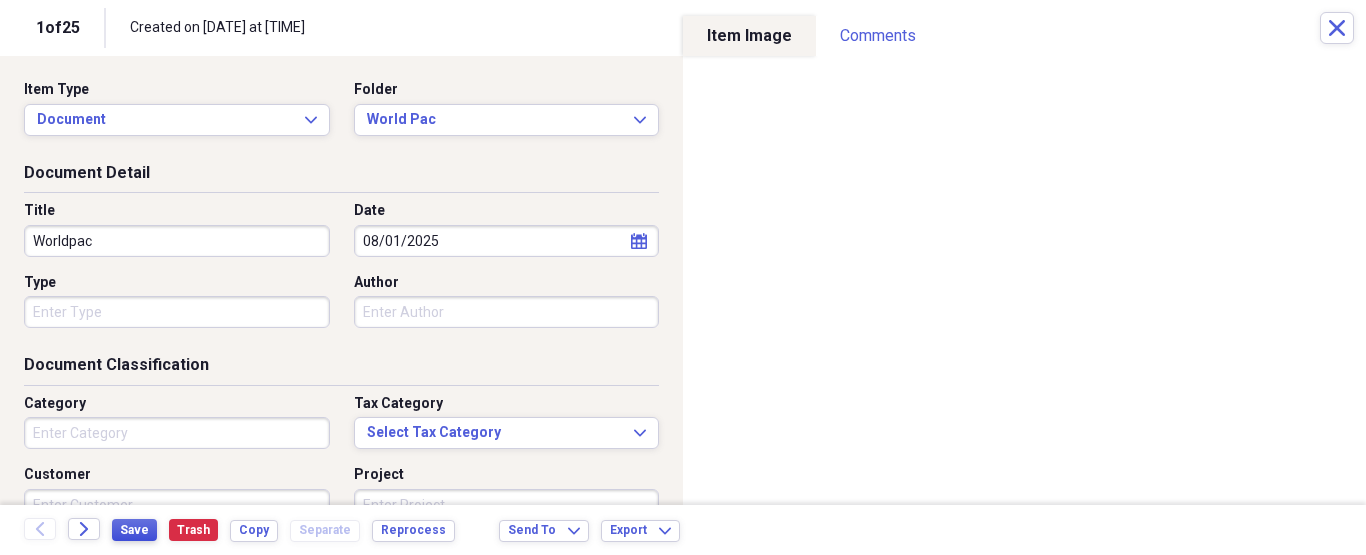 click on "Save" at bounding box center (134, 530) 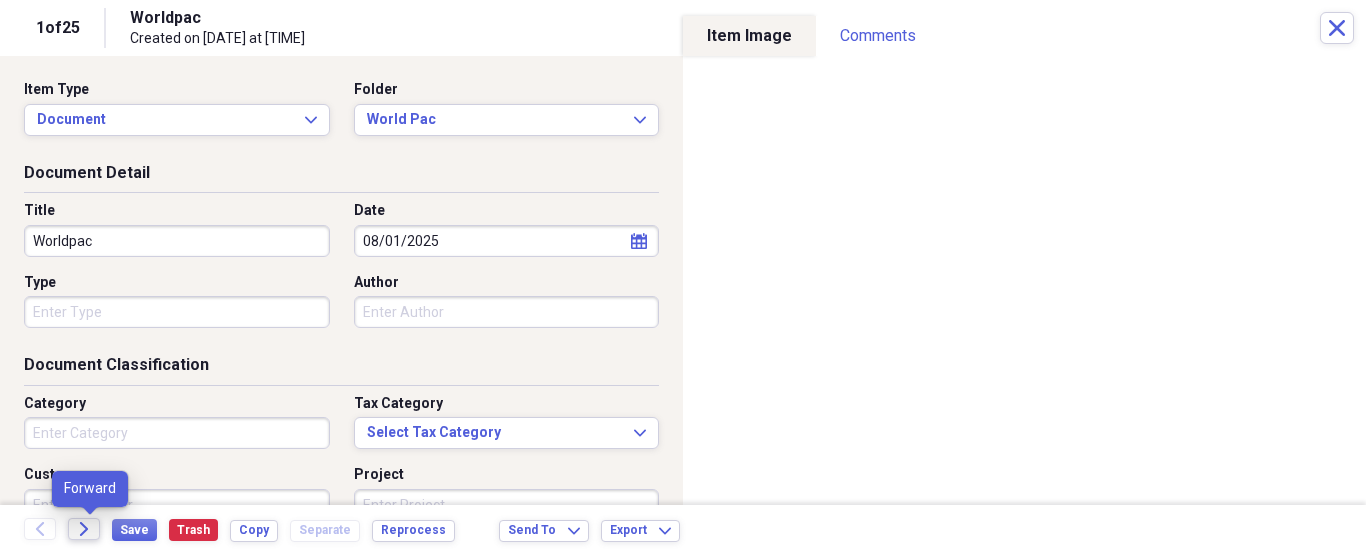 click on "Forward" 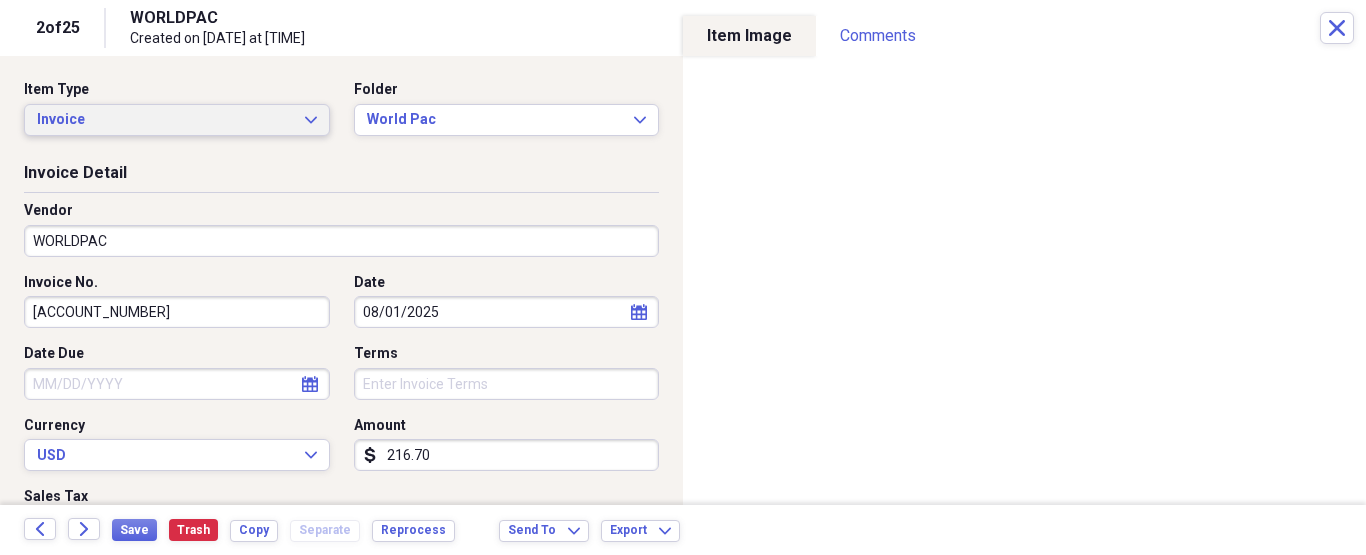 click on "Invoice" at bounding box center (165, 120) 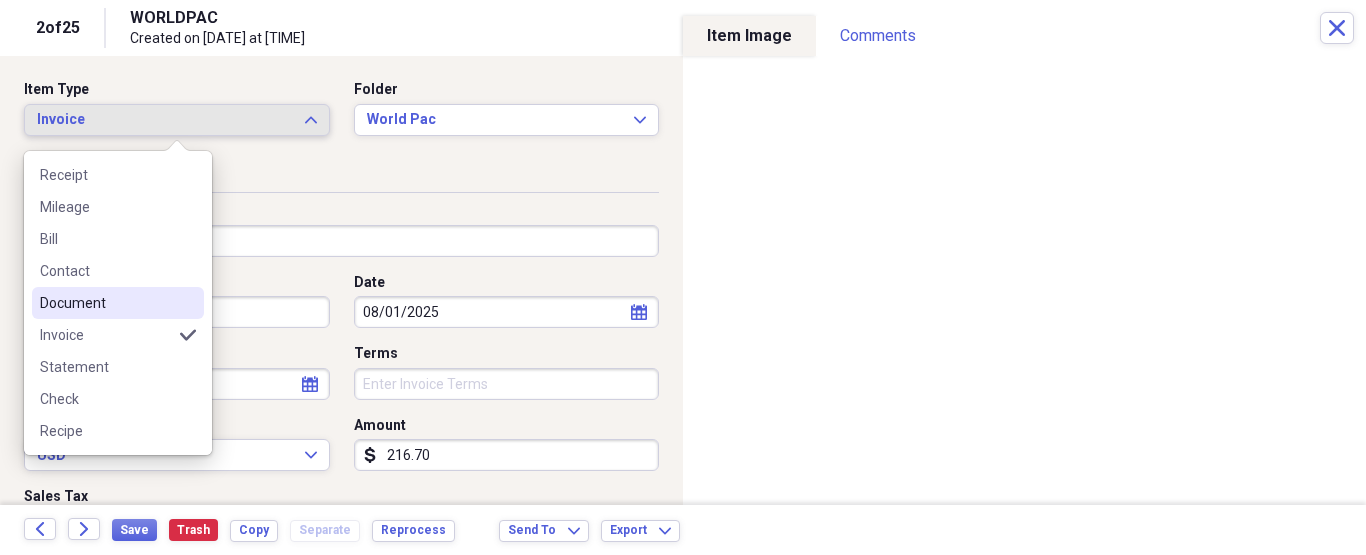 click on "Document" at bounding box center (106, 303) 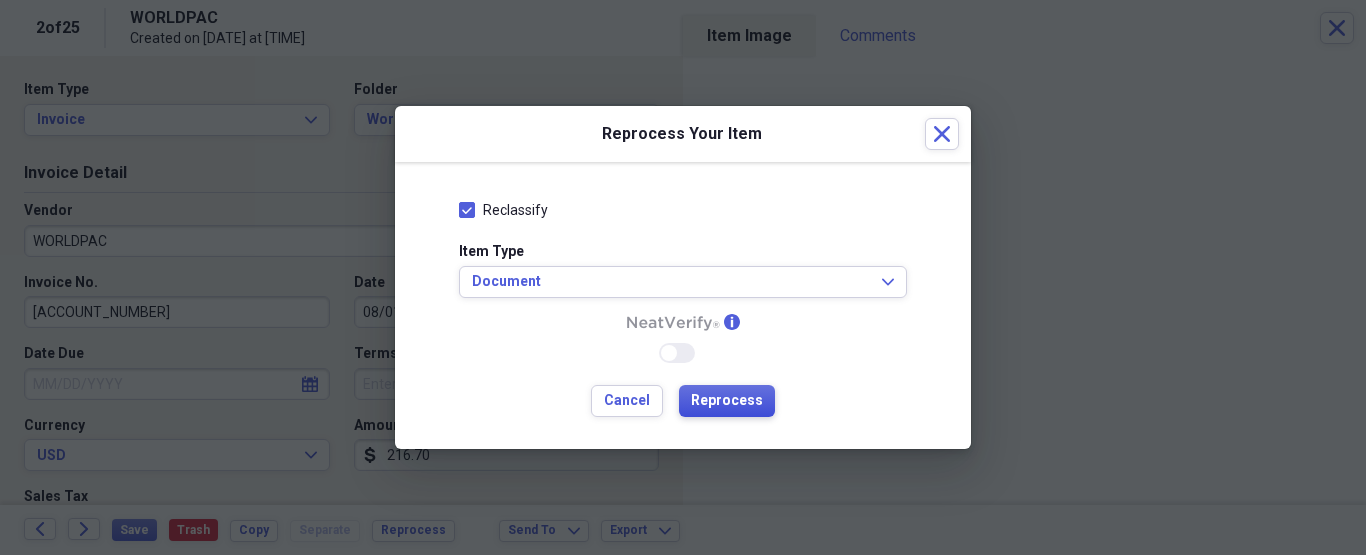 click on "Reprocess" at bounding box center [727, 401] 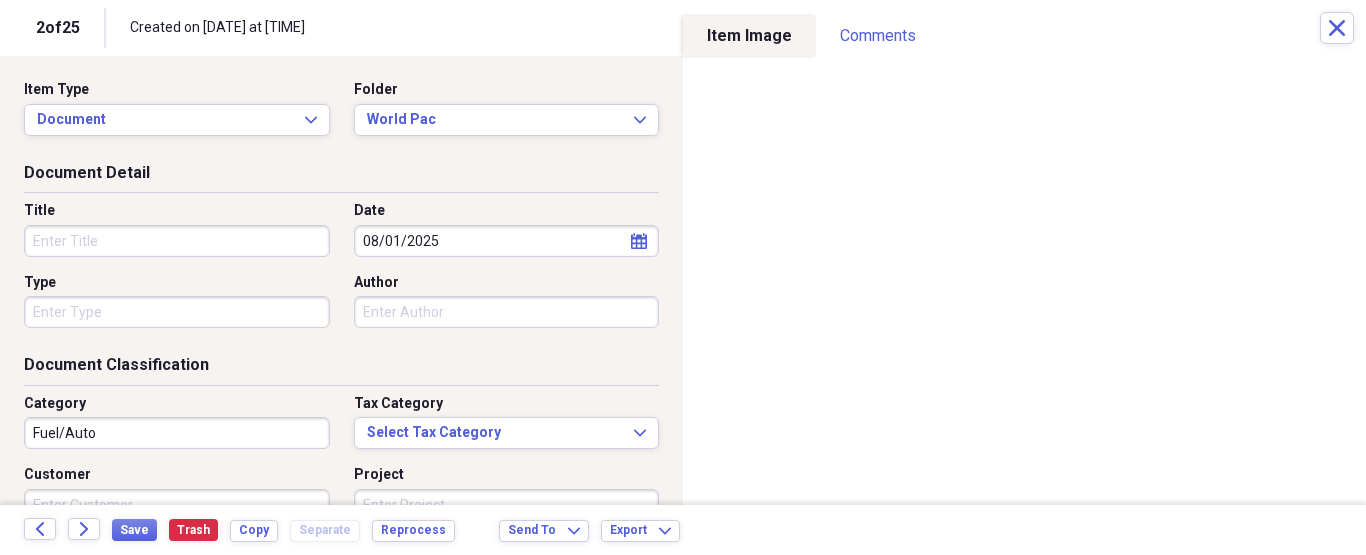 click on "Title" at bounding box center (177, 241) 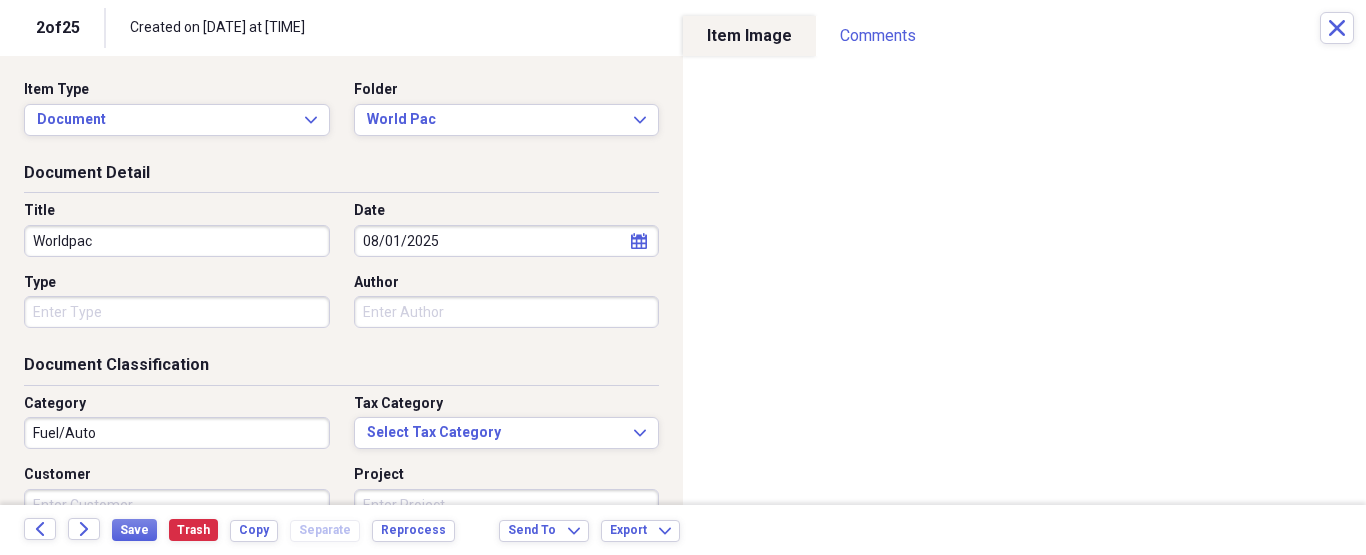 type on "Worldpac" 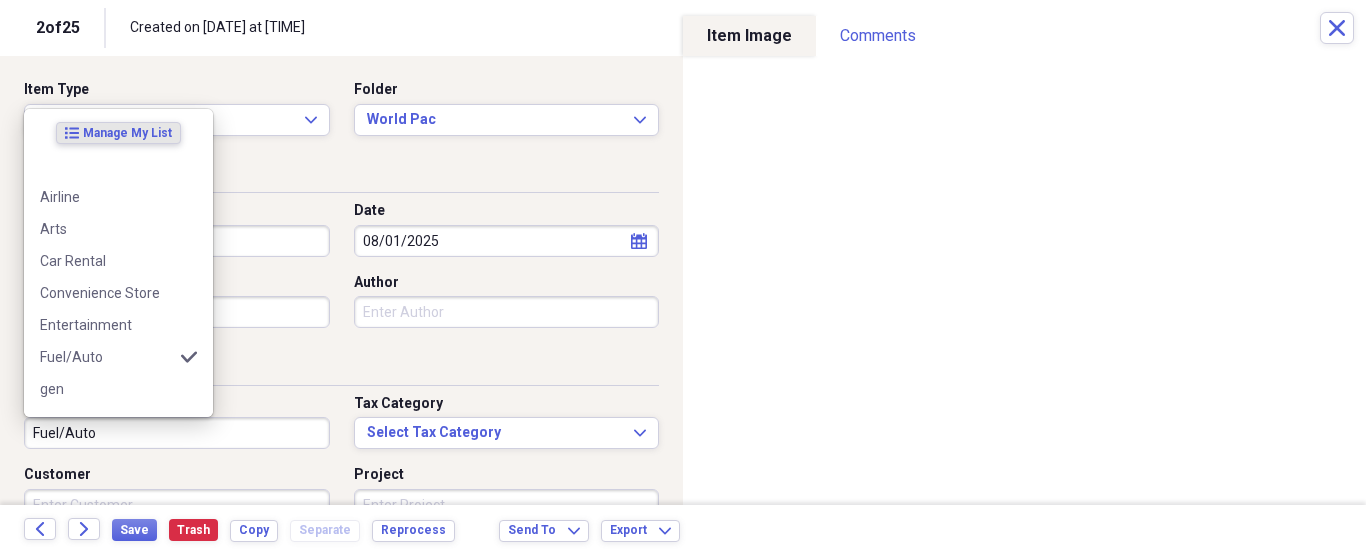 click on "Fuel/Auto" at bounding box center [177, 433] 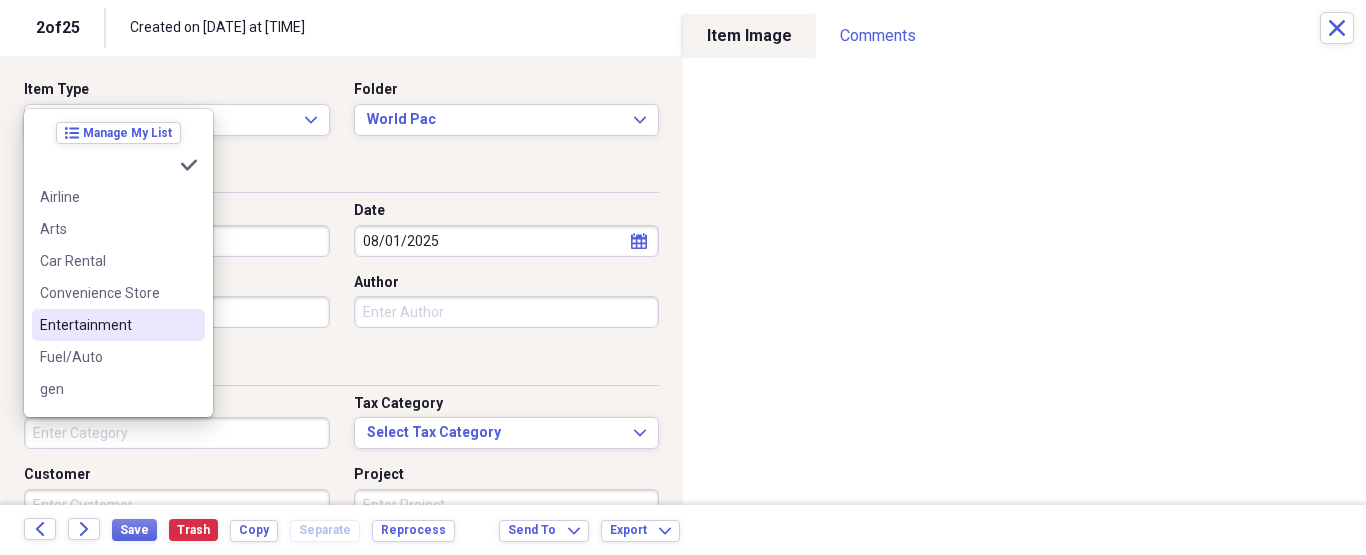 type 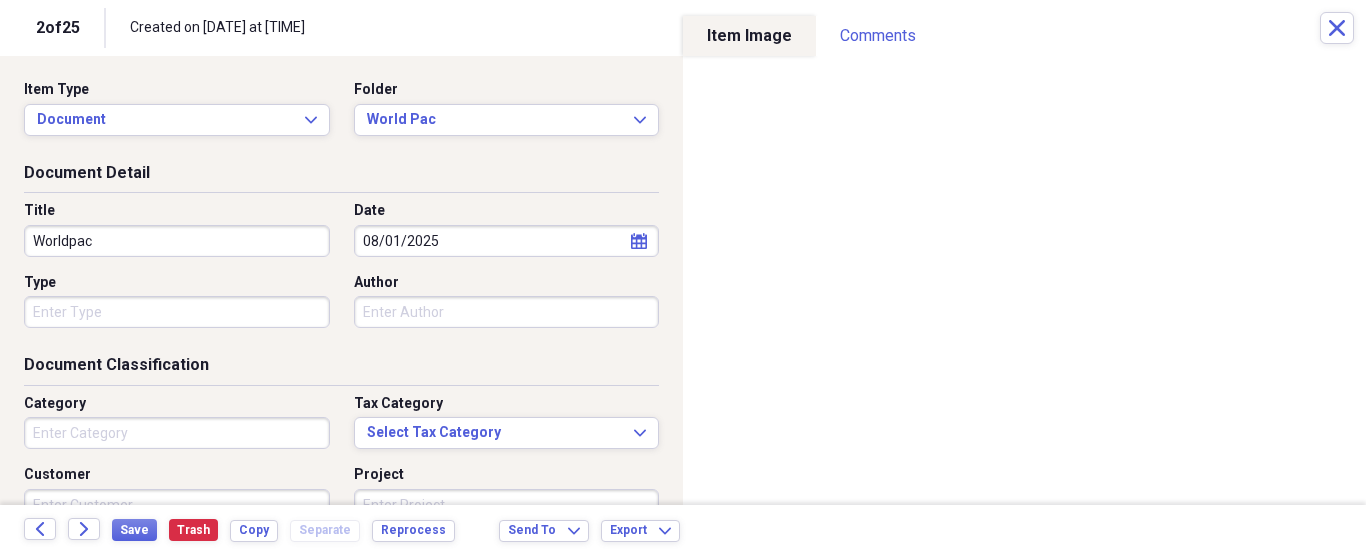 click on "Document Classification" at bounding box center [341, 369] 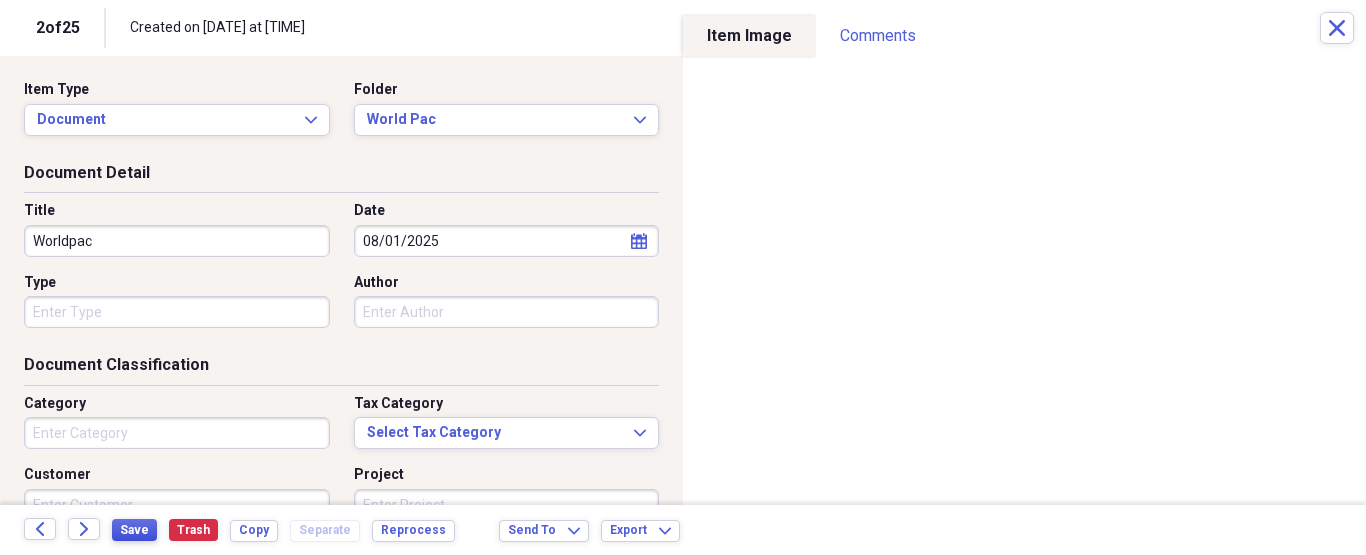 click on "Save" at bounding box center (134, 530) 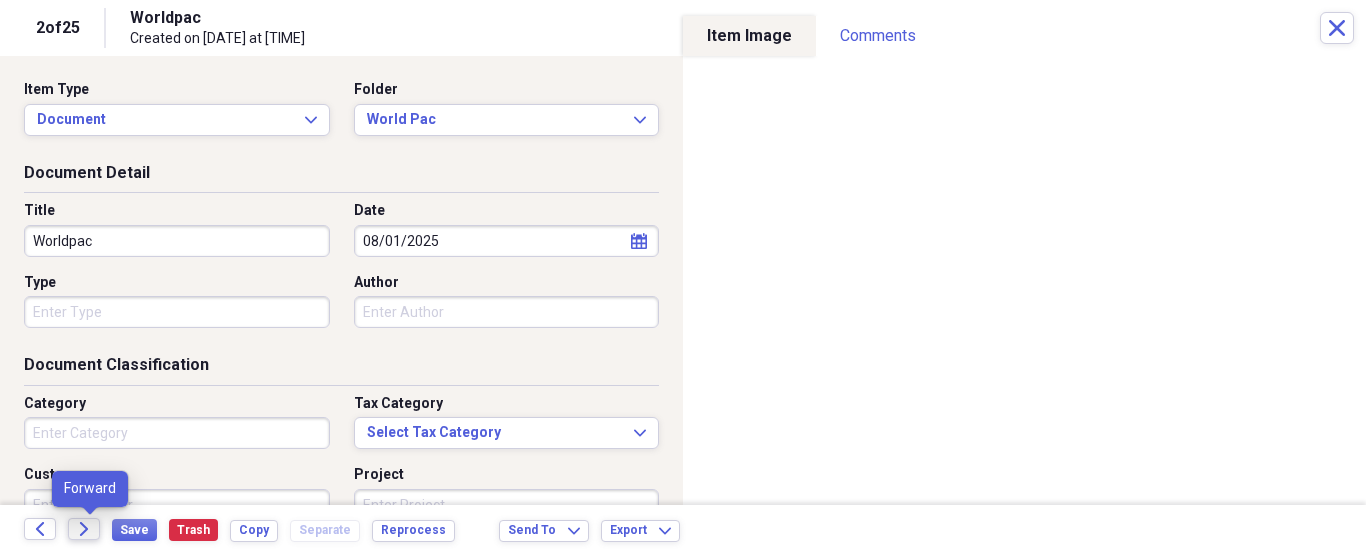 click 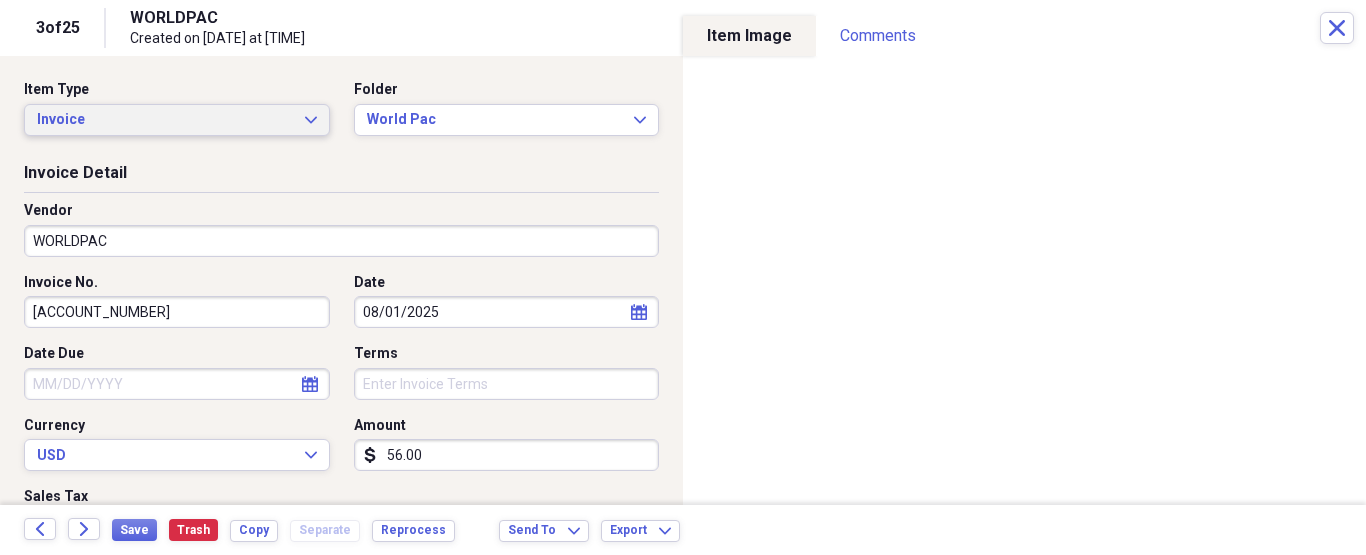 click on "Invoice Expand" at bounding box center [177, 120] 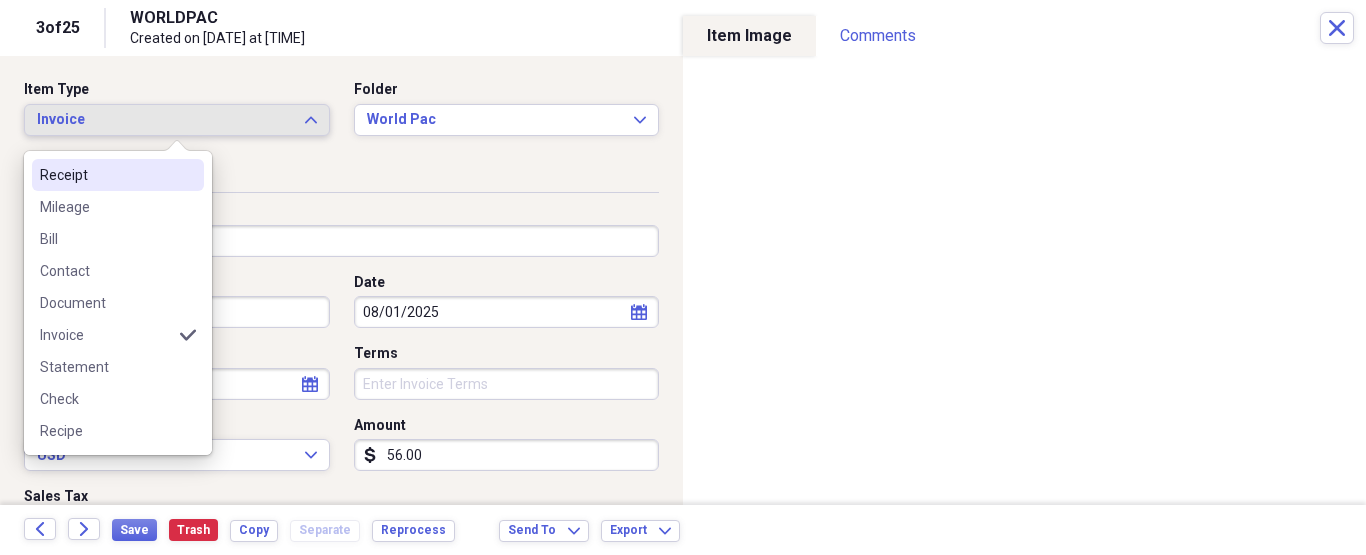 click on "Receipt" at bounding box center (118, 175) 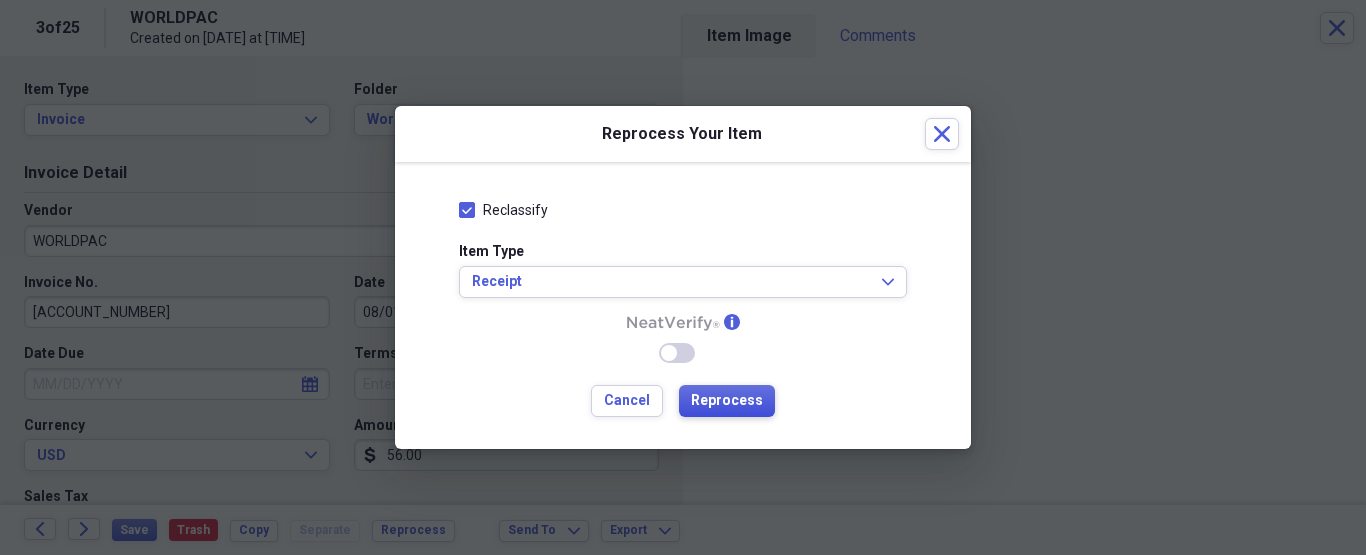 click on "Reprocess" at bounding box center (727, 401) 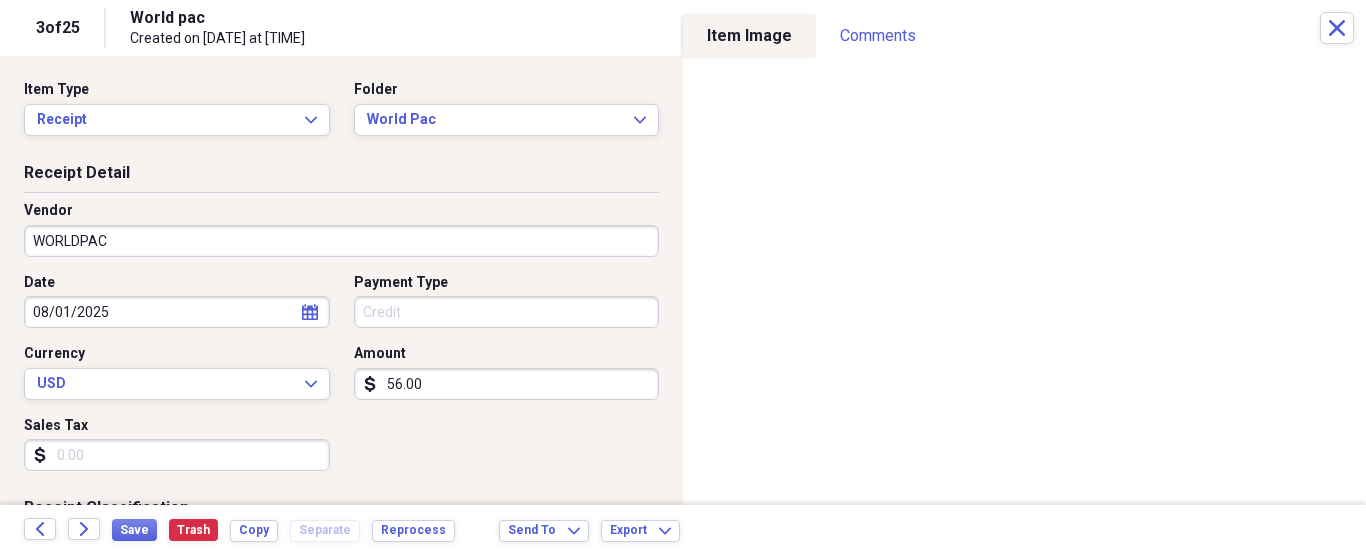 type on "World pac" 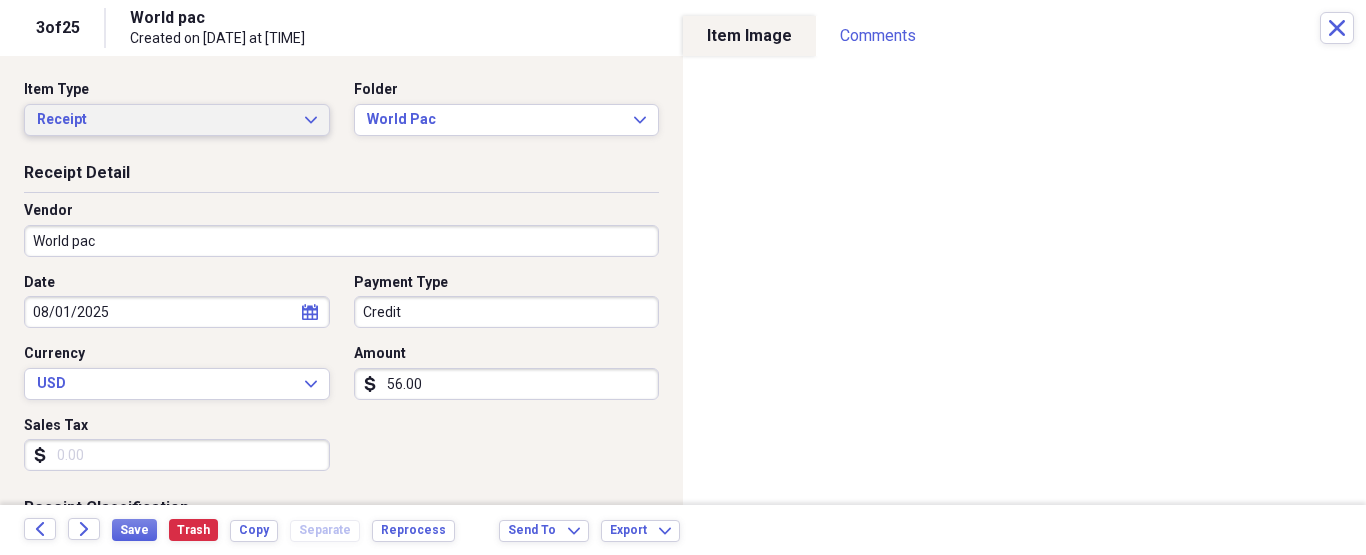 click on "Receipt" at bounding box center (165, 120) 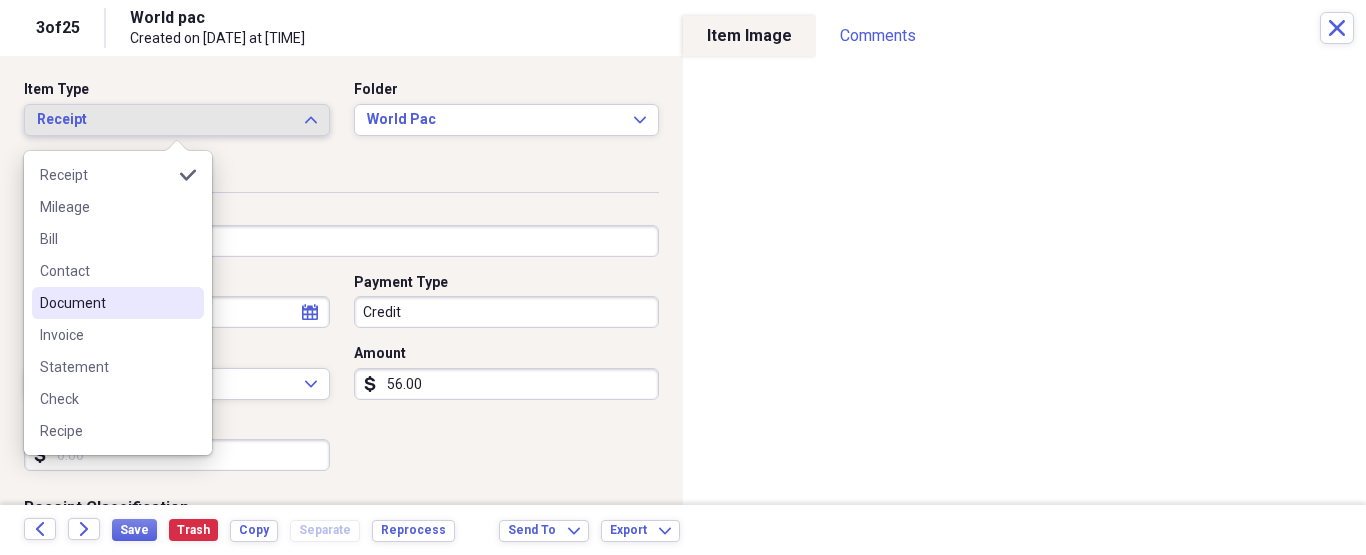 click on "Document" at bounding box center (106, 303) 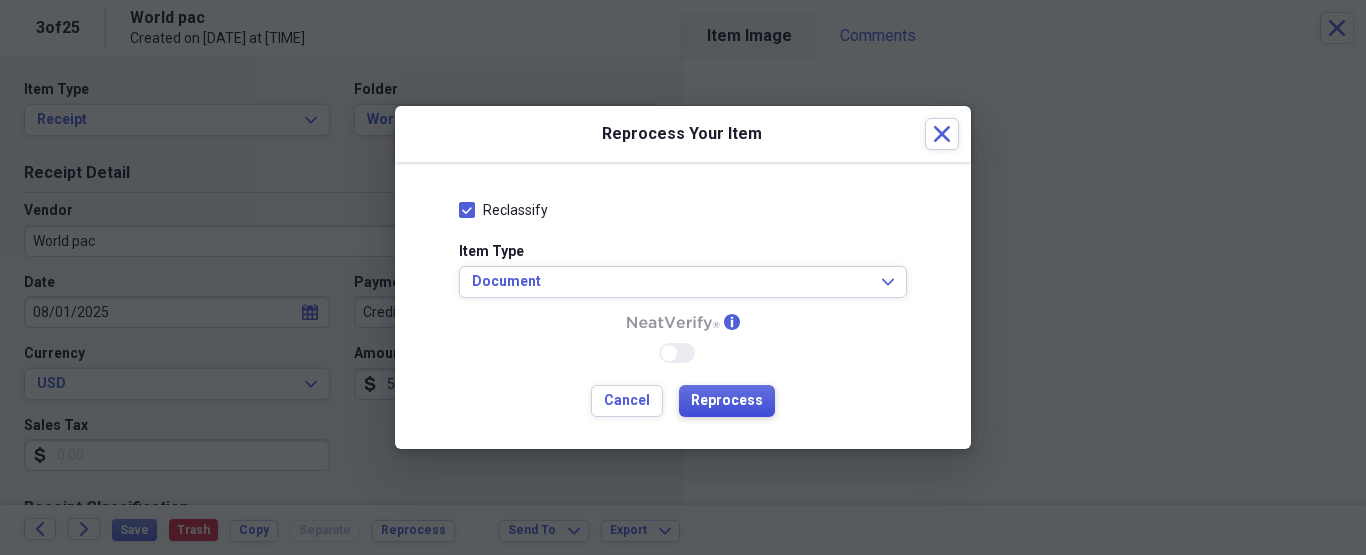 click on "Reprocess" at bounding box center (727, 401) 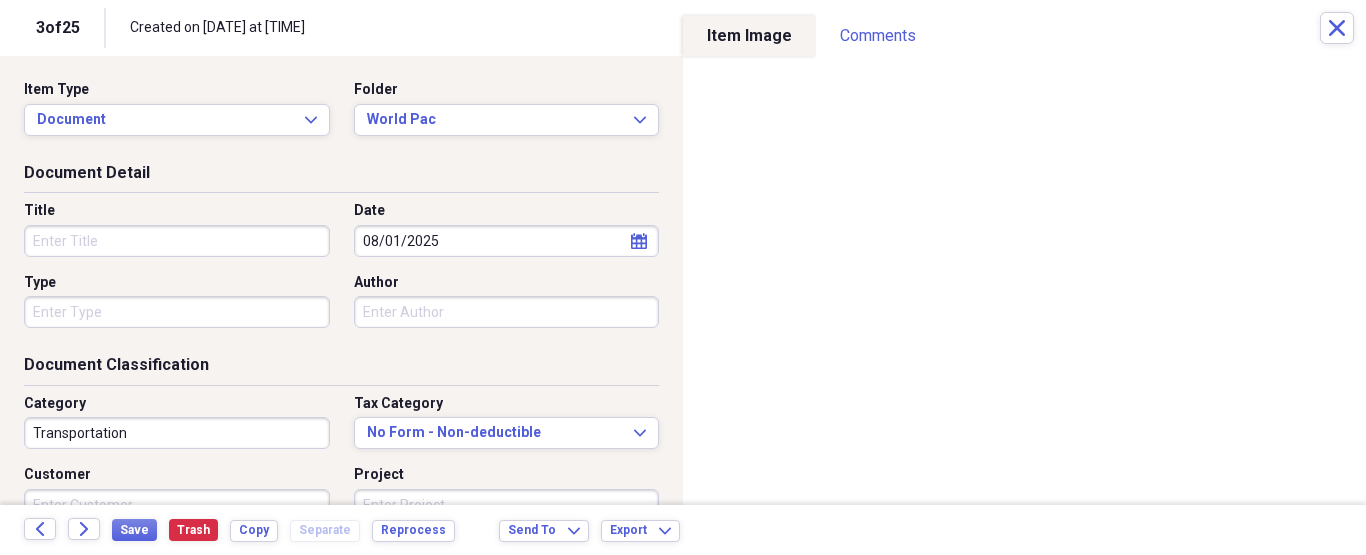 click on "Title" at bounding box center (177, 241) 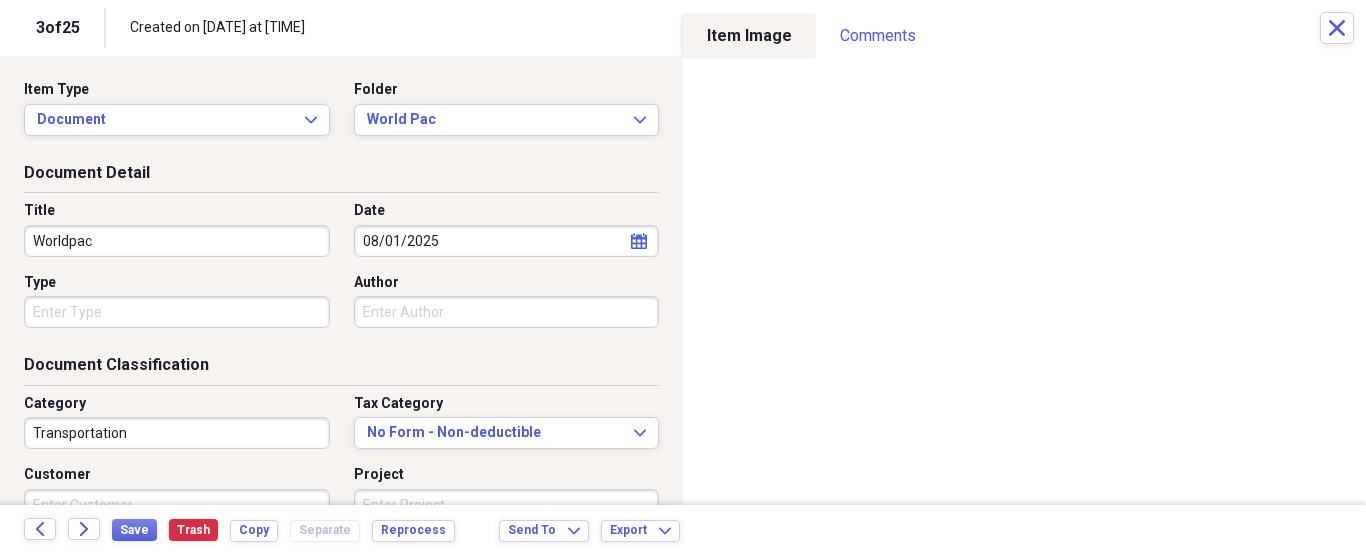 type on "Worldpac" 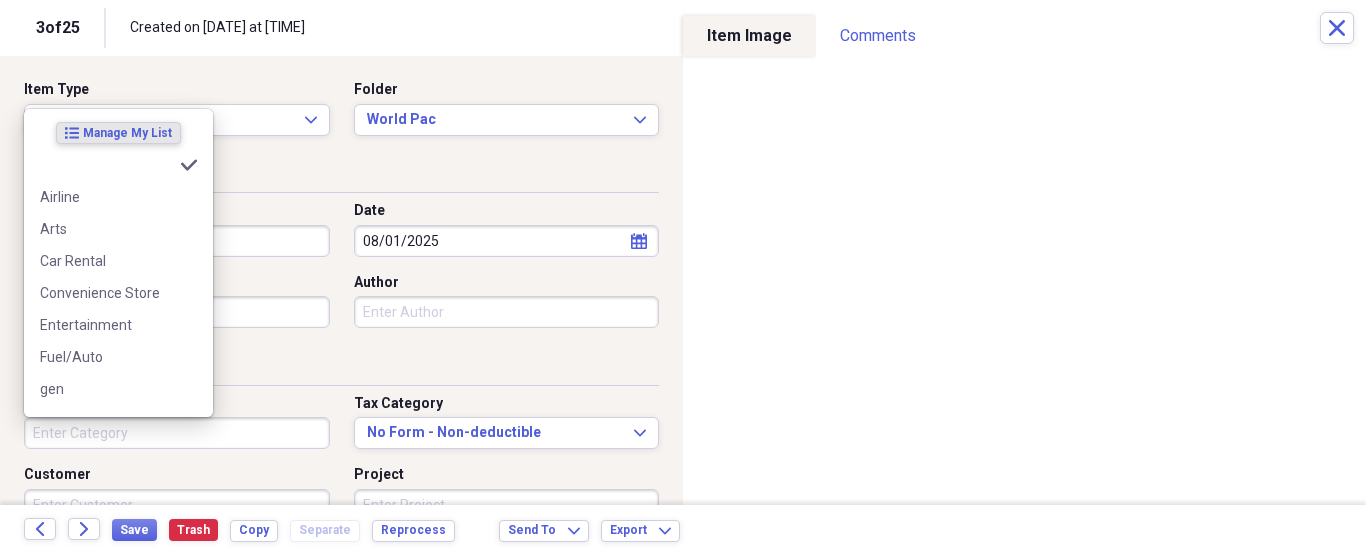 type 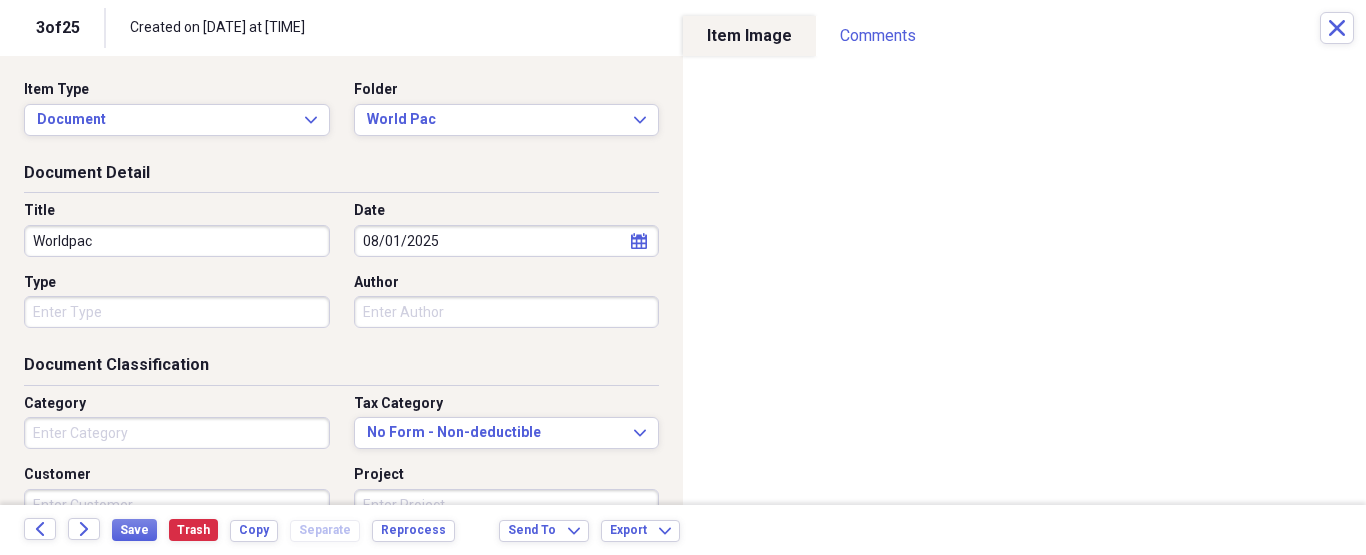 click on "Save Trash Copy Separate Reprocess" at bounding box center (289, 530) 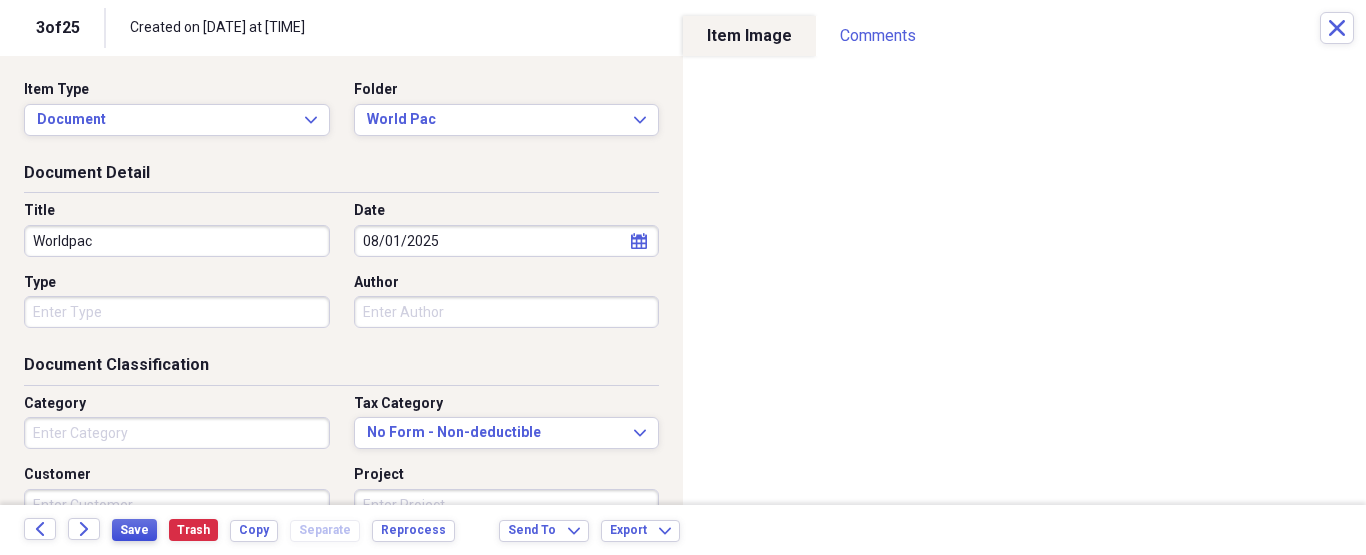 click on "Save" at bounding box center [134, 530] 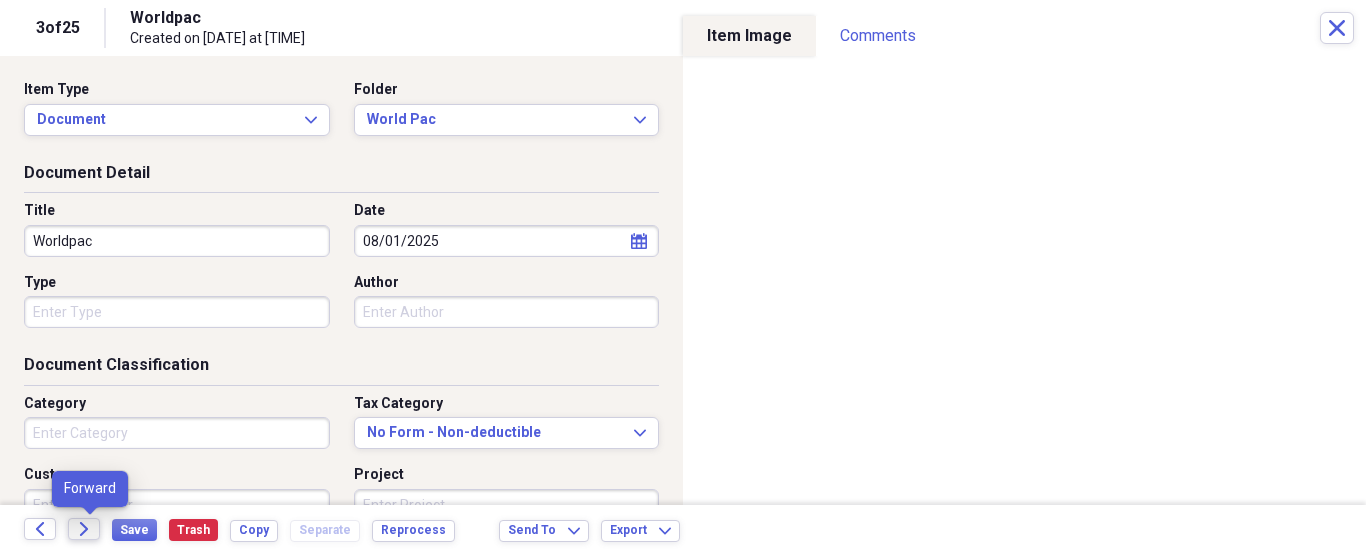 click on "Forward" 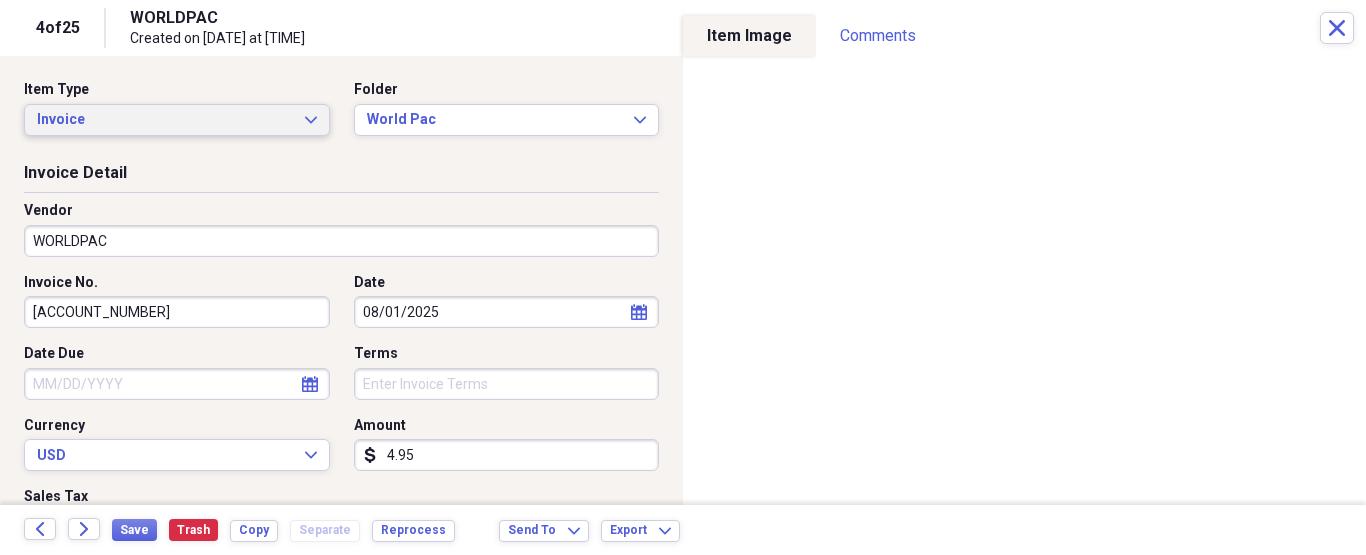 click on "Invoice" at bounding box center (165, 120) 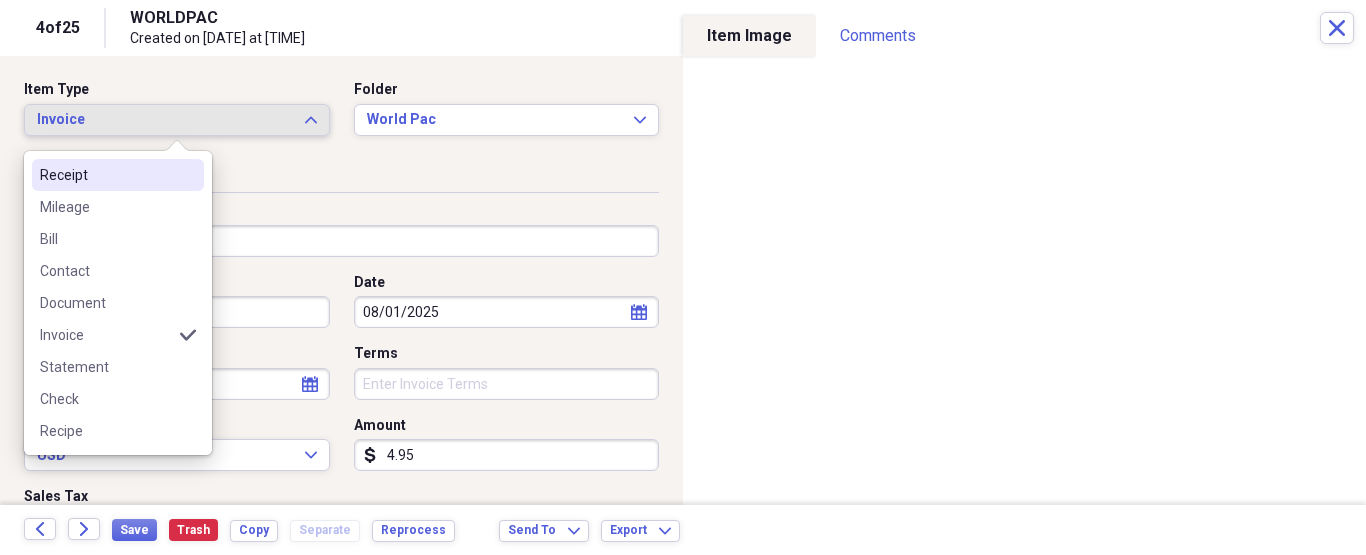 click on "Receipt" at bounding box center [118, 175] 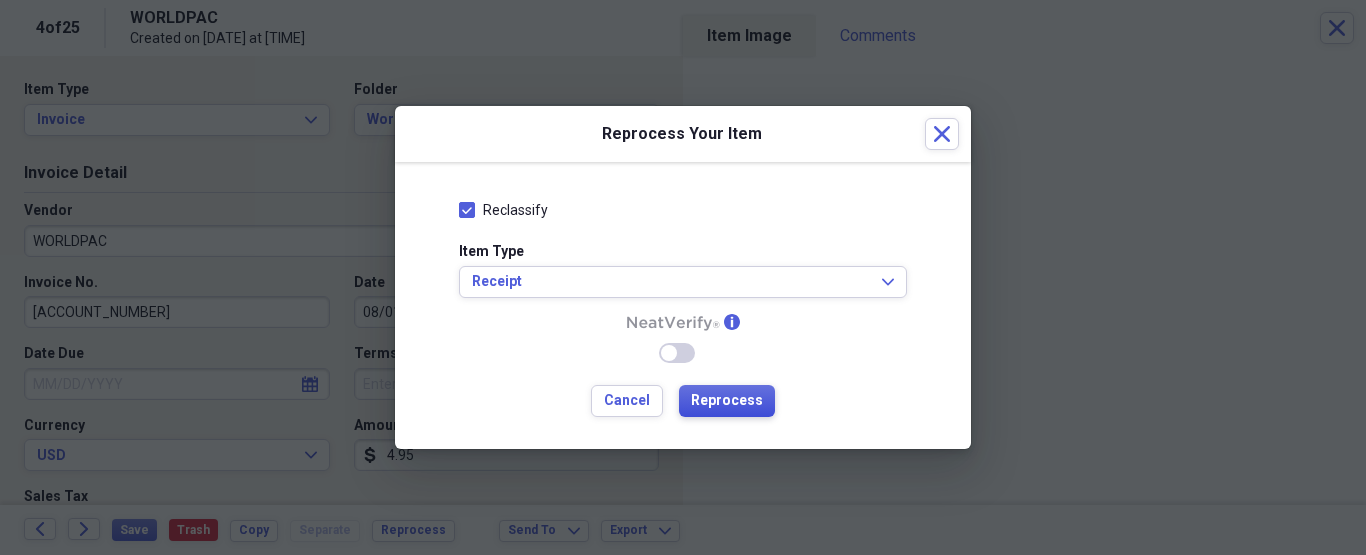 click on "Reprocess" at bounding box center (727, 401) 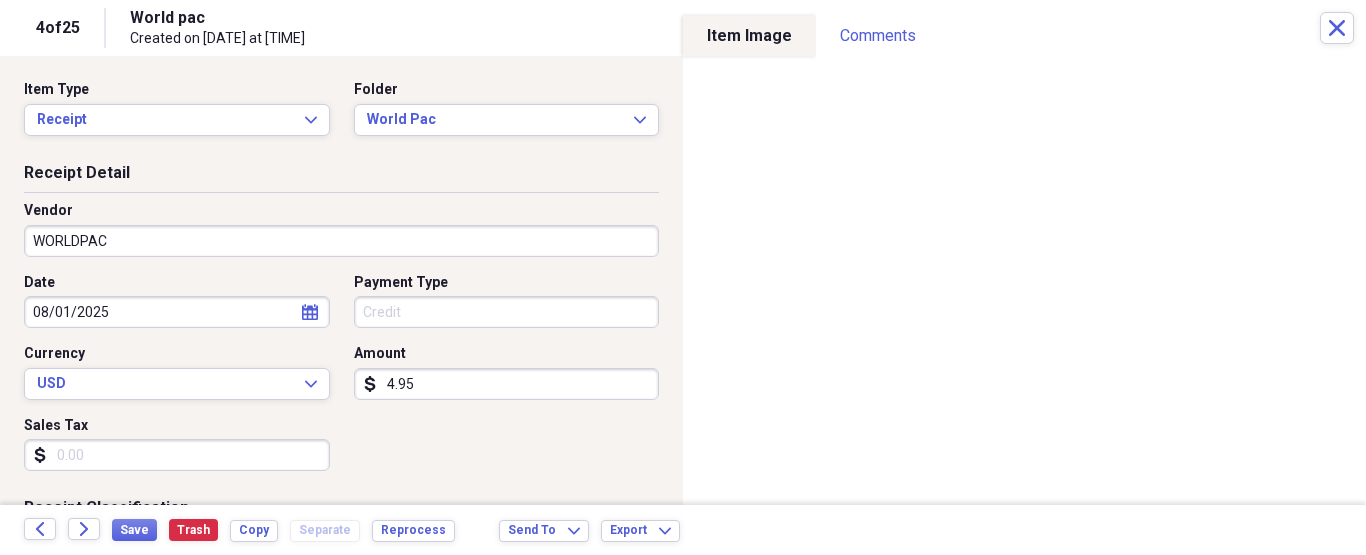 type on "World pac" 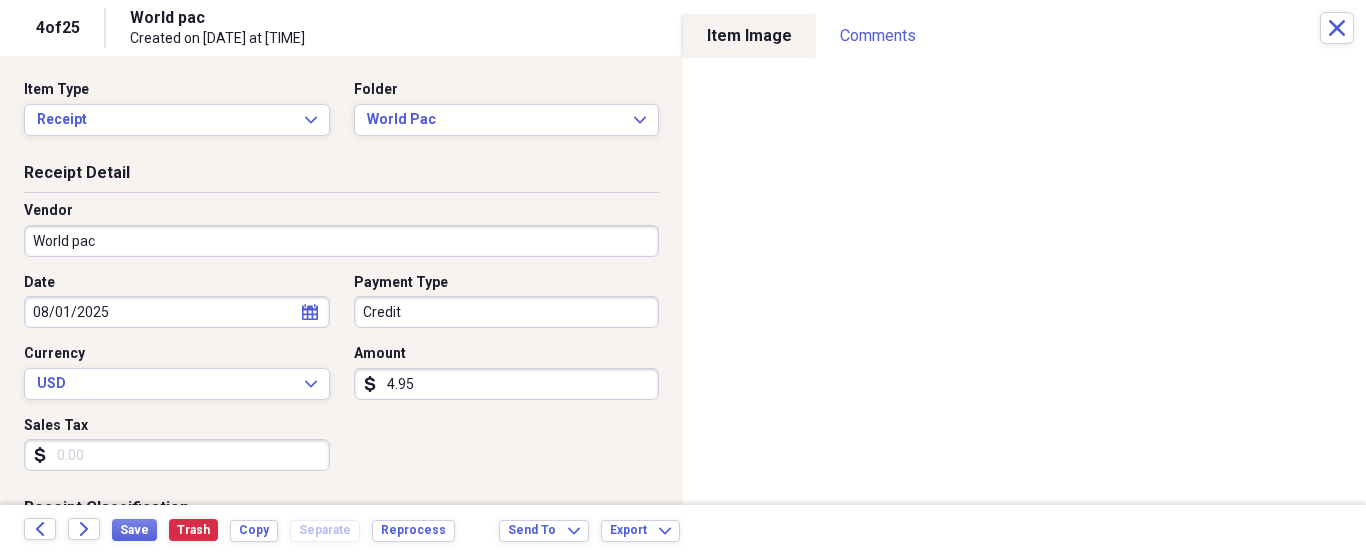 click on "World pac" at bounding box center (341, 241) 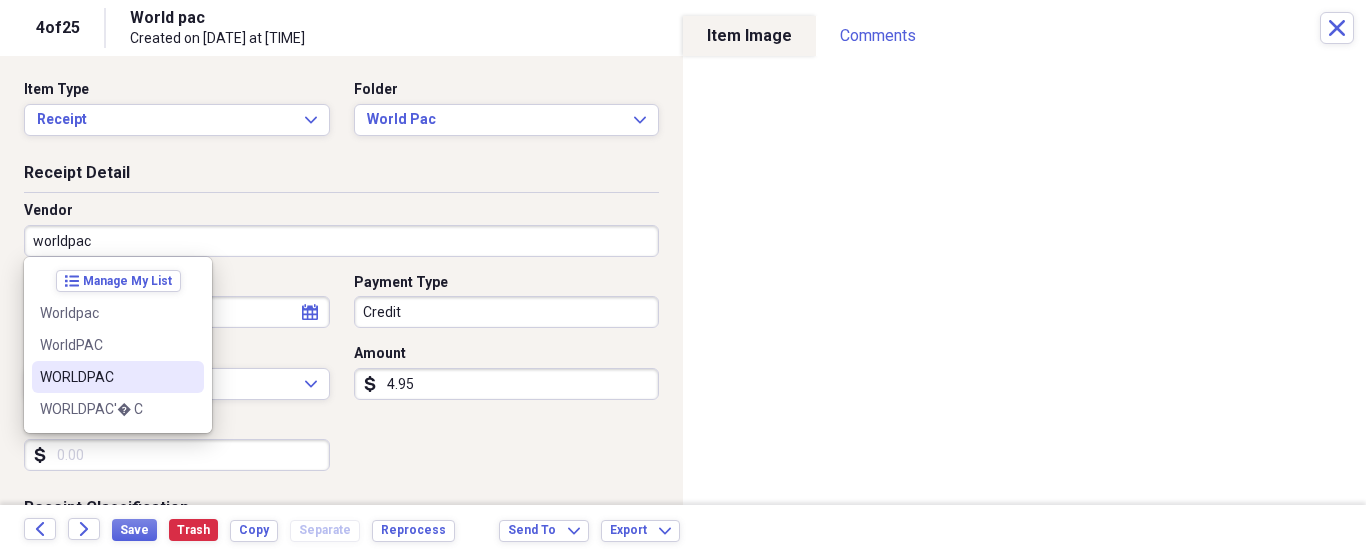 click on "WORLDPAC" at bounding box center [106, 377] 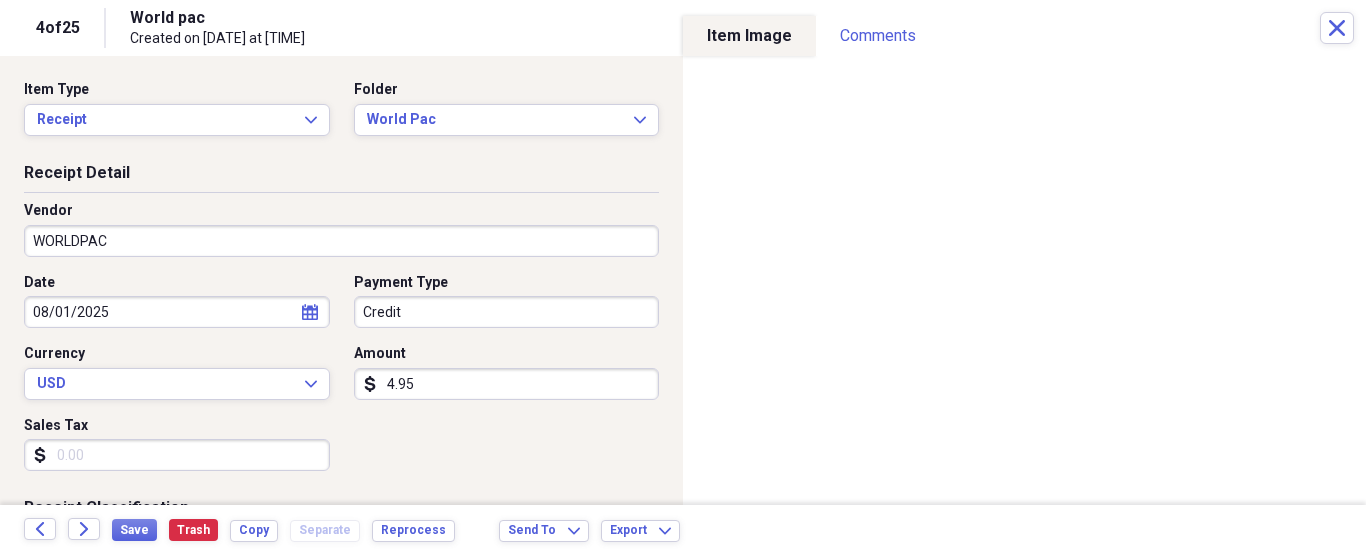 type on "Fuel/Auto" 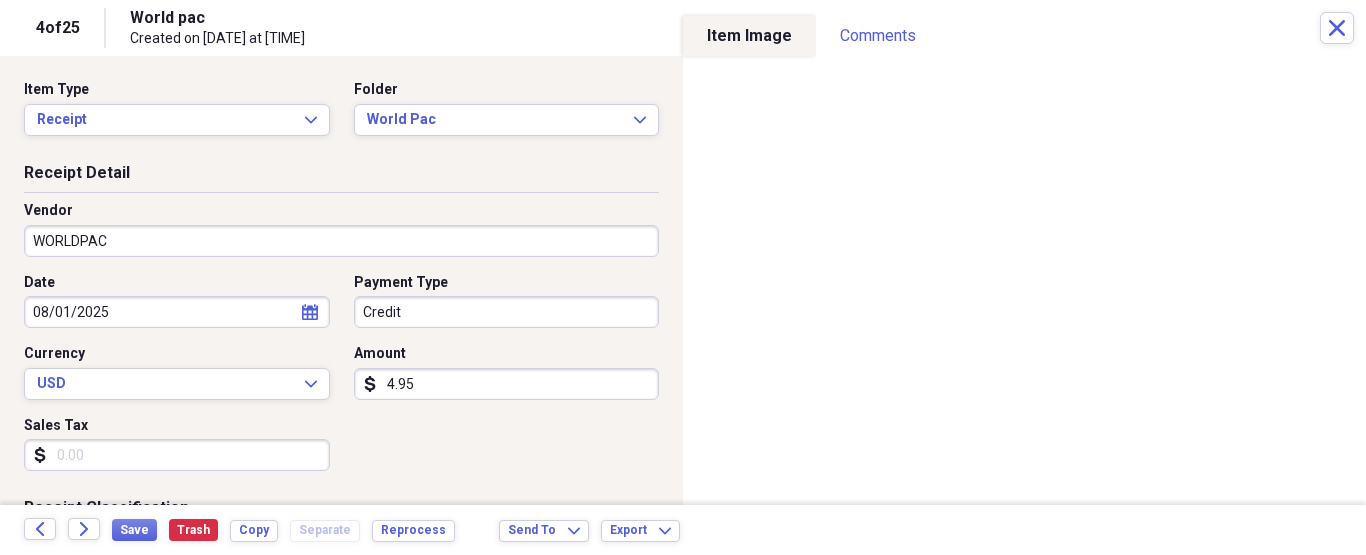 click on "Organize My Files 22 Collapse Unfiled Needs Review 22 Unfiled All Files Unfiled Unfiled Unfiled Saved Reports Collapse My Cabinet [PERSON]'s Cabinet Add Folder Folder ATA Autoparts Add Folder Folder BAUM TOOLS Add Folder Collapse Open Folder HARRIS Add Folder Folder 1 800 Radiator Add Folder Folder A to Z Lube Add Folder Folder Abramson Tire Add Folder Folder Acres Add Folder Folder Advance Auto Parts Add Folder Folder AGA Tools Add Folder Folder Air Gas Add Folder Folder All Star Auto Lights Add Folder Folder Allen Tire Add Folder Folder Als Auto Add Folder Folder Angel body shop Add Folder Folder Aramark Add Folder Folder Aston Martin Add Folder Folder Audi Devon Add Folder Folder Autoshop Express Add Folder Folder AutoZone Add Folder Folder Barbera Autoland Add Folder Folder BAVARIAN Add Folder Folder BBA Remanufacturing Add Folder Folder Best Buy Add Folder Folder Biello Auto Parts Add Folder Folder Blatt Tire Add Folder Folder Bonehead Performance Add Folder Folder Bucks County Used Auto Parts Add Folder" at bounding box center (683, 277) 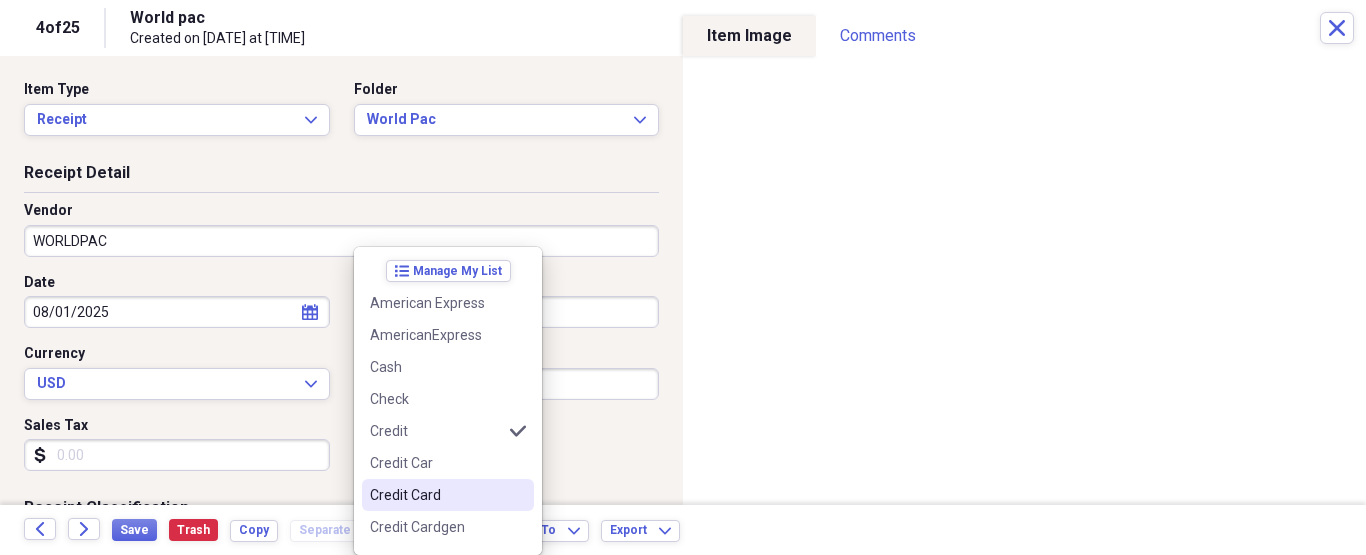 click on "Credit Card" at bounding box center (436, 495) 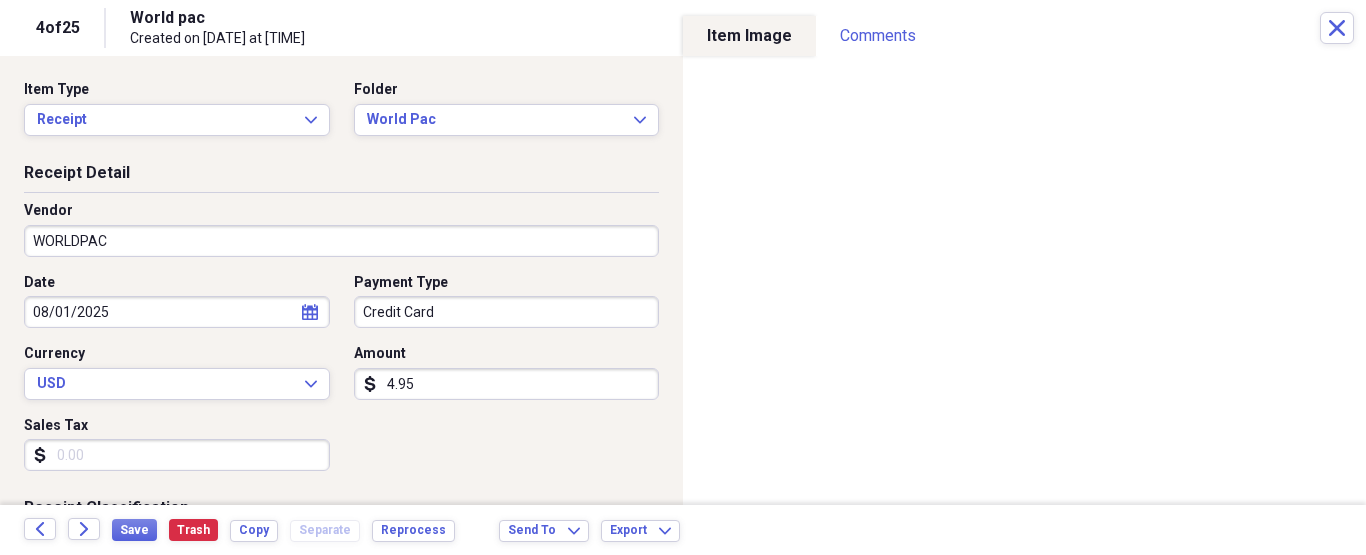 click on "4.95" at bounding box center [507, 384] 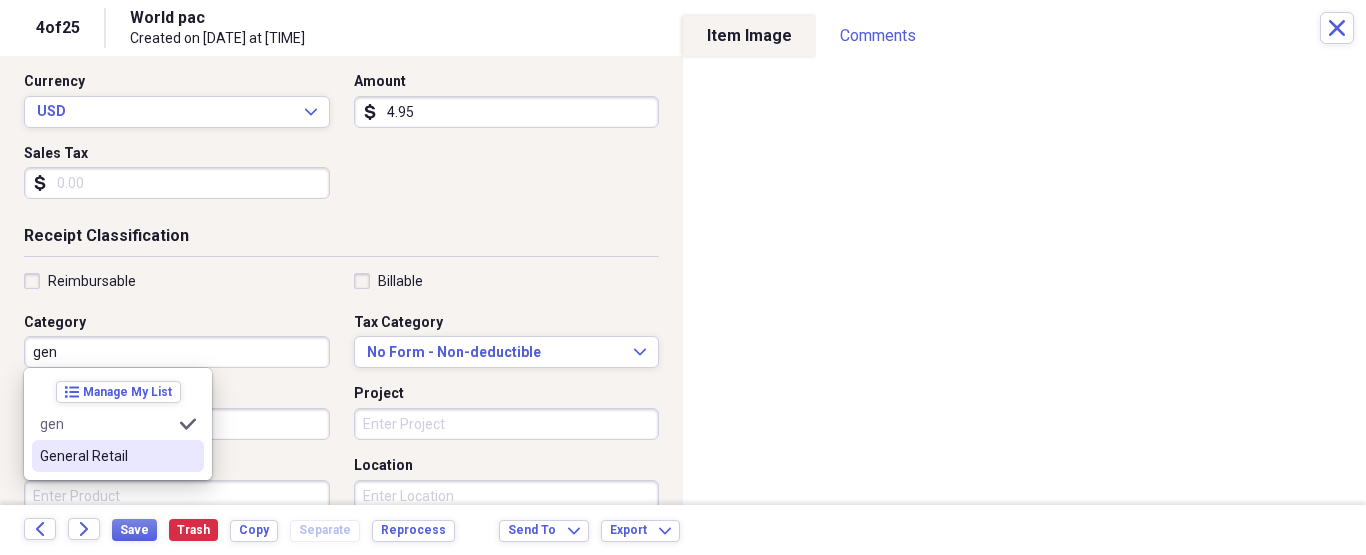 click on "General Retail" at bounding box center (106, 456) 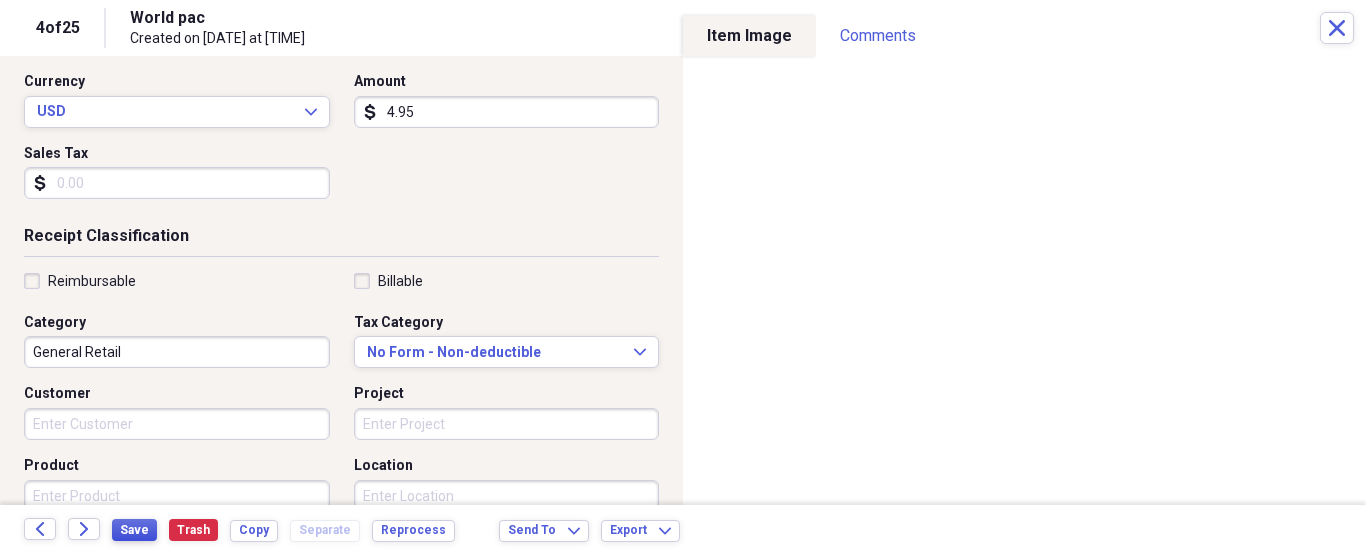 click on "Save" at bounding box center [134, 530] 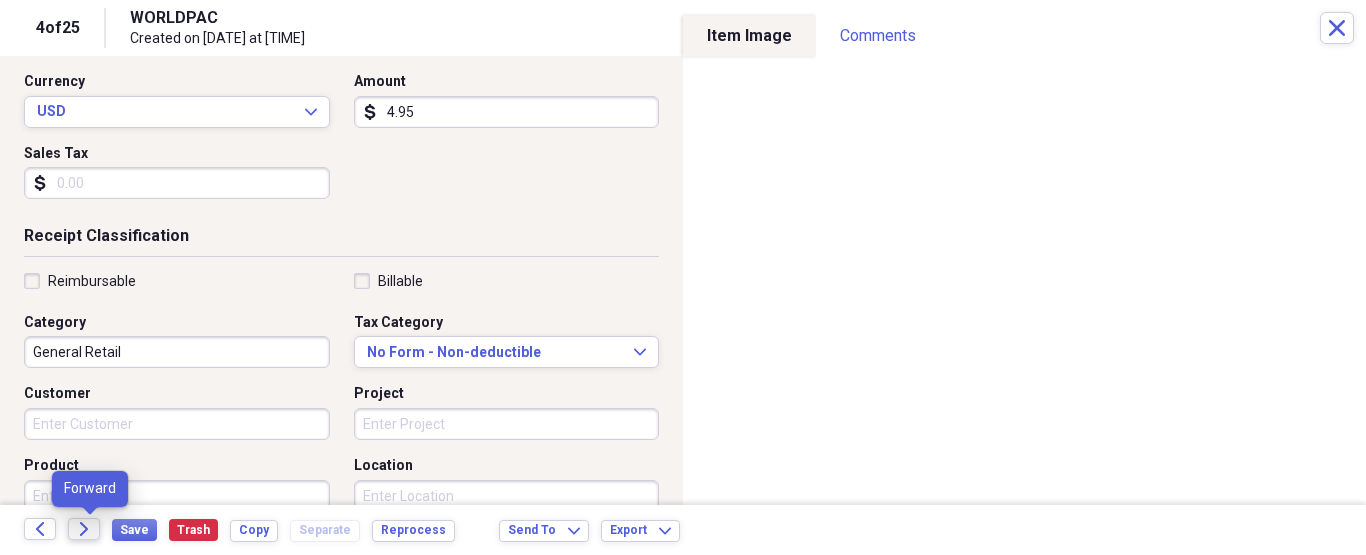 click on "Forward" 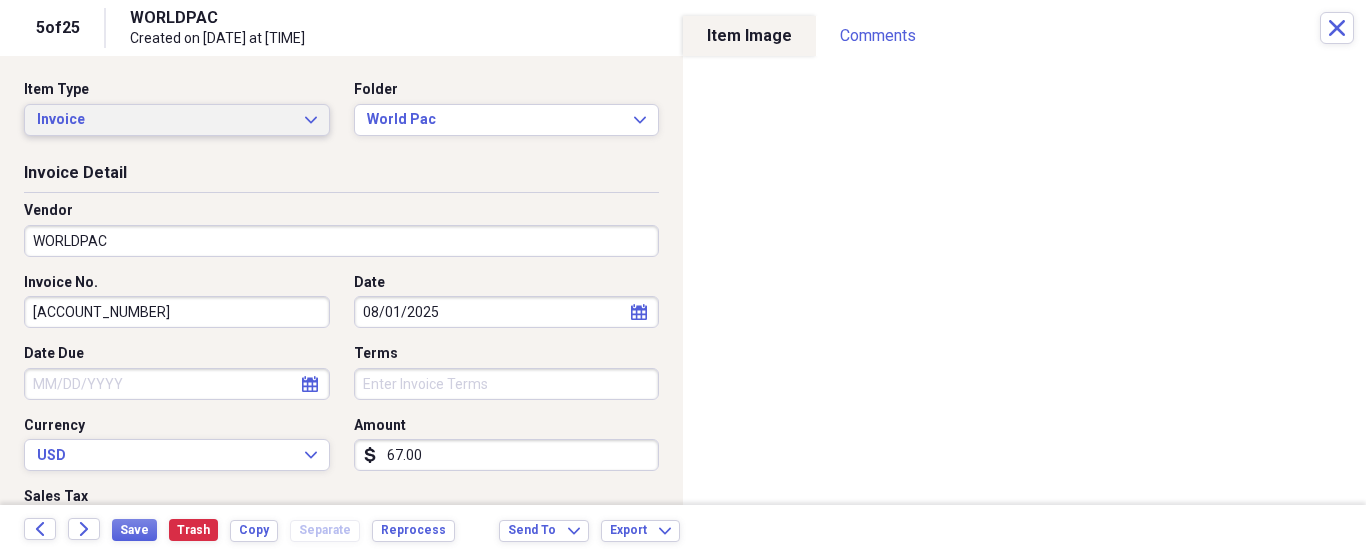 click on "Invoice" at bounding box center [165, 120] 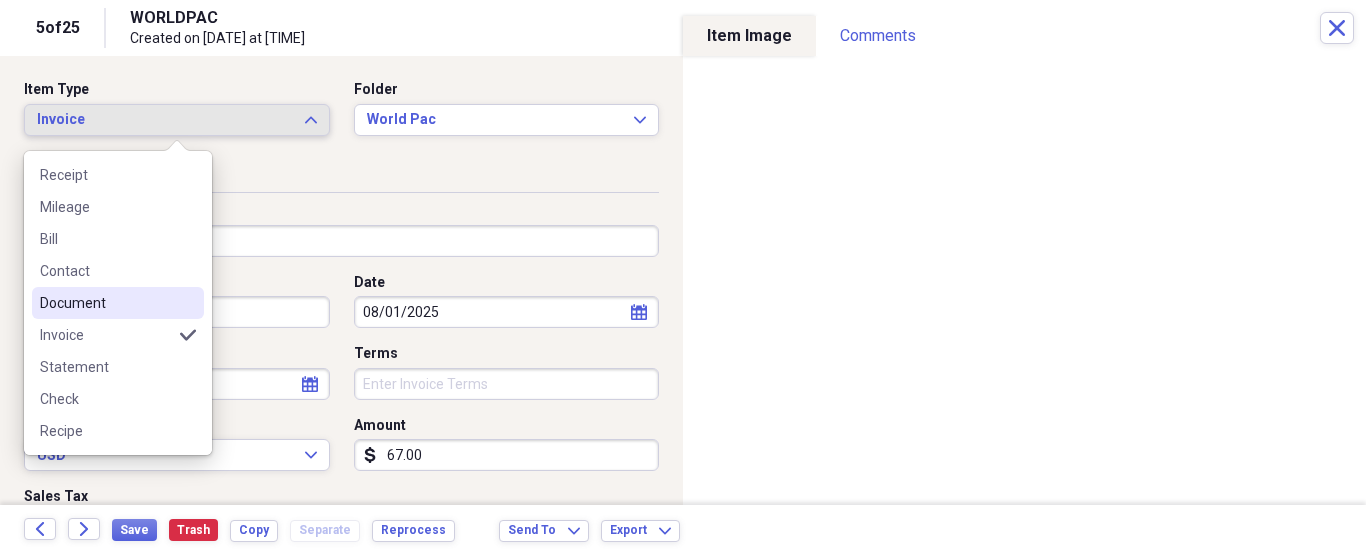 click on "Document" at bounding box center [106, 303] 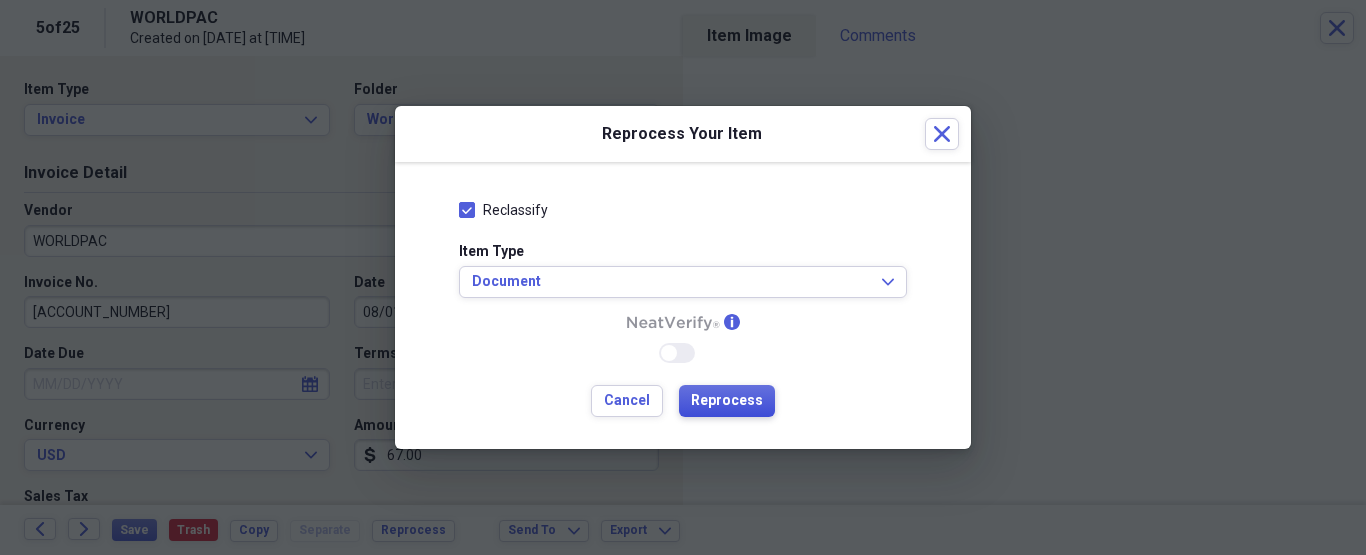 click on "Reprocess" at bounding box center [727, 401] 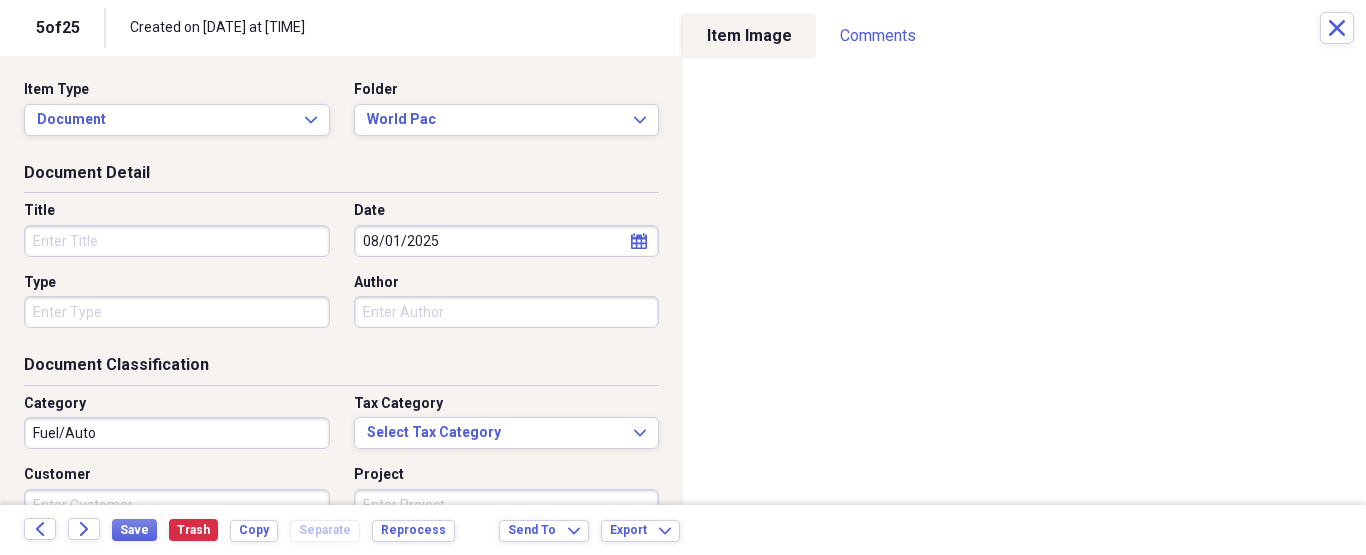 click on "Title" at bounding box center [177, 241] 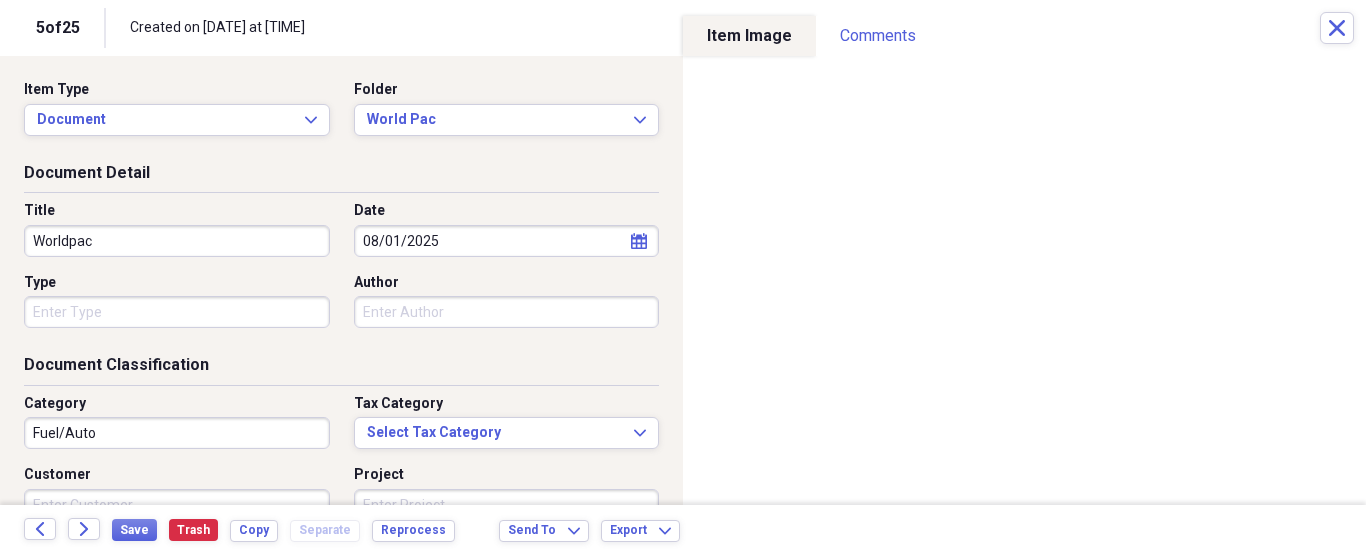 type on "Worldpac" 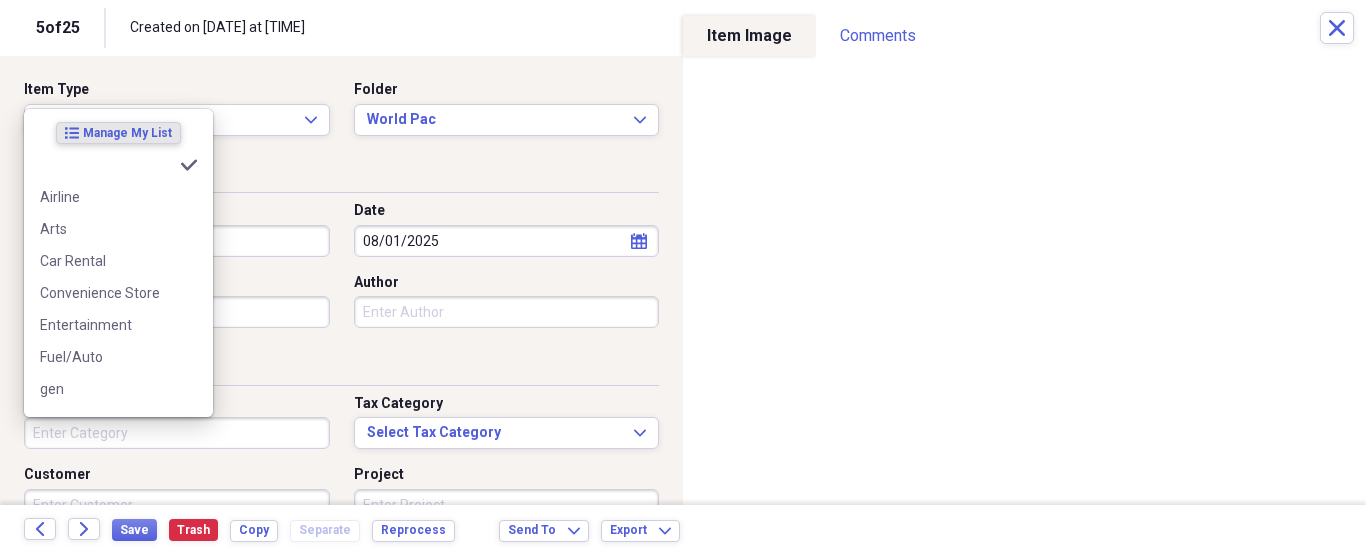 type 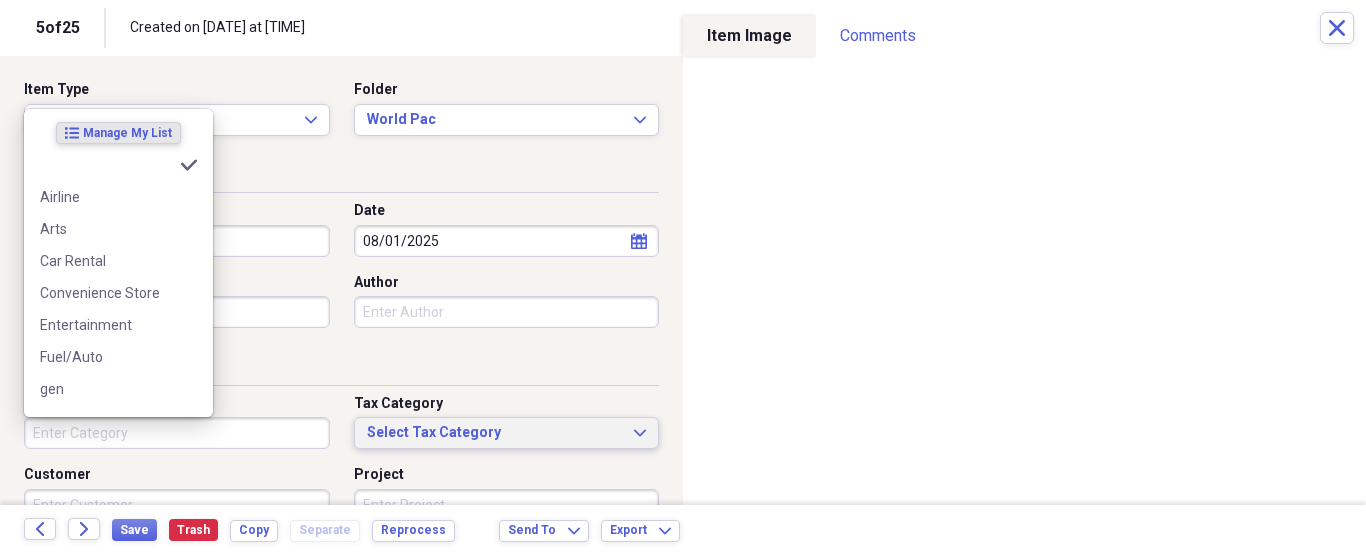 type 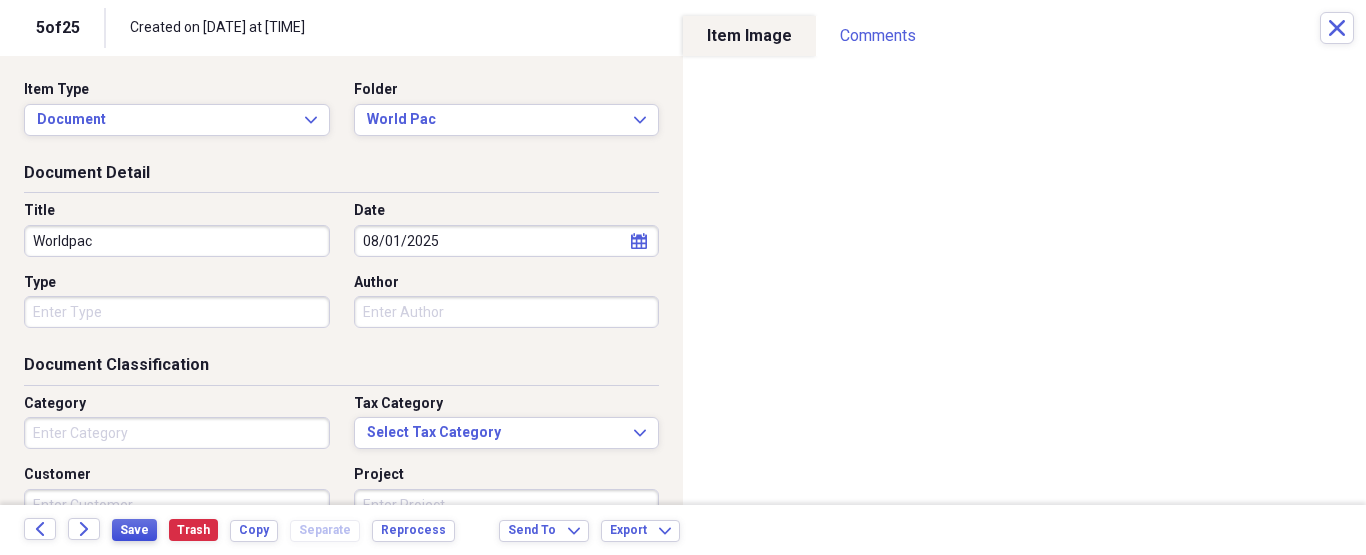 click on "Save" at bounding box center [134, 530] 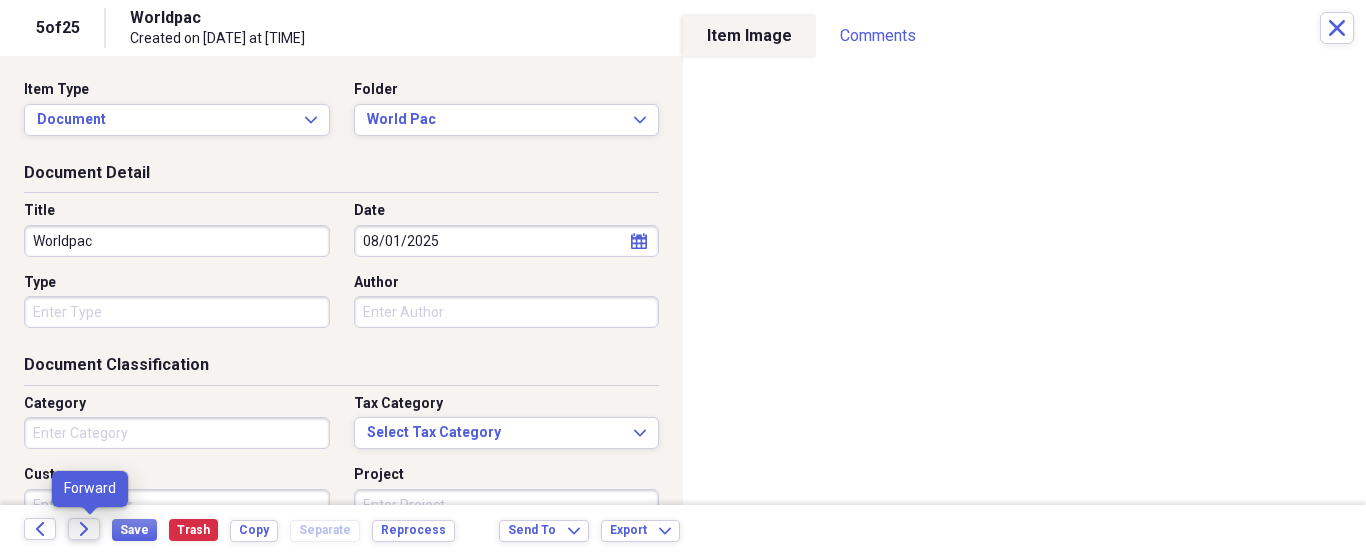 click on "Forward" 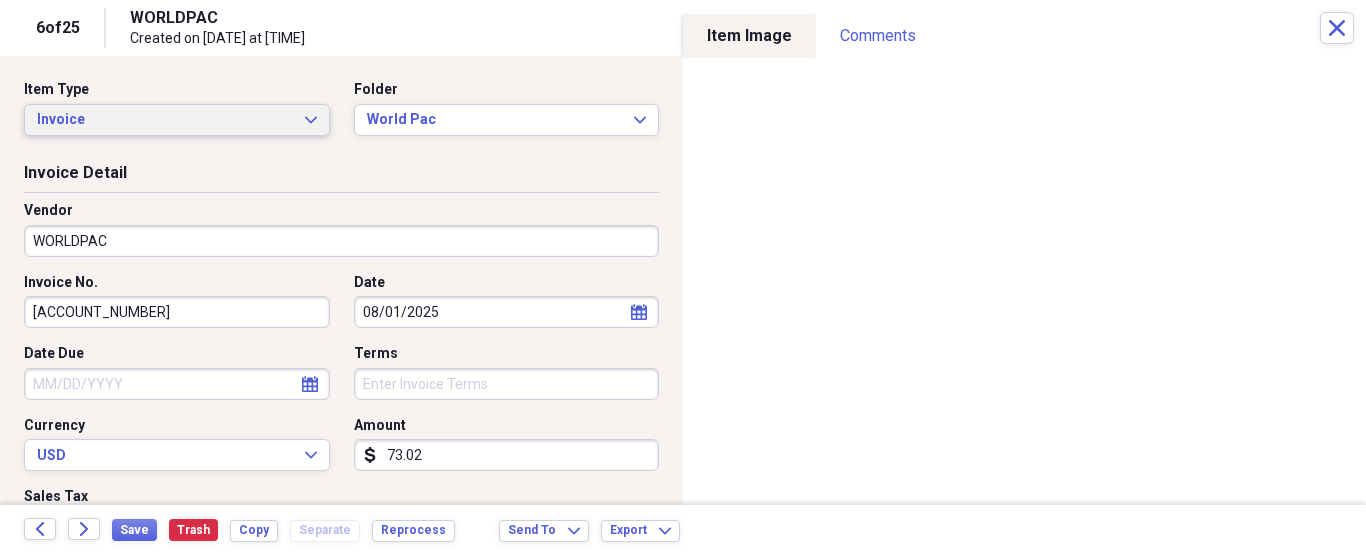 click on "Invoice Expand" at bounding box center [177, 120] 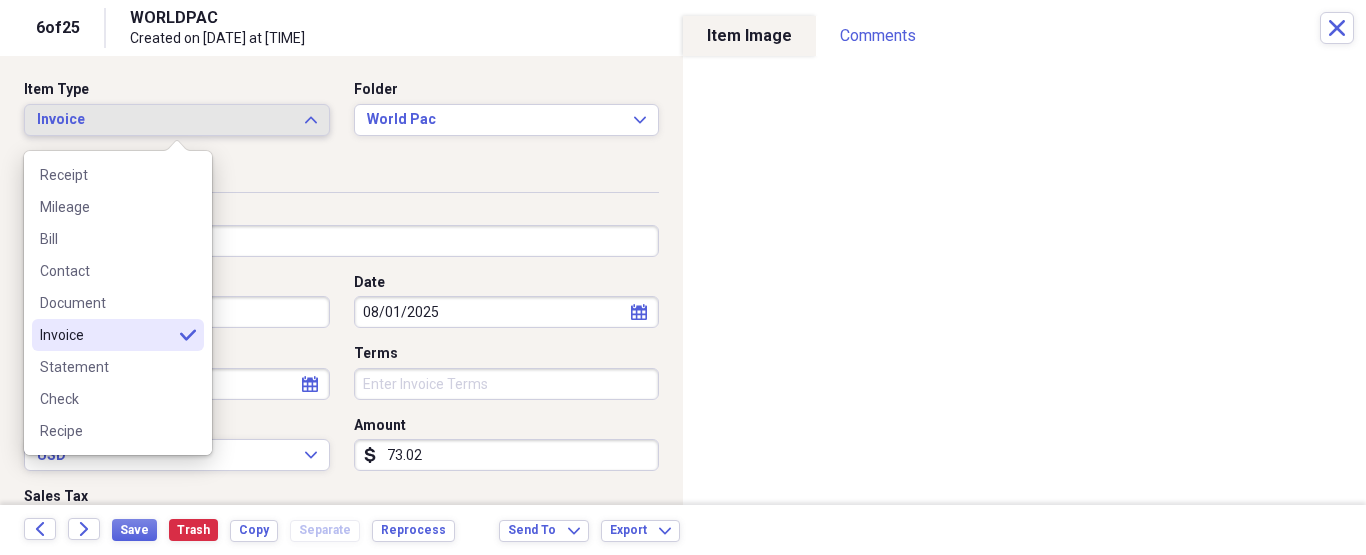 click on "Invoice Expand" at bounding box center (177, 120) 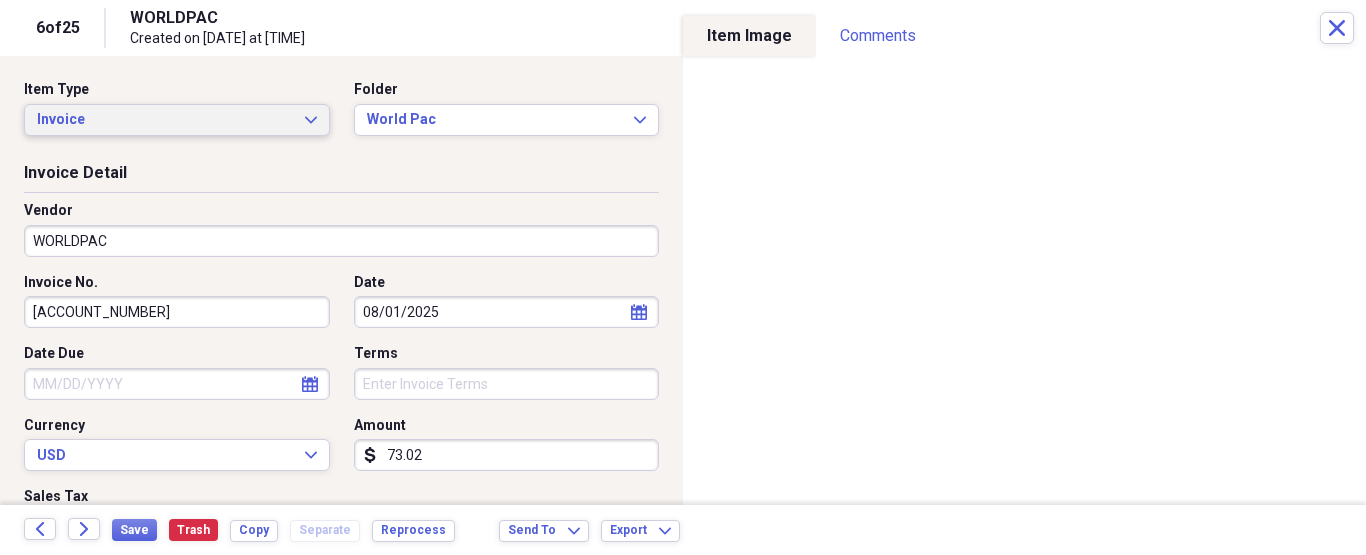 click on "Invoice Expand" at bounding box center (177, 120) 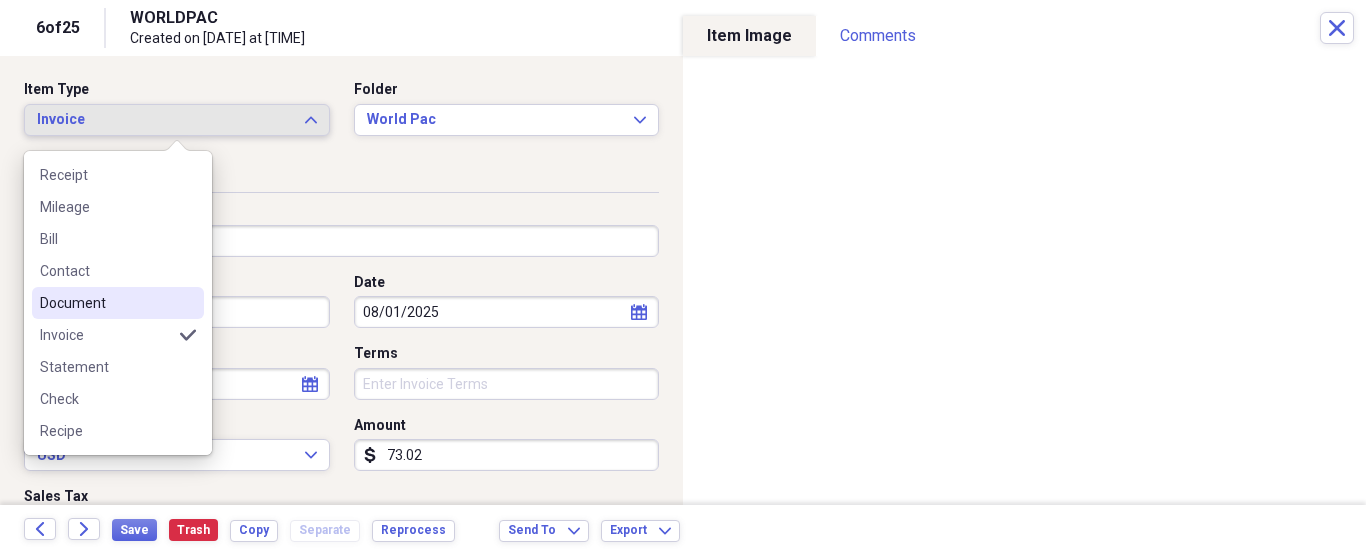 click on "Document" at bounding box center [106, 303] 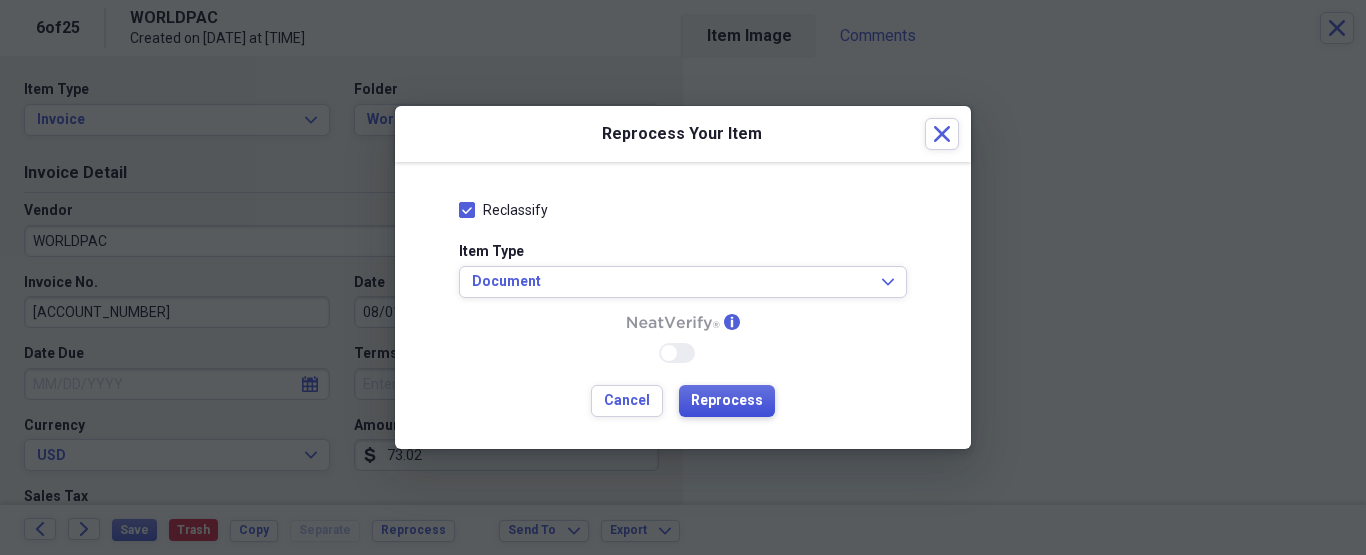 click on "Reprocess" at bounding box center (727, 401) 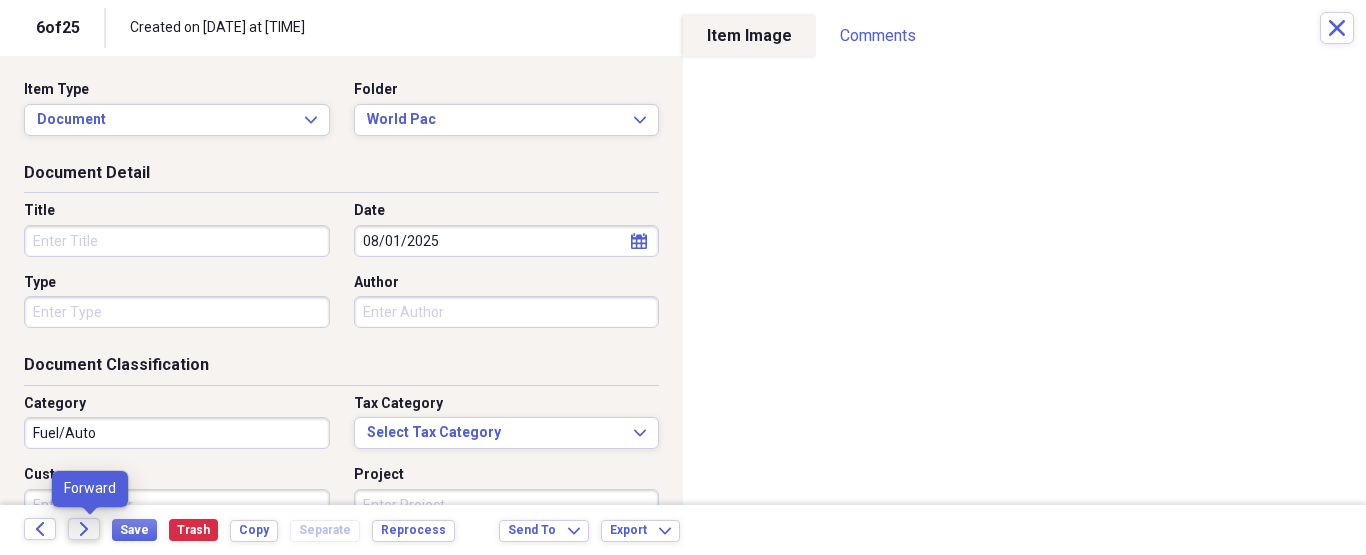 click 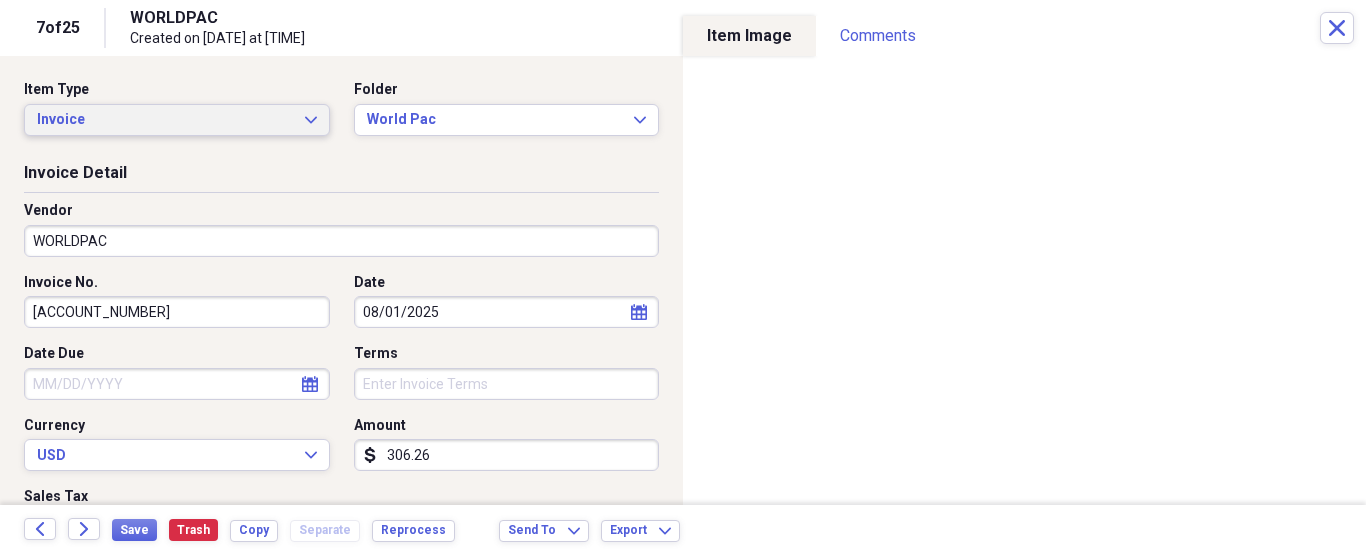 click on "Invoice" at bounding box center [165, 120] 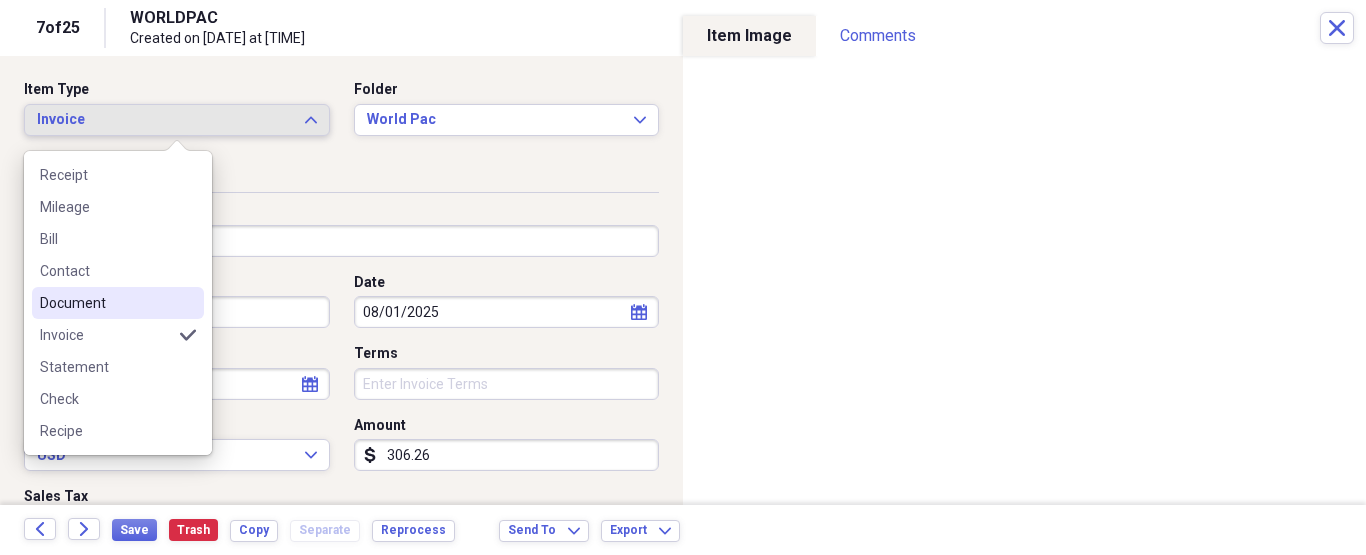 click on "Document" at bounding box center [106, 303] 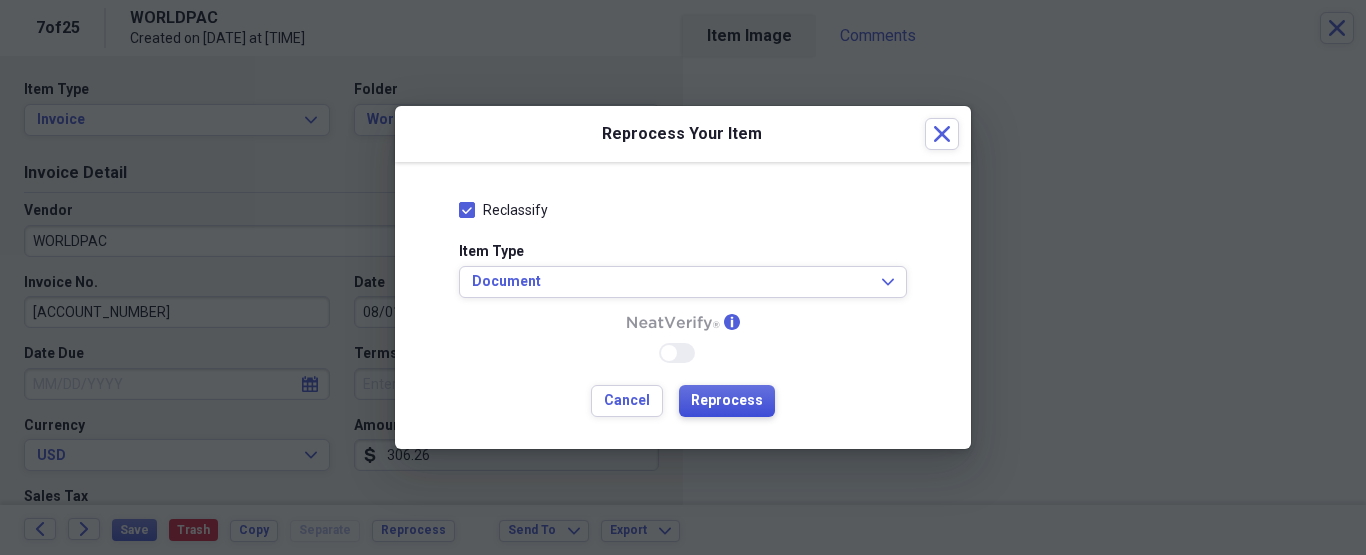 click on "Reprocess" at bounding box center (727, 401) 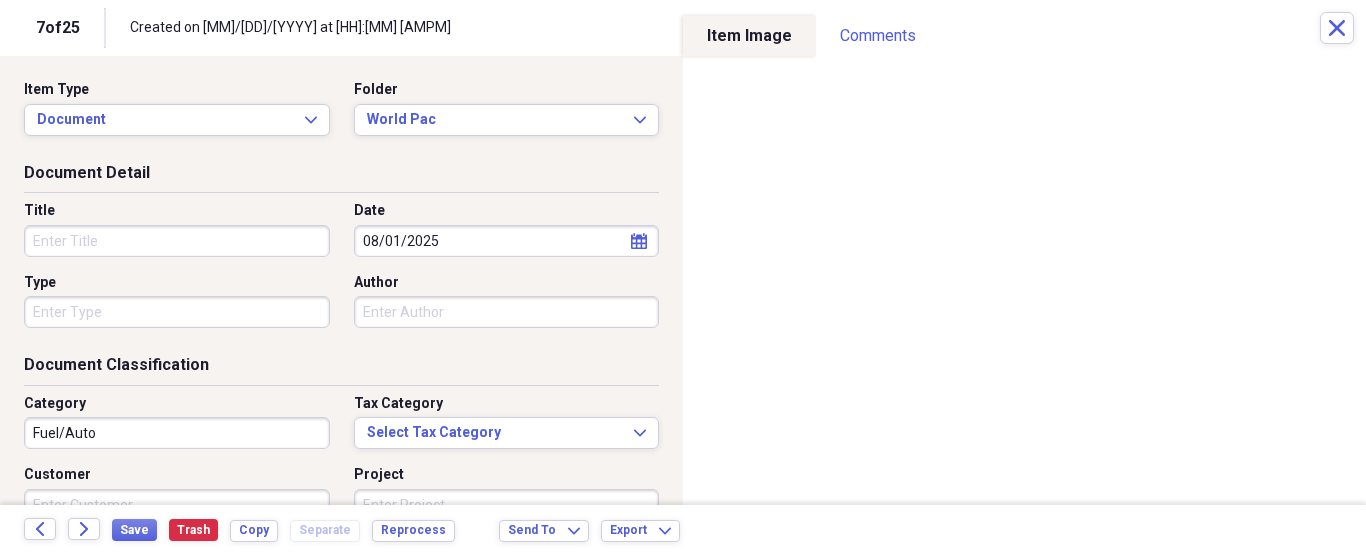 scroll, scrollTop: 0, scrollLeft: 0, axis: both 